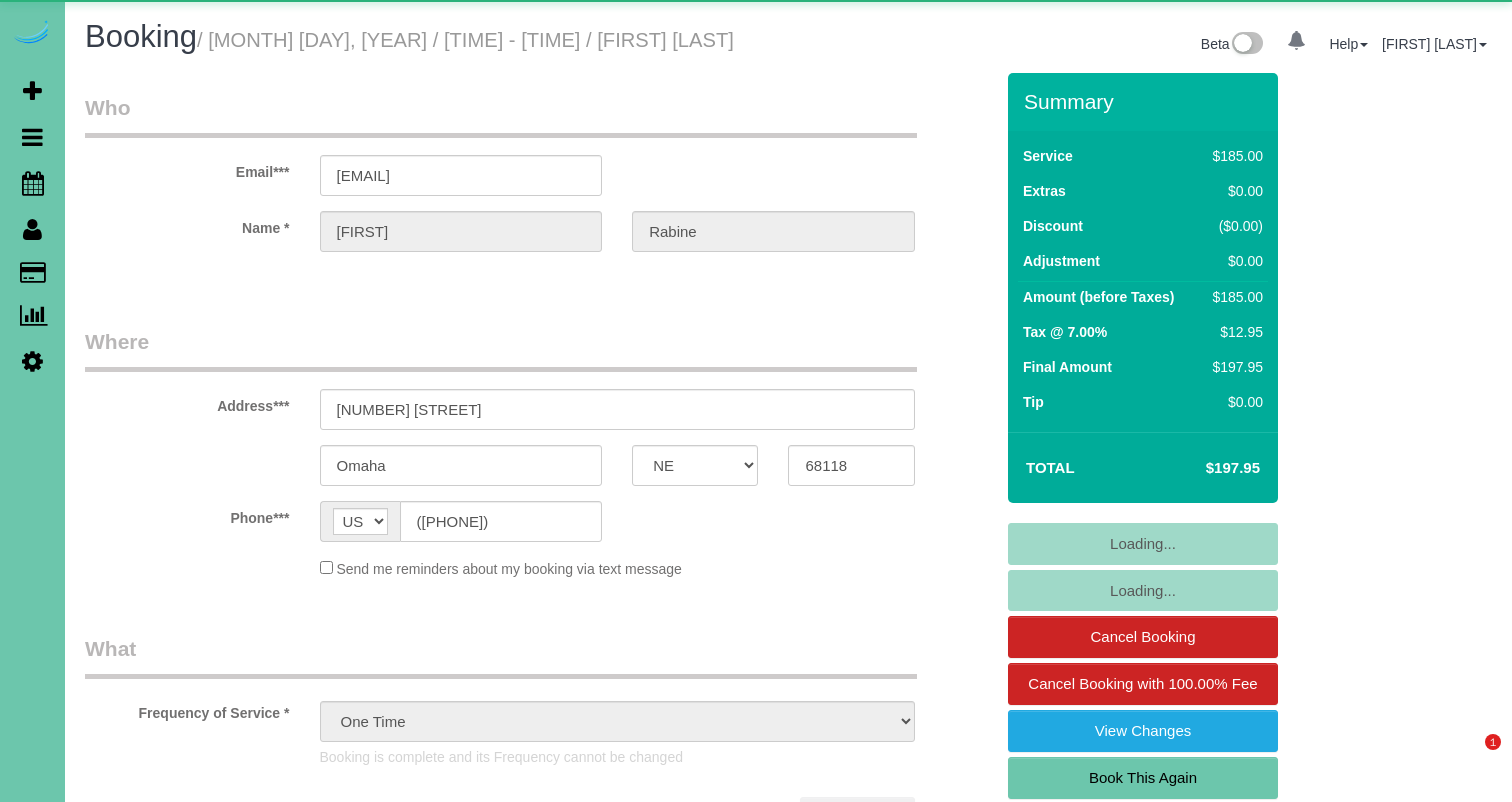 select on "NE" 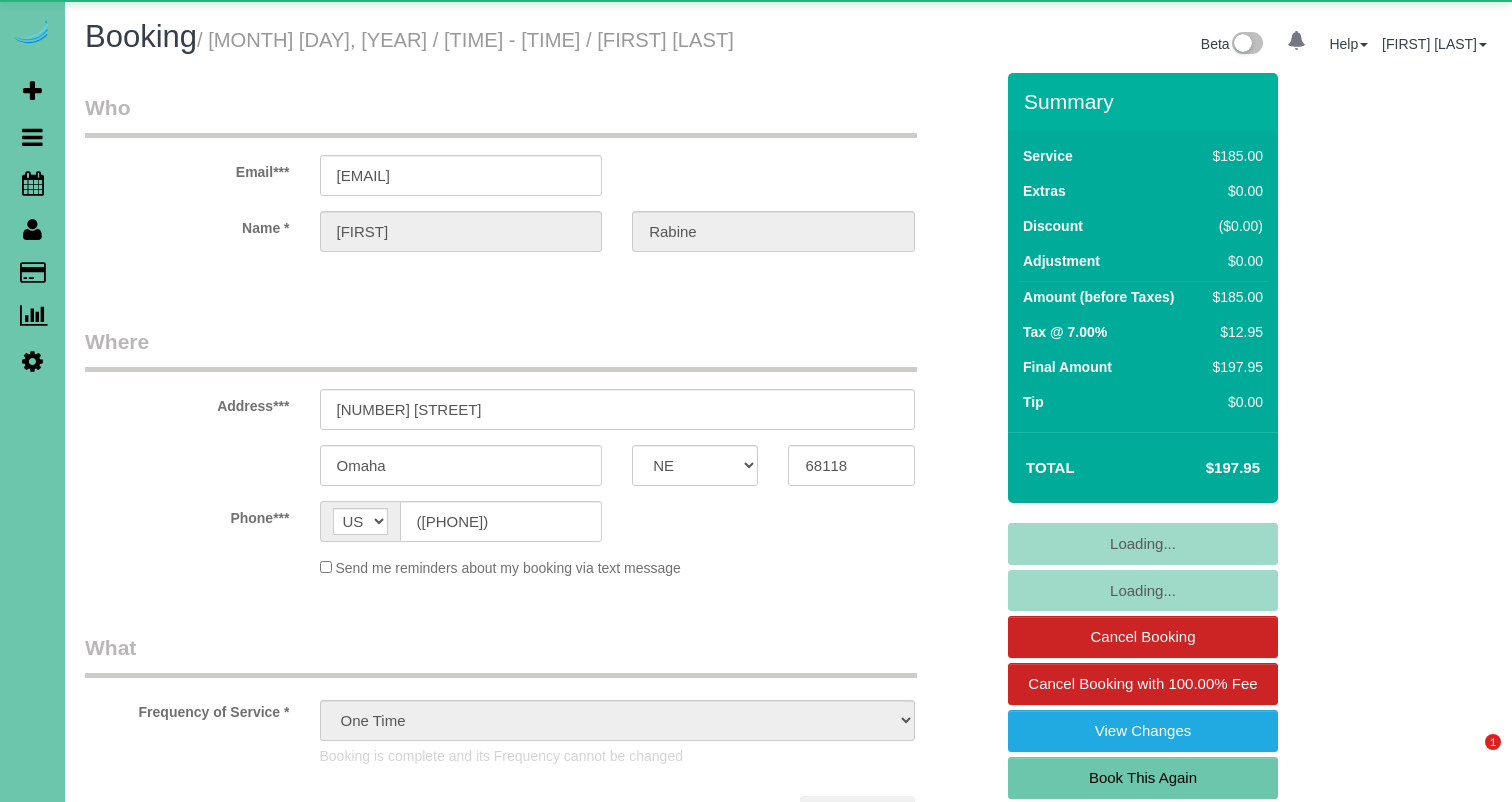 scroll, scrollTop: 0, scrollLeft: 0, axis: both 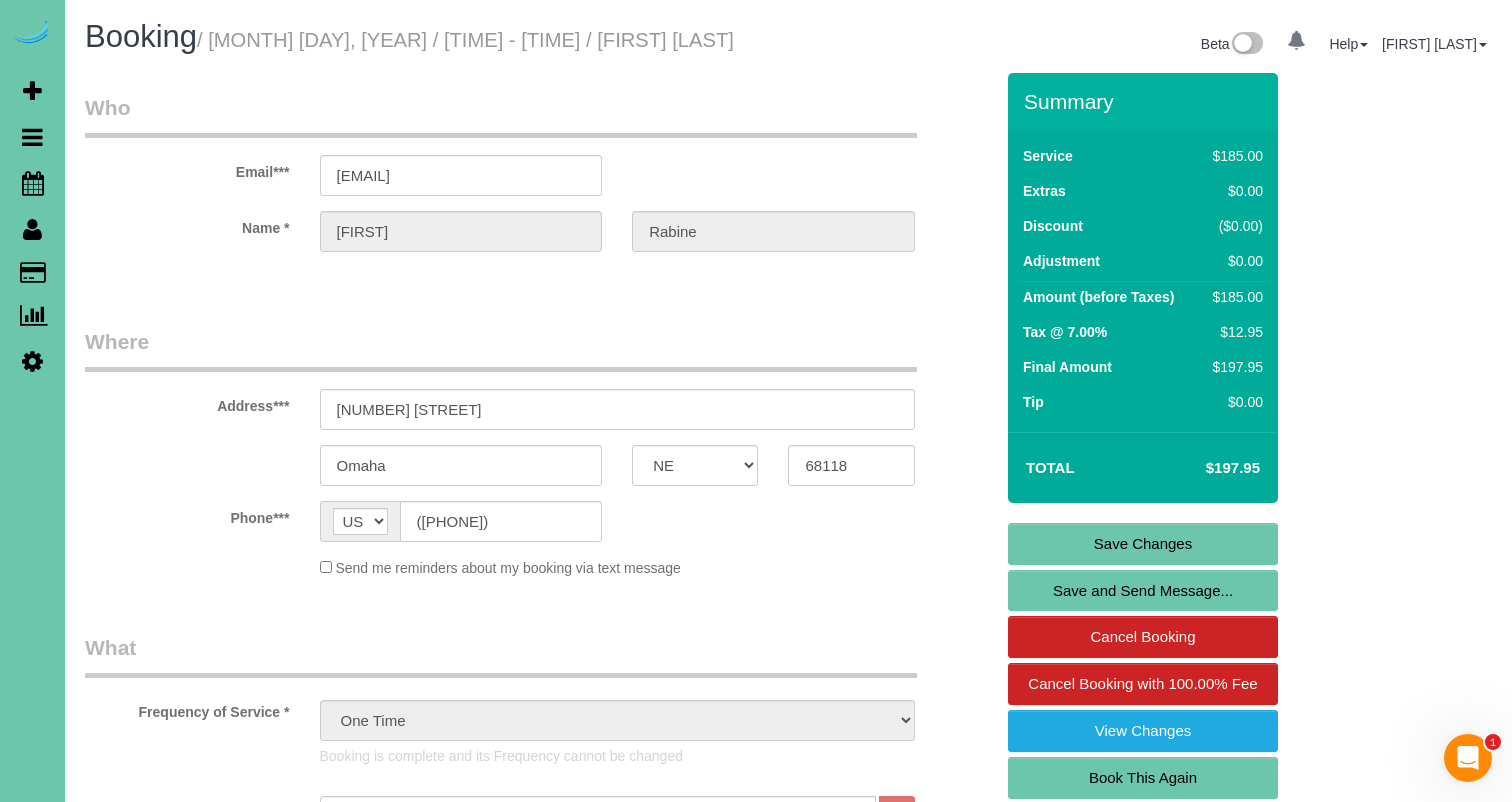 click on "Book This Again" at bounding box center [1143, 778] 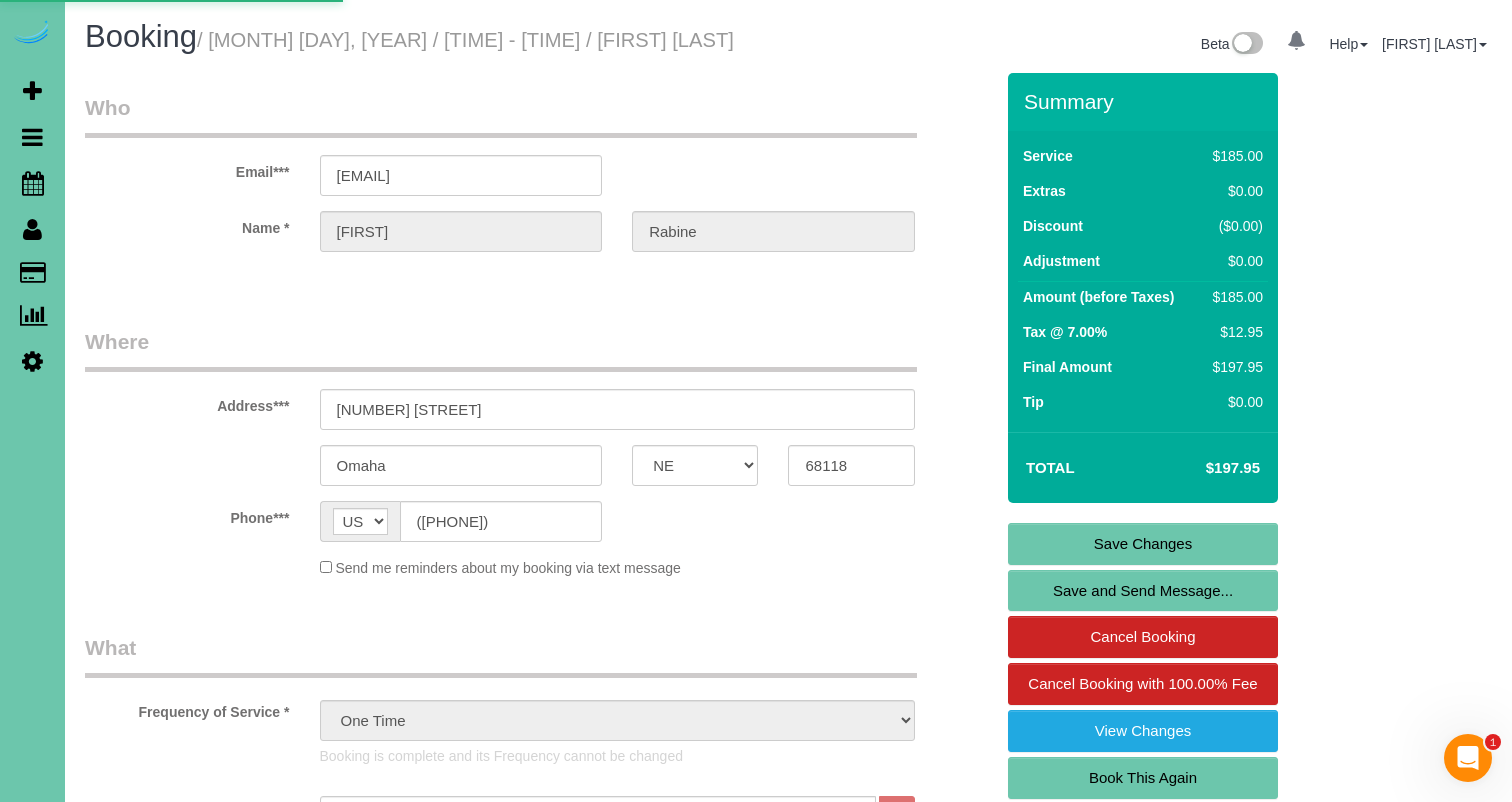 select on "NE" 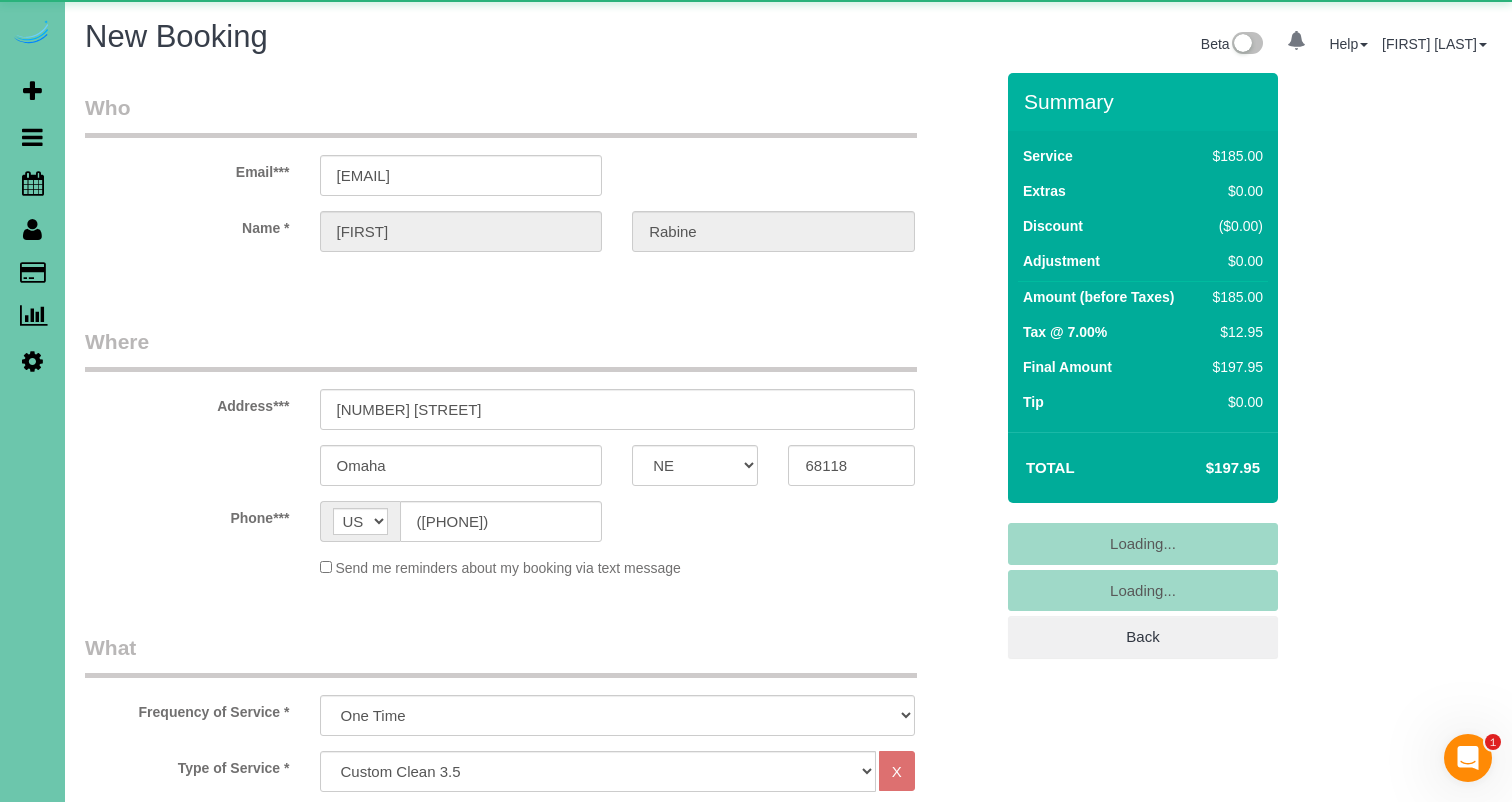 select on "object:1626" 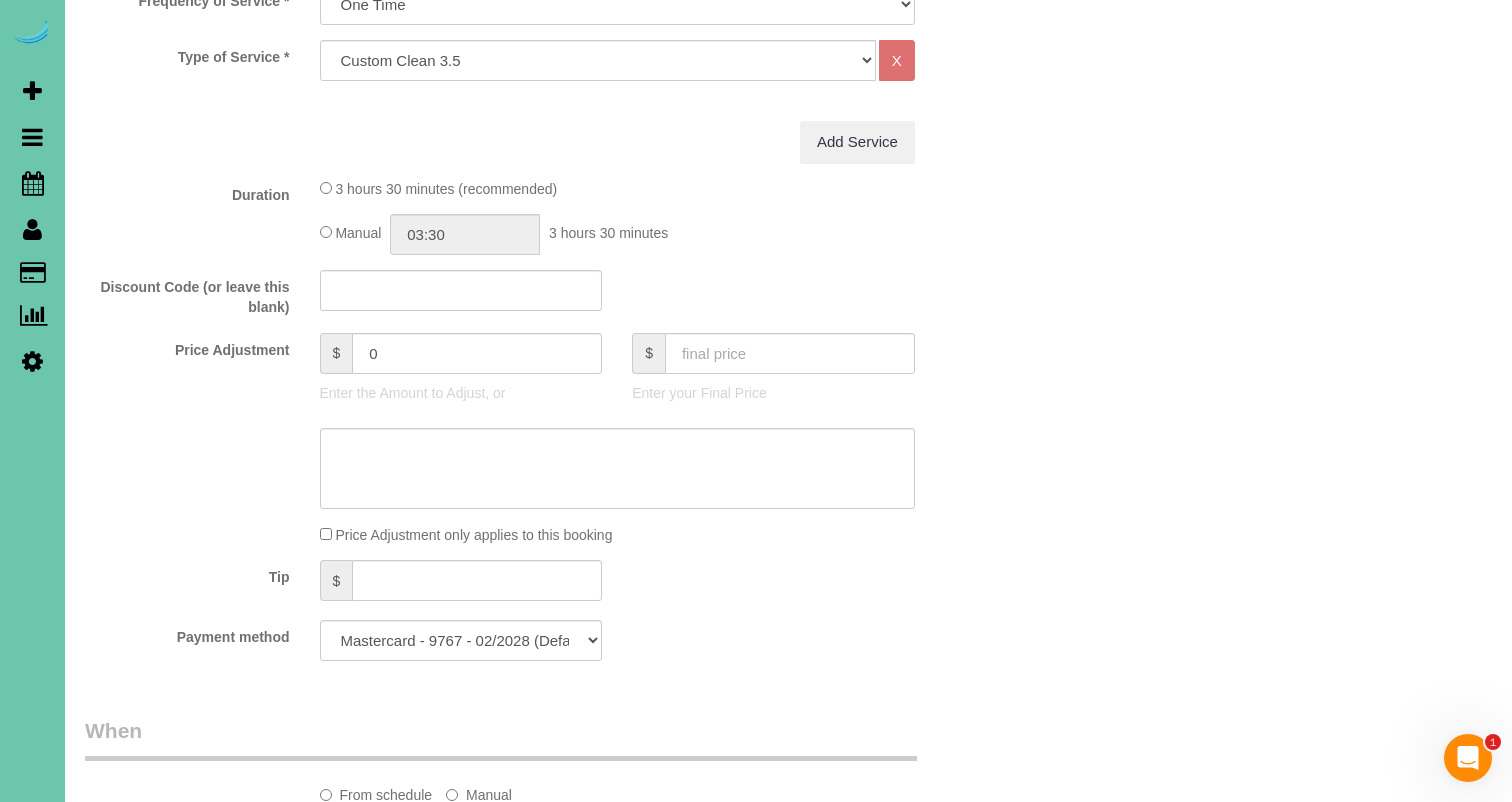 scroll, scrollTop: 750, scrollLeft: 0, axis: vertical 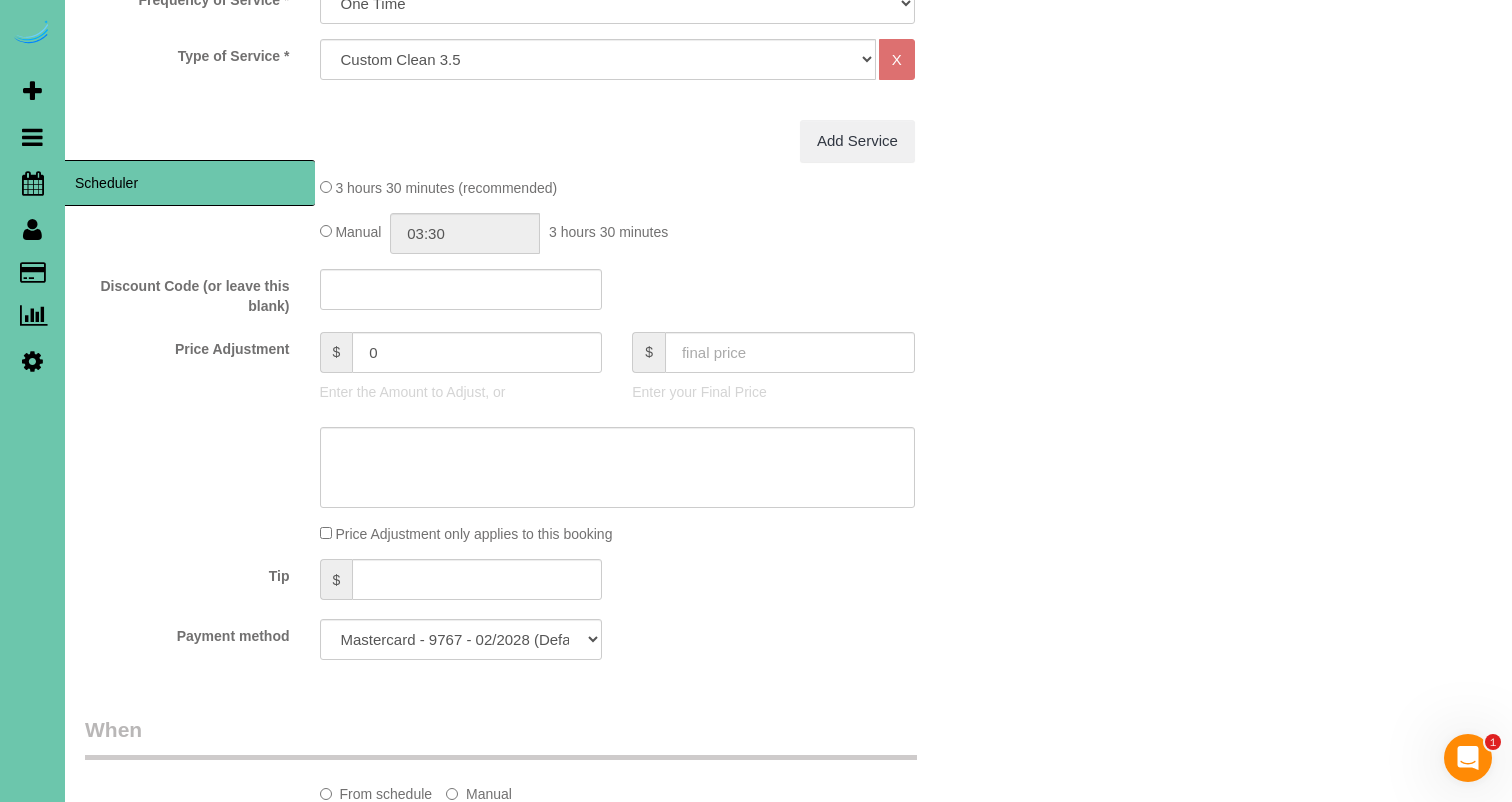 click at bounding box center [33, 183] 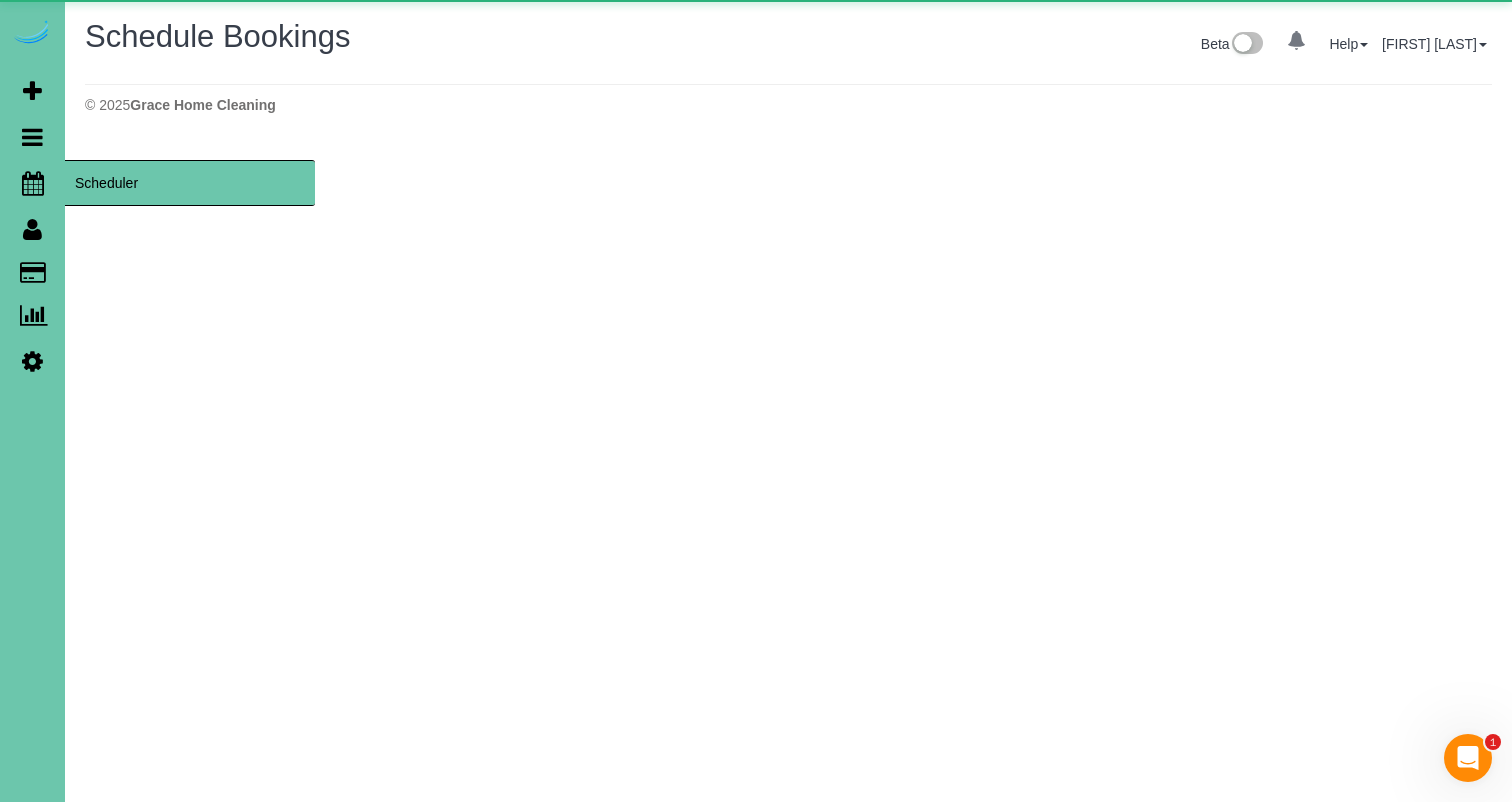 scroll, scrollTop: 0, scrollLeft: 0, axis: both 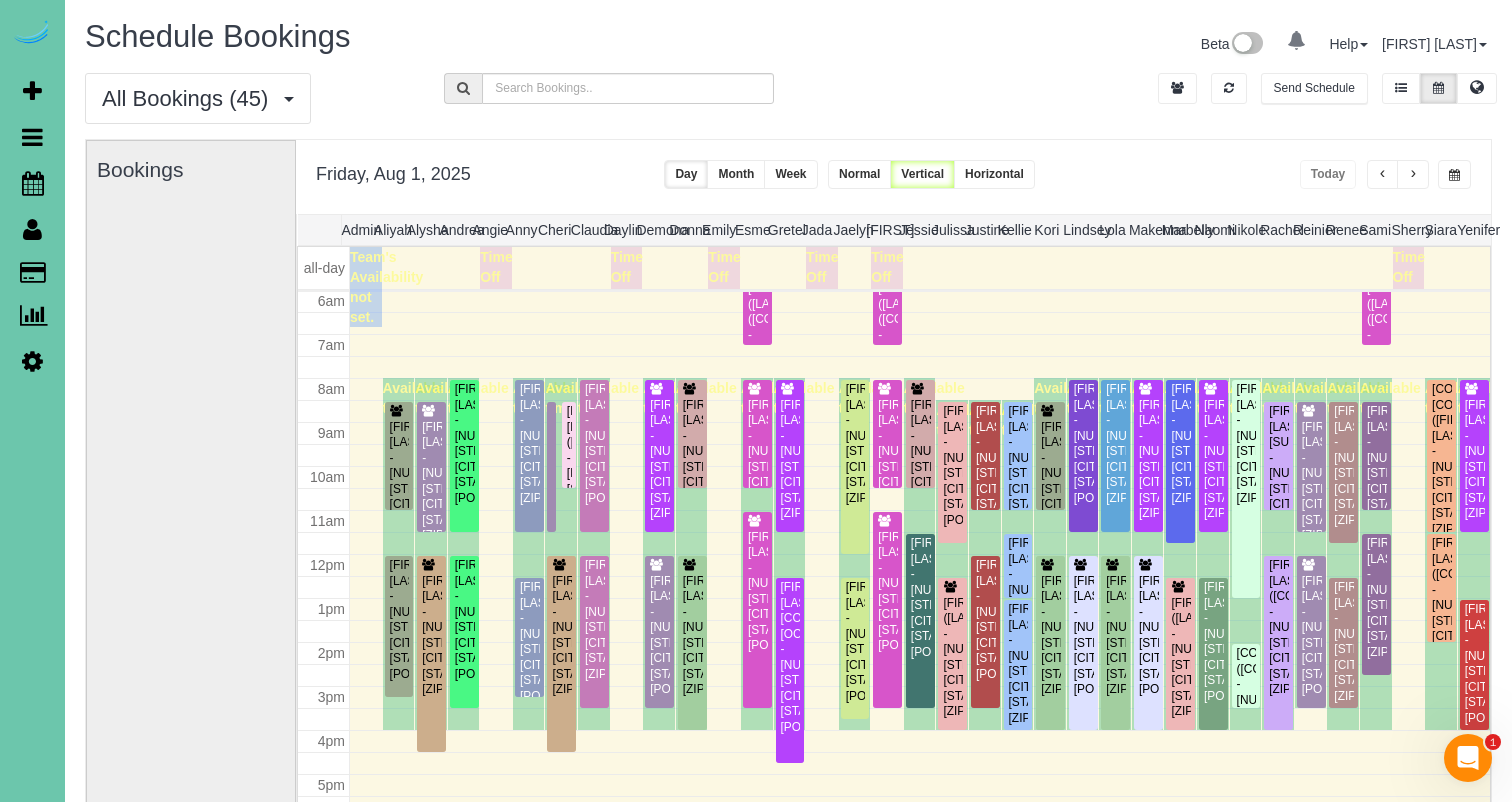 click at bounding box center (1454, 174) 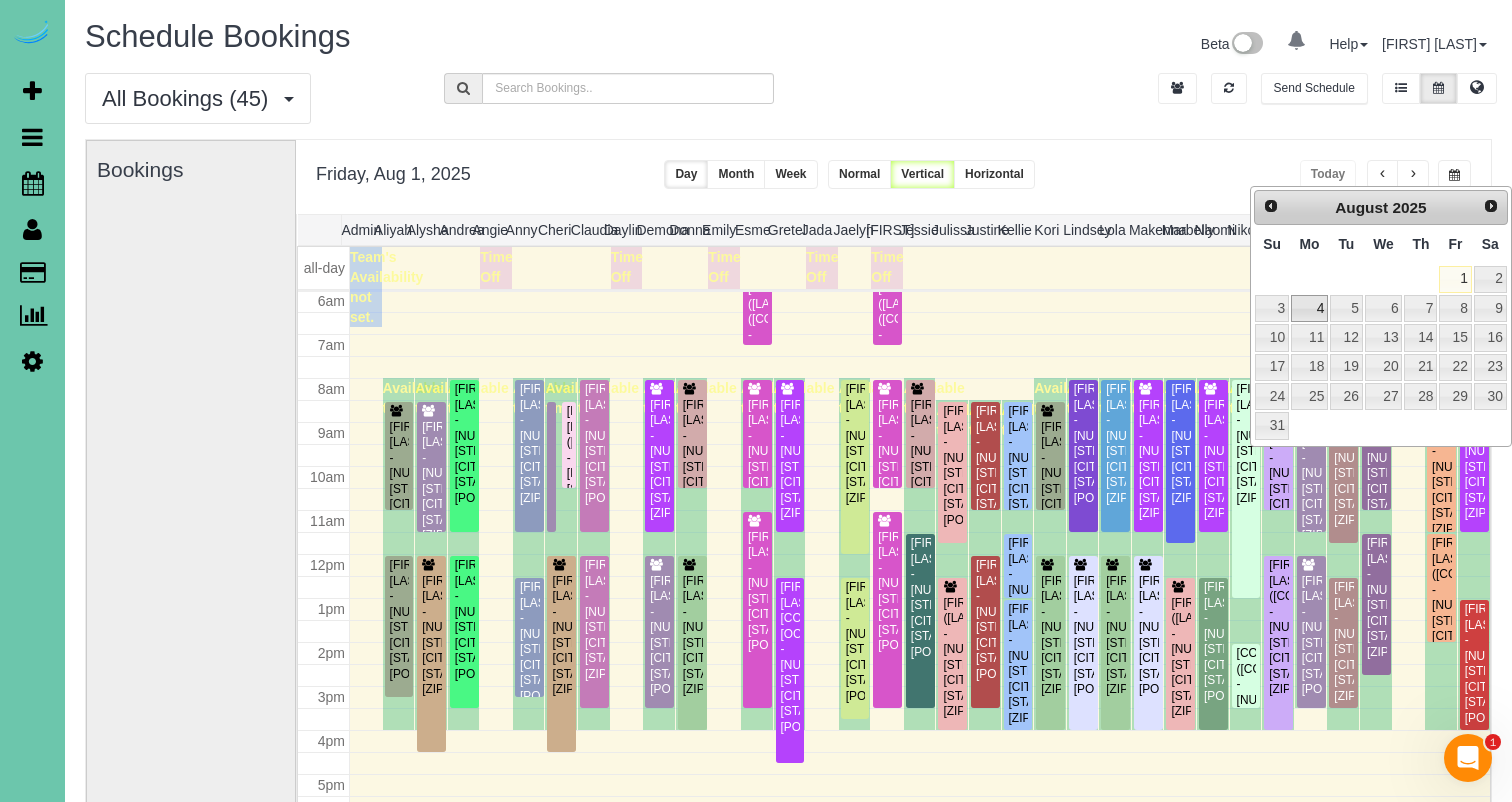 click on "4" at bounding box center [1309, 308] 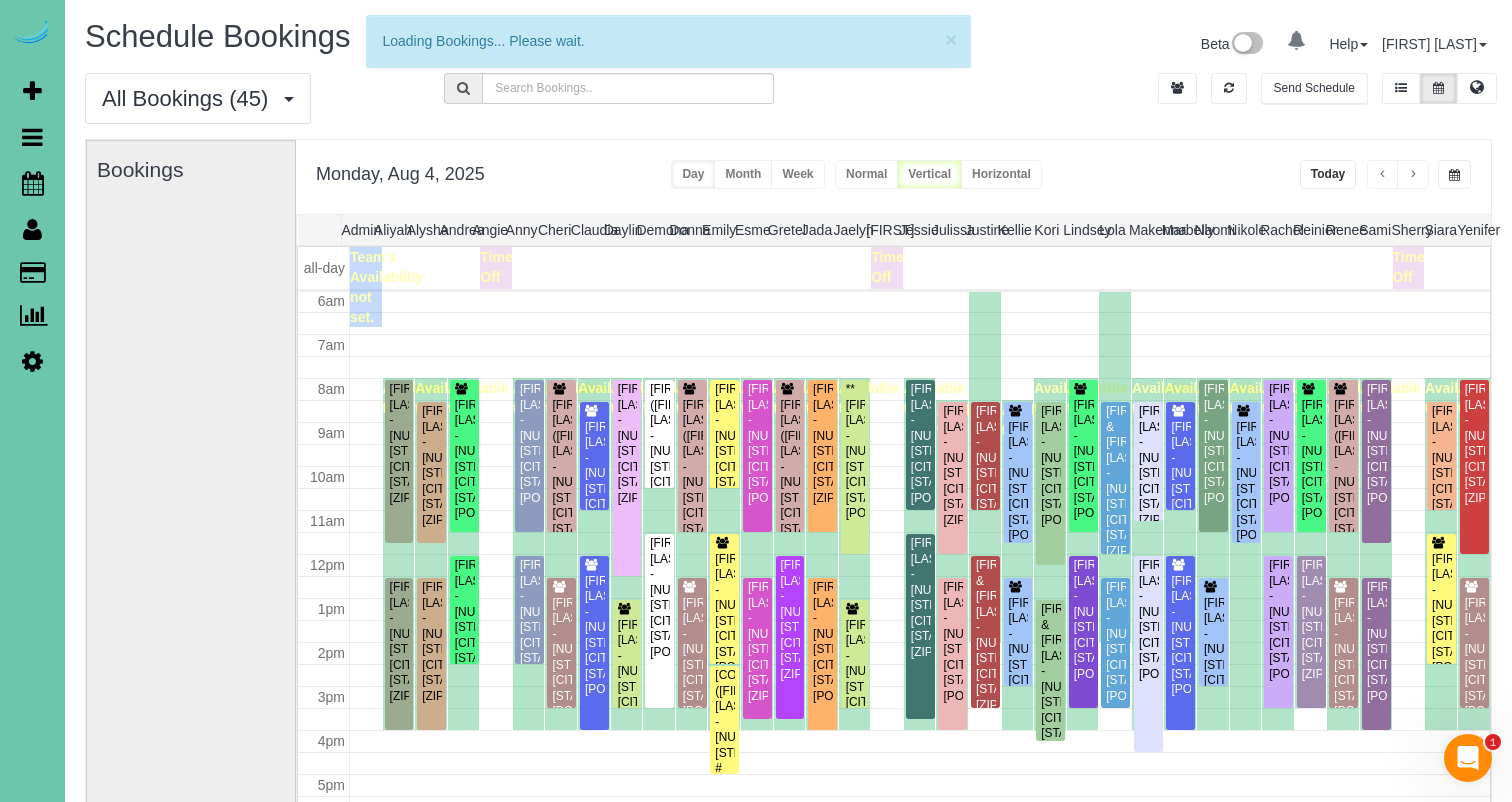 scroll, scrollTop: 265, scrollLeft: 0, axis: vertical 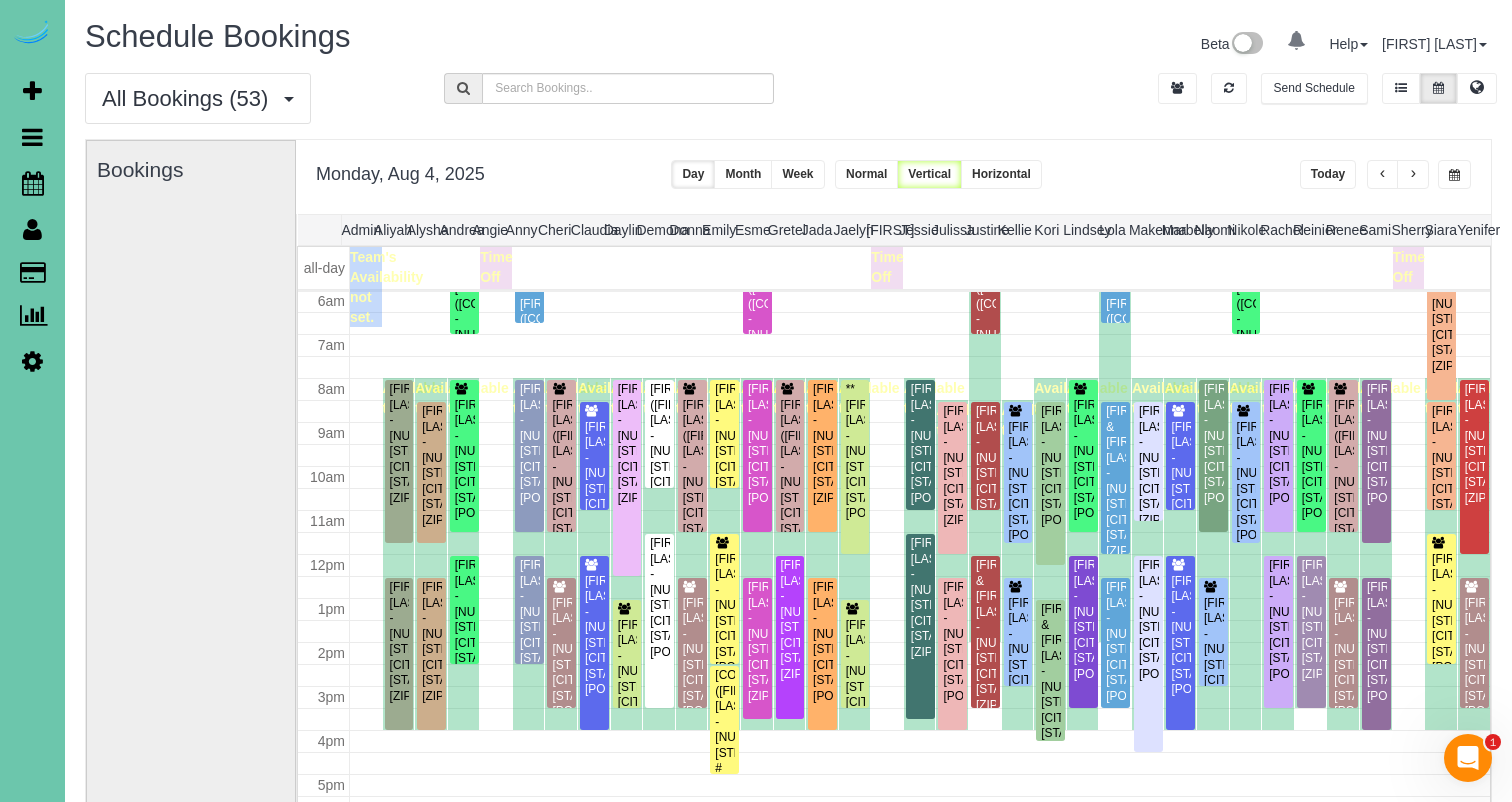 click on "Today" at bounding box center (1328, 174) 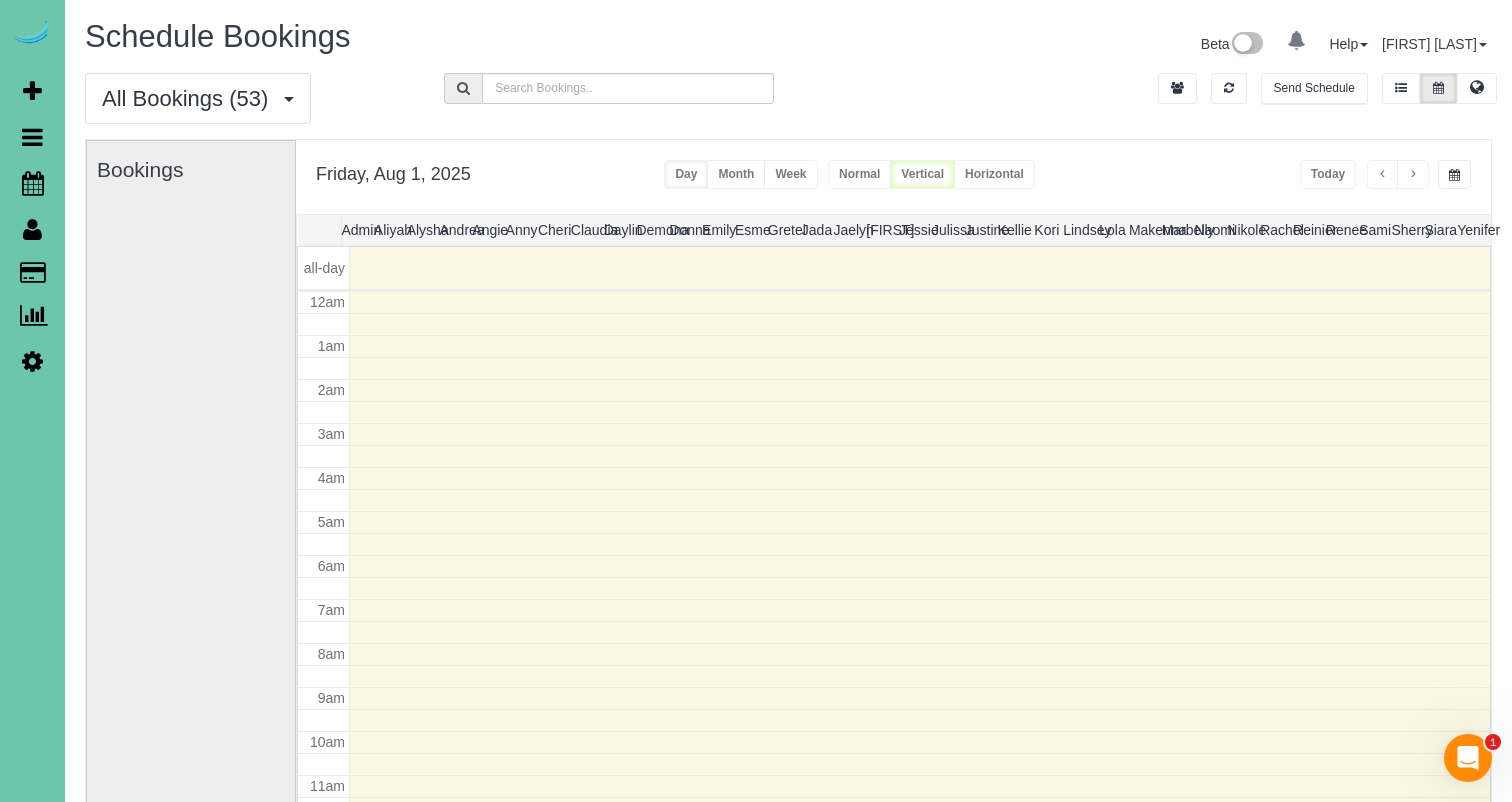 scroll, scrollTop: 265, scrollLeft: 0, axis: vertical 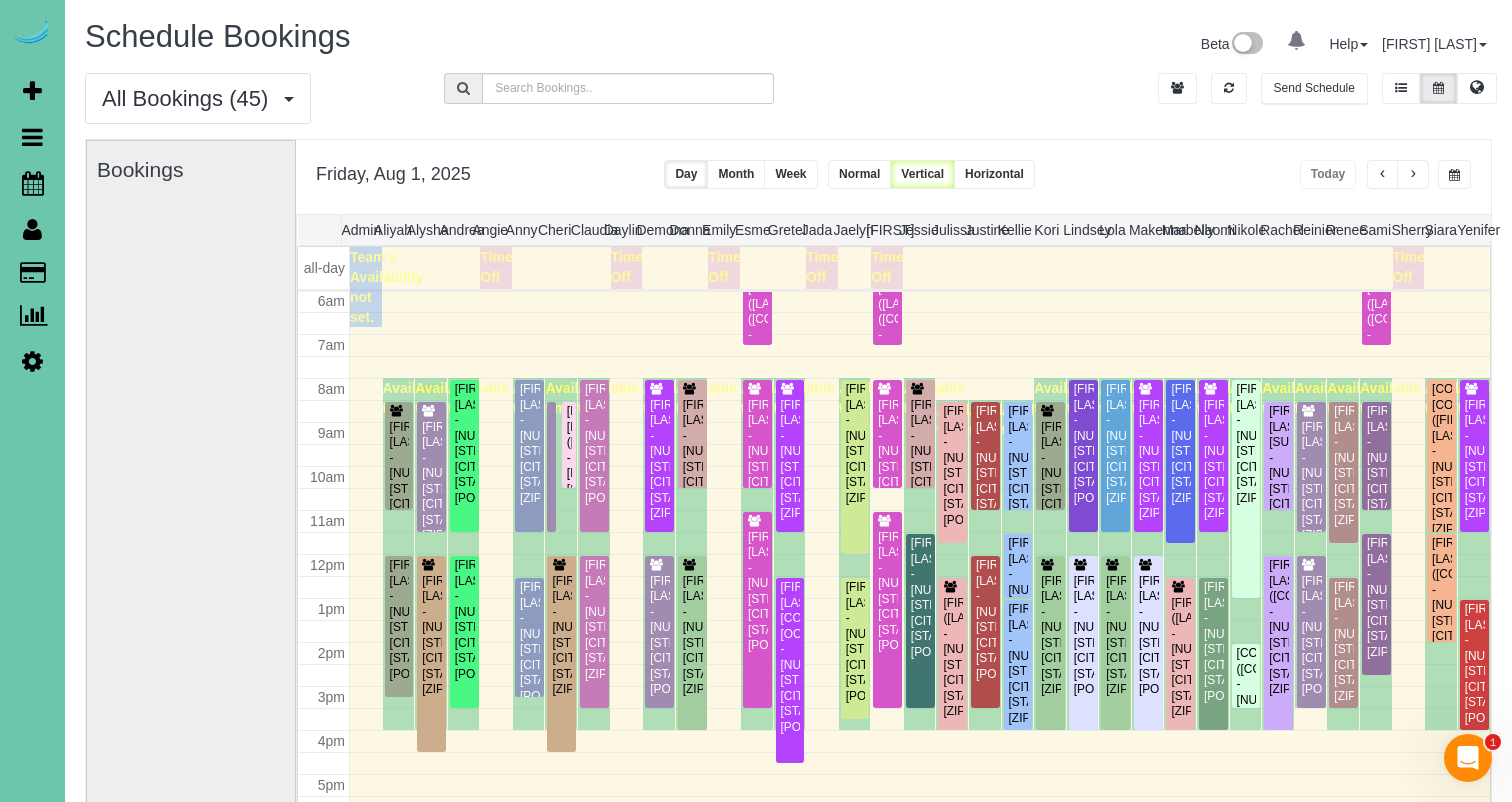 click at bounding box center (1413, 175) 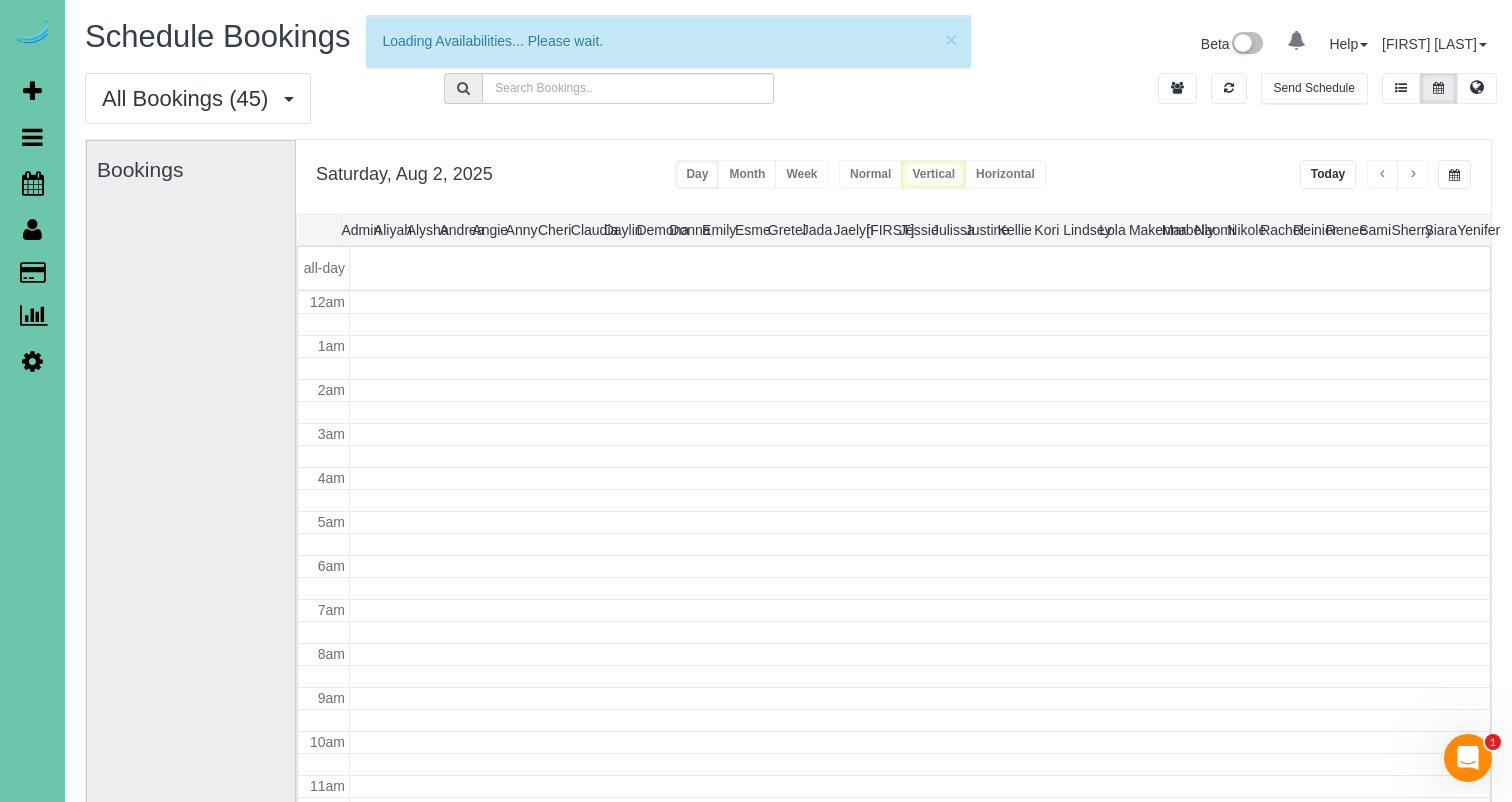scroll, scrollTop: 265, scrollLeft: 0, axis: vertical 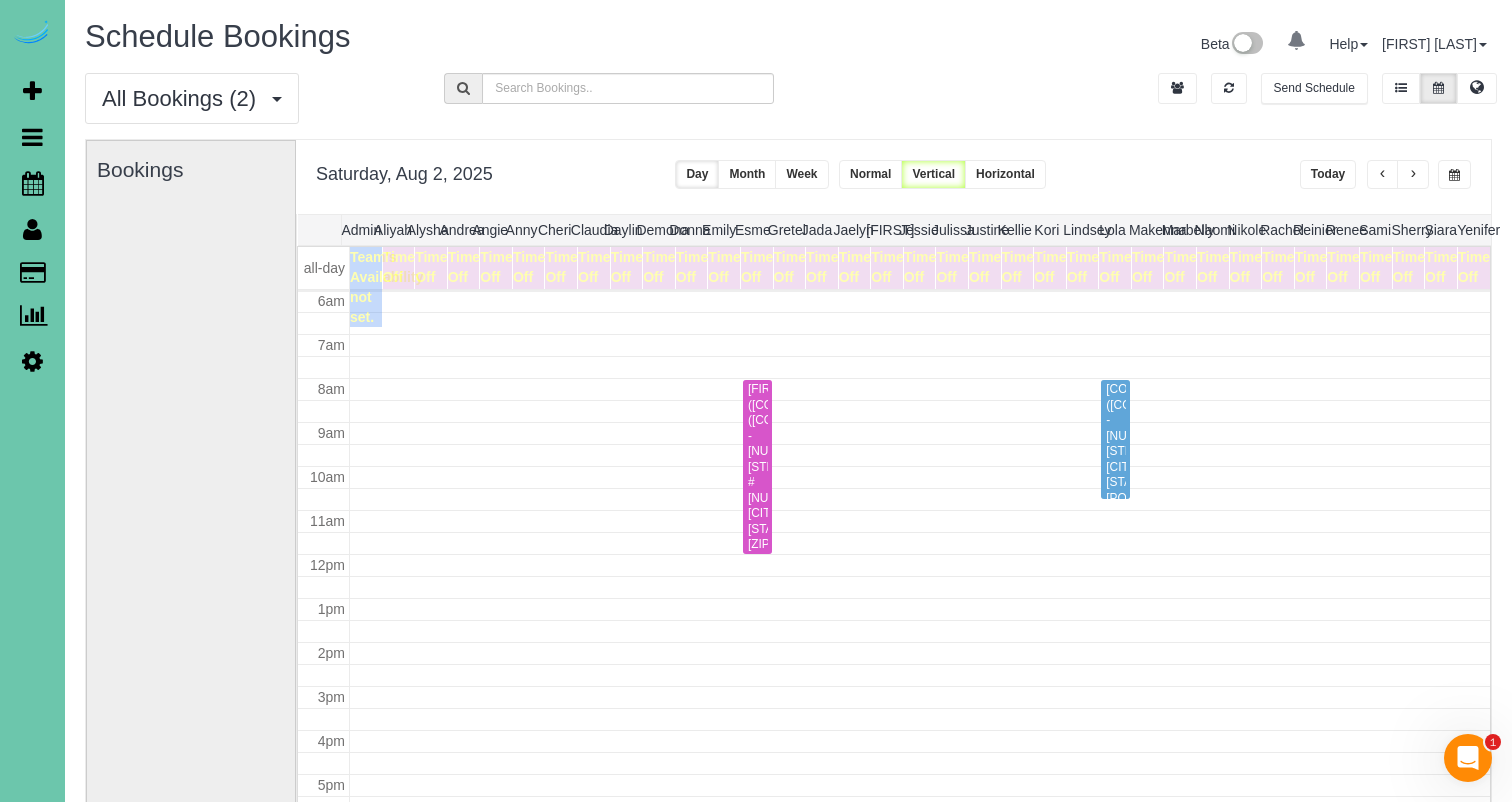 drag, startPoint x: 1444, startPoint y: 174, endPoint x: 1435, endPoint y: 181, distance: 11.401754 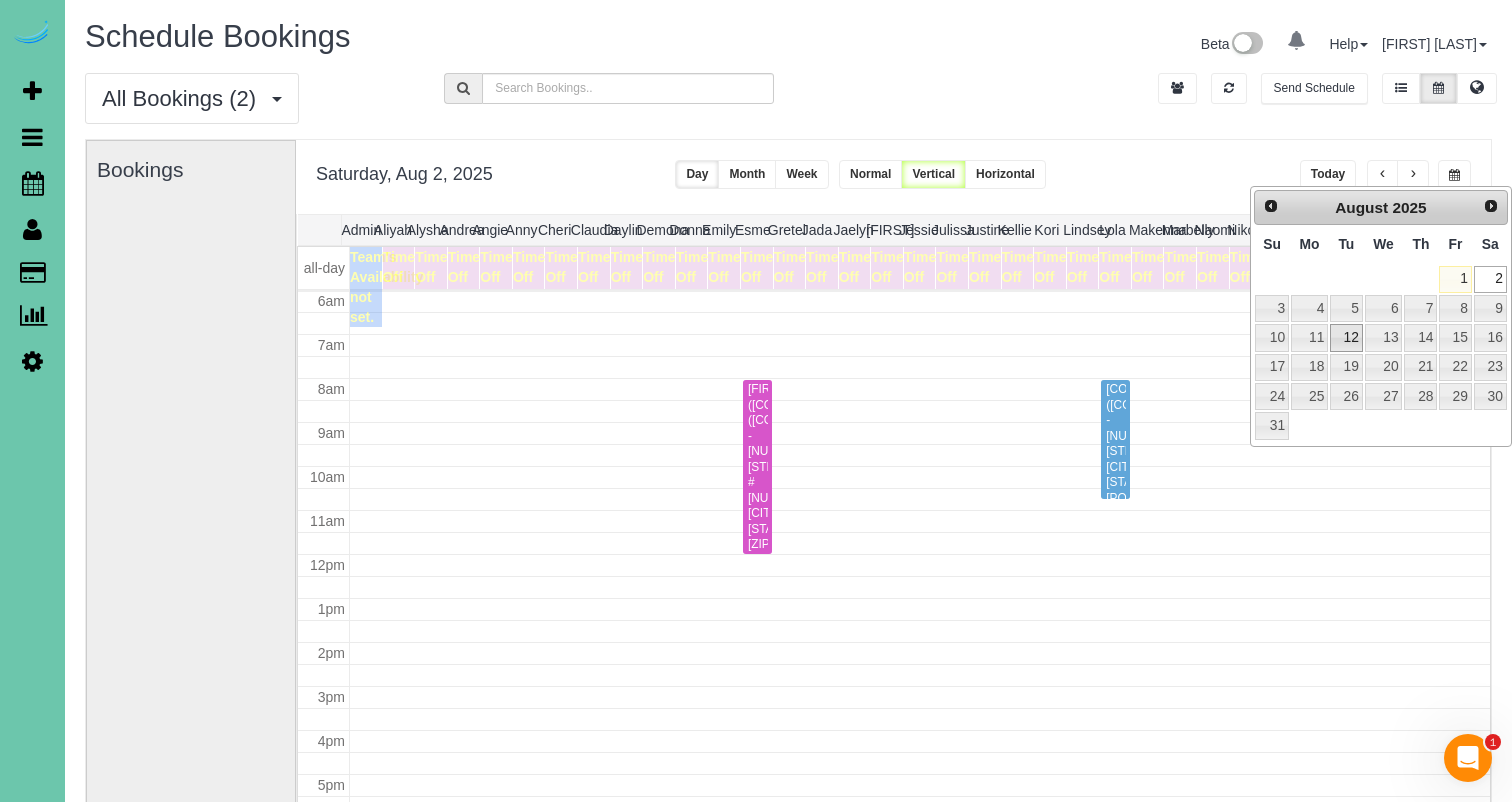 click on "12" at bounding box center [1346, 337] 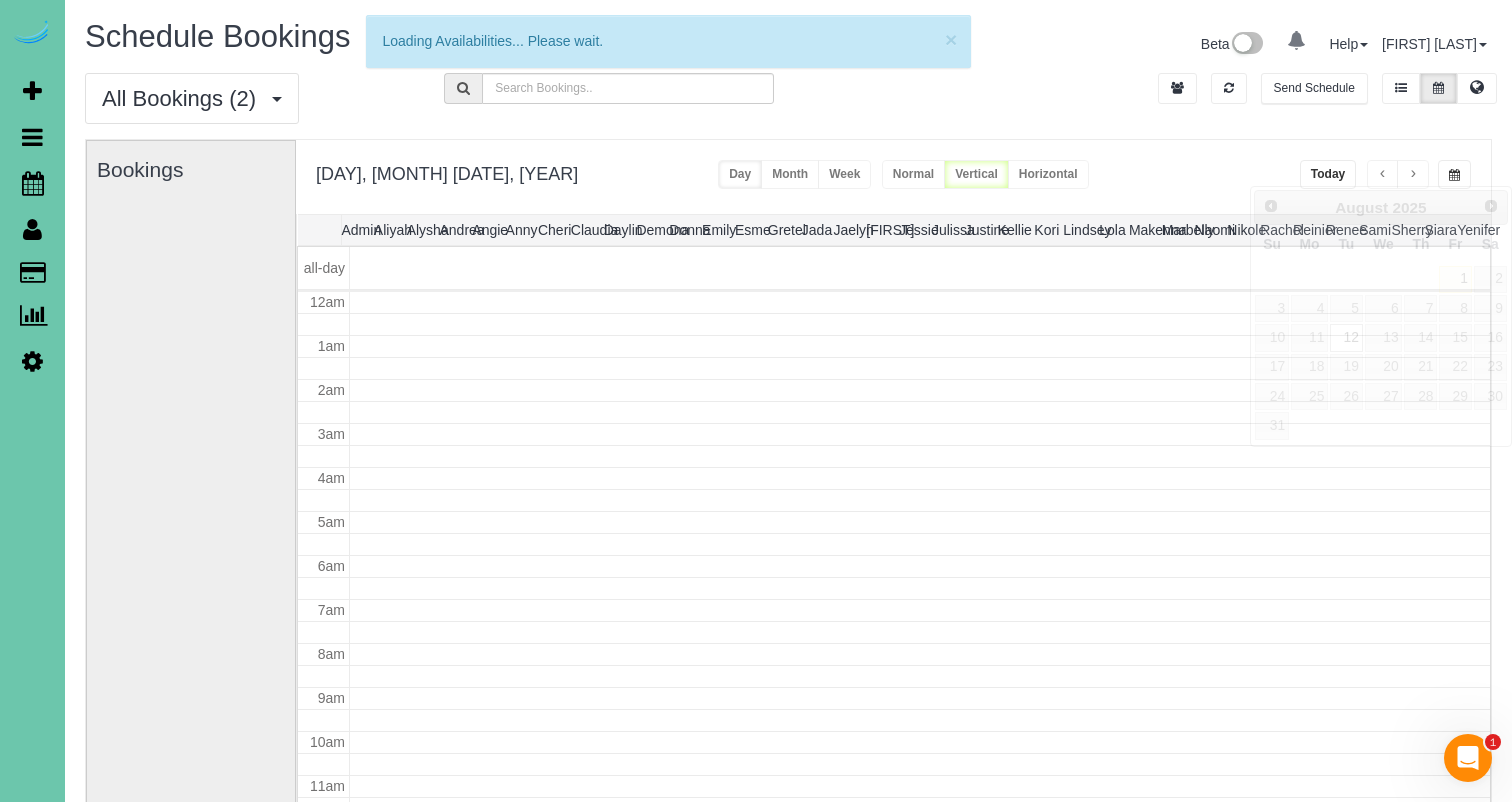 scroll, scrollTop: 265, scrollLeft: 0, axis: vertical 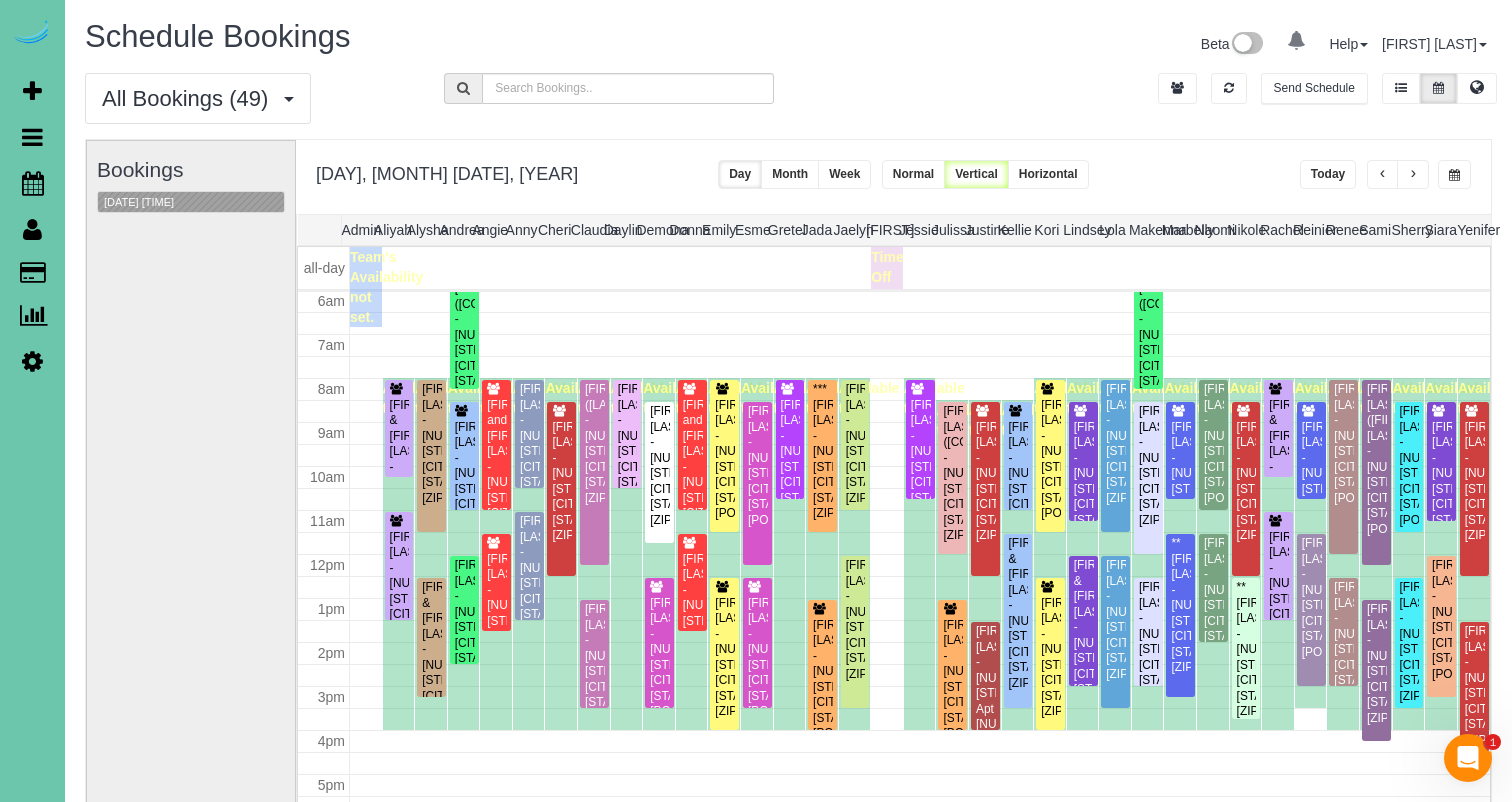 click at bounding box center (32, 361) 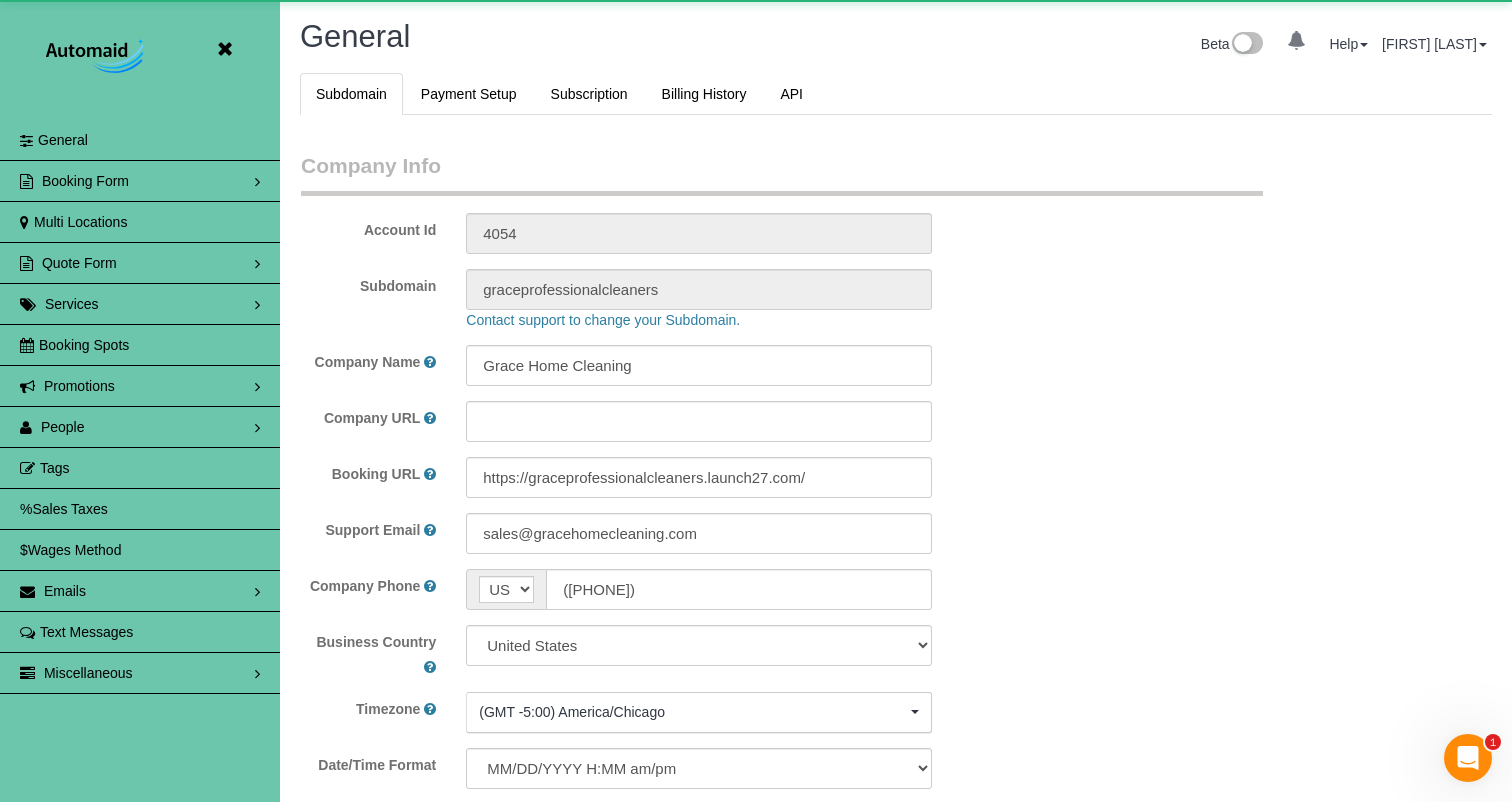 scroll, scrollTop: 95669, scrollLeft: 98488, axis: both 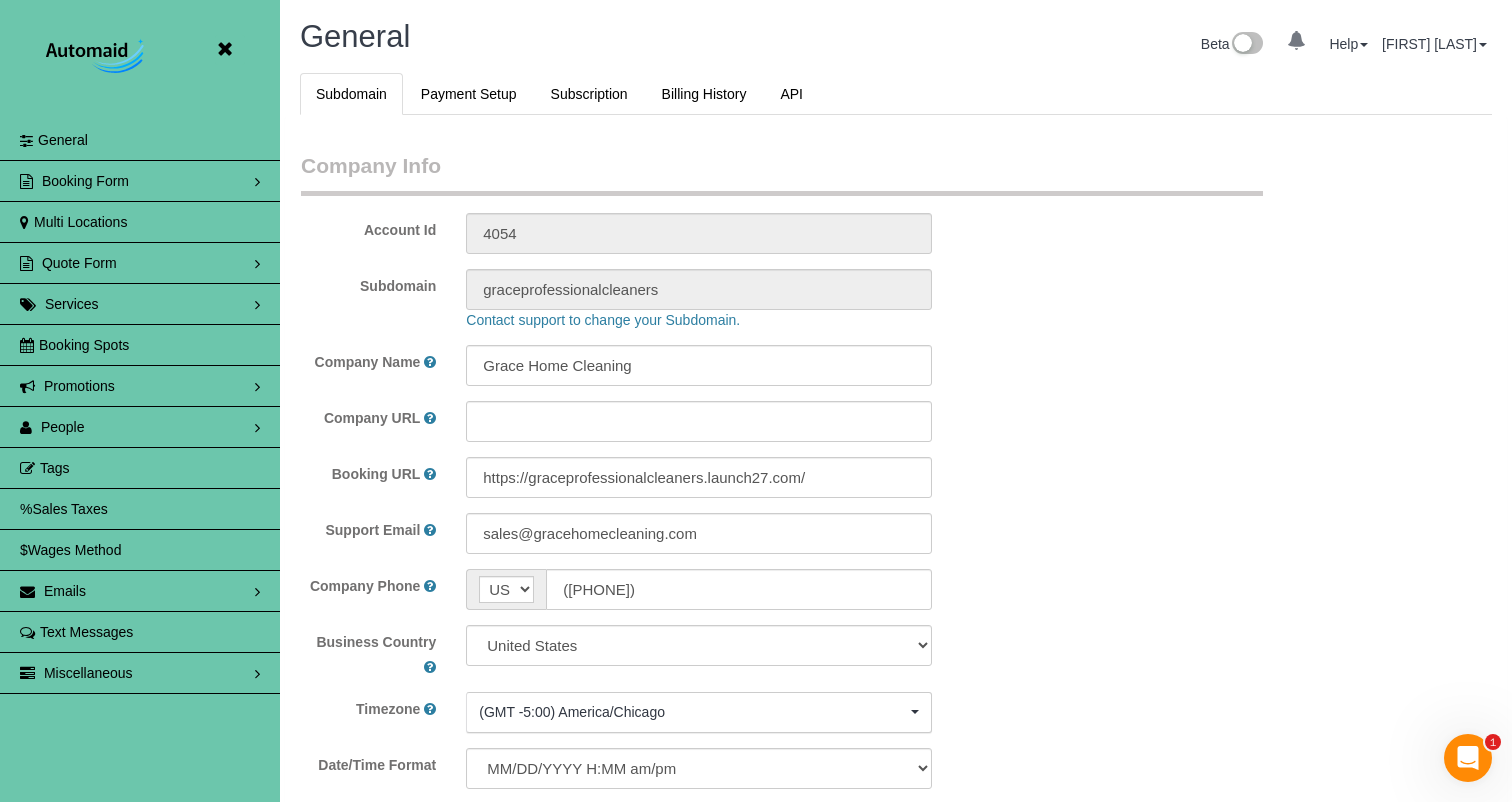 click on "People" at bounding box center [140, 427] 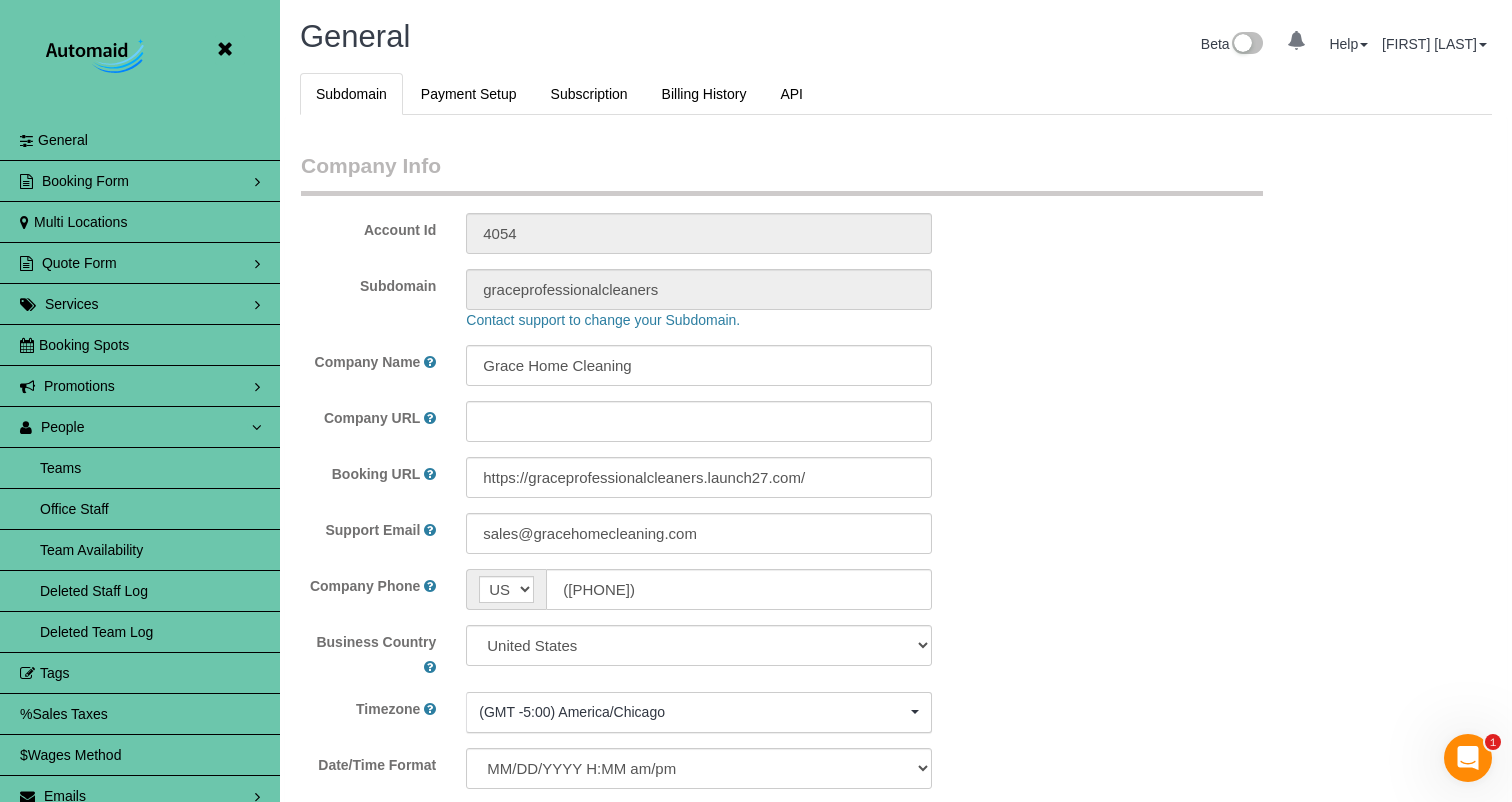 click on "Team Availability" at bounding box center (140, 550) 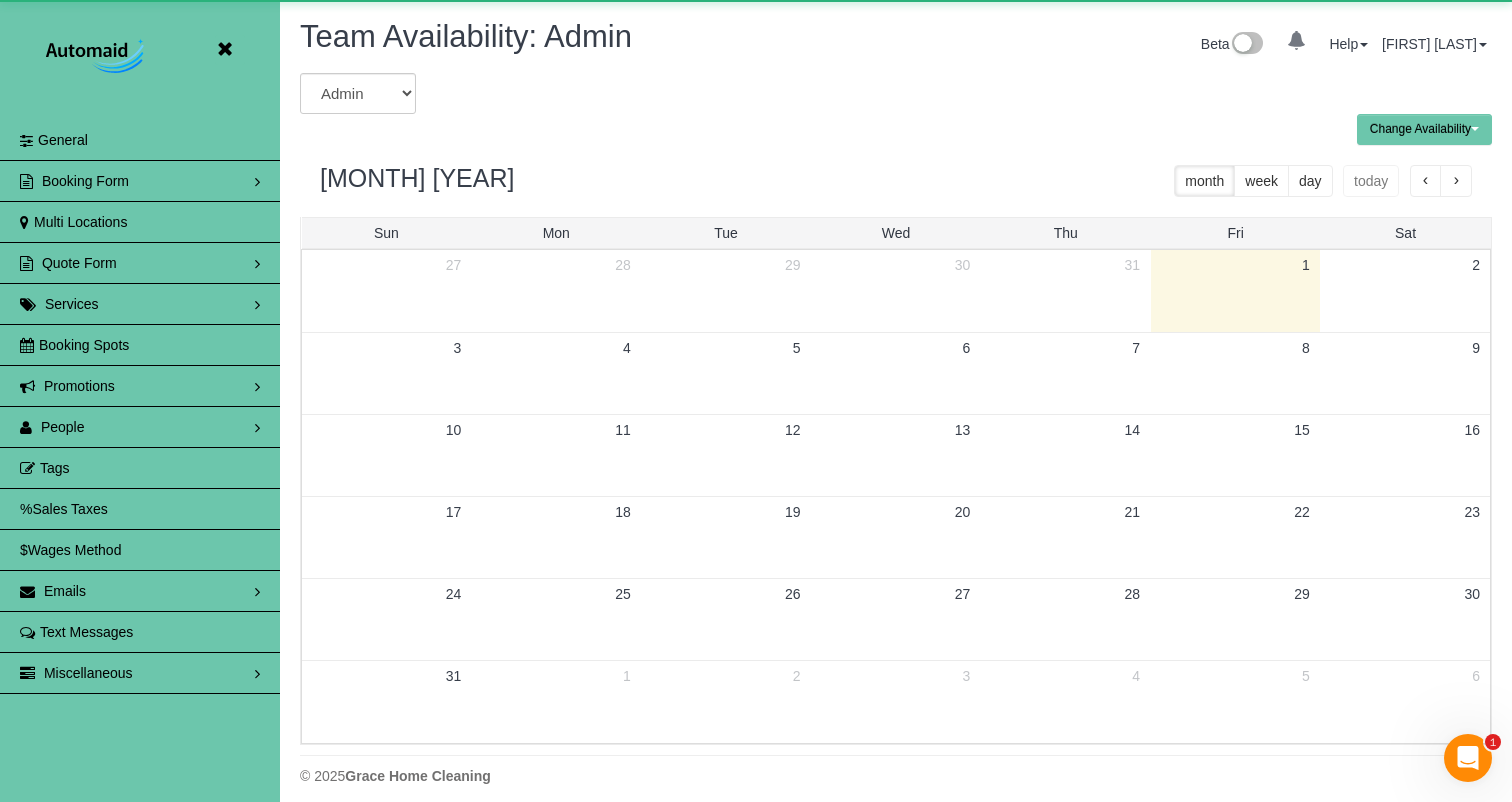 scroll, scrollTop: 99185, scrollLeft: 98488, axis: both 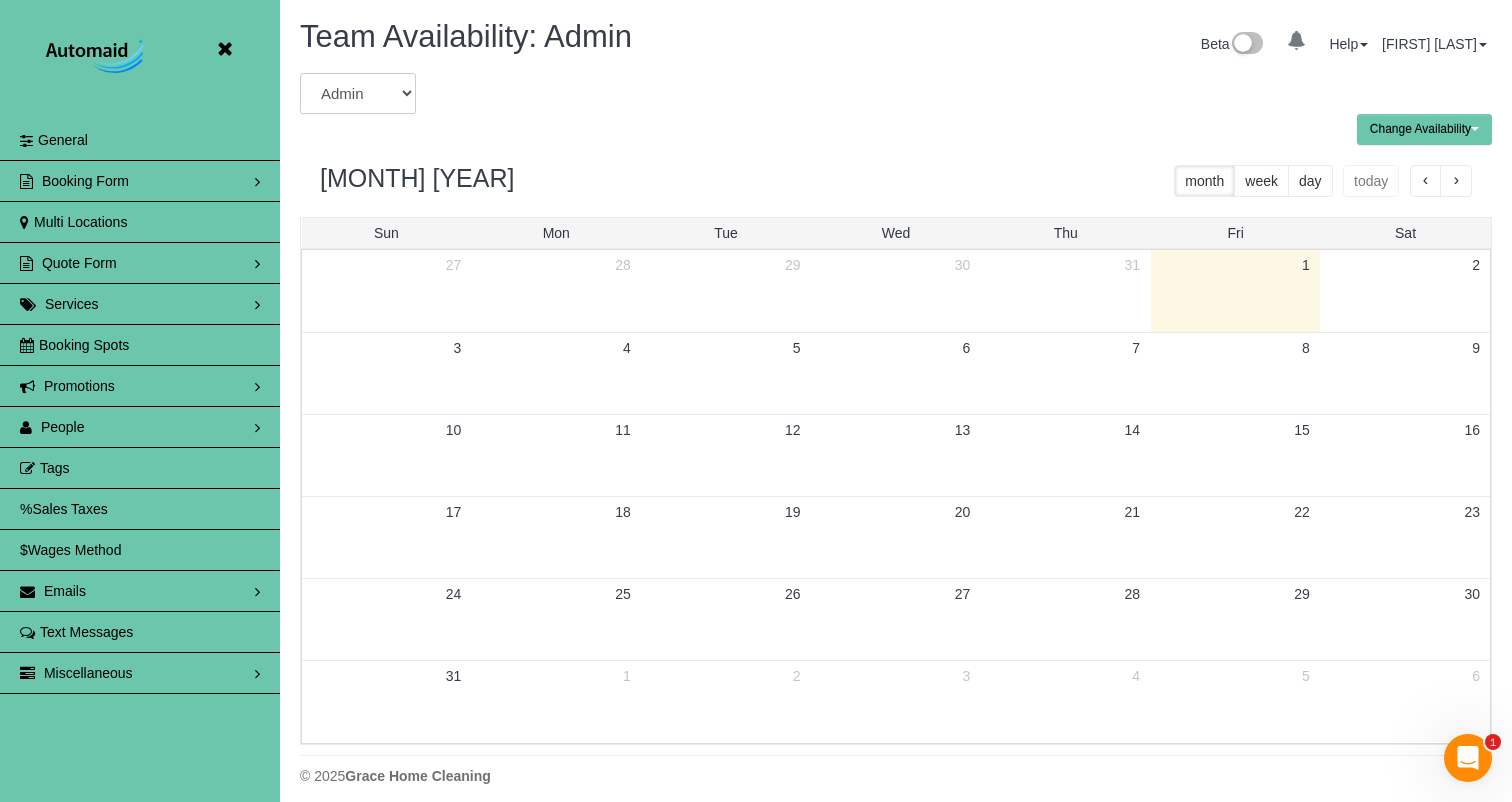select on "number:[NUMBER]" 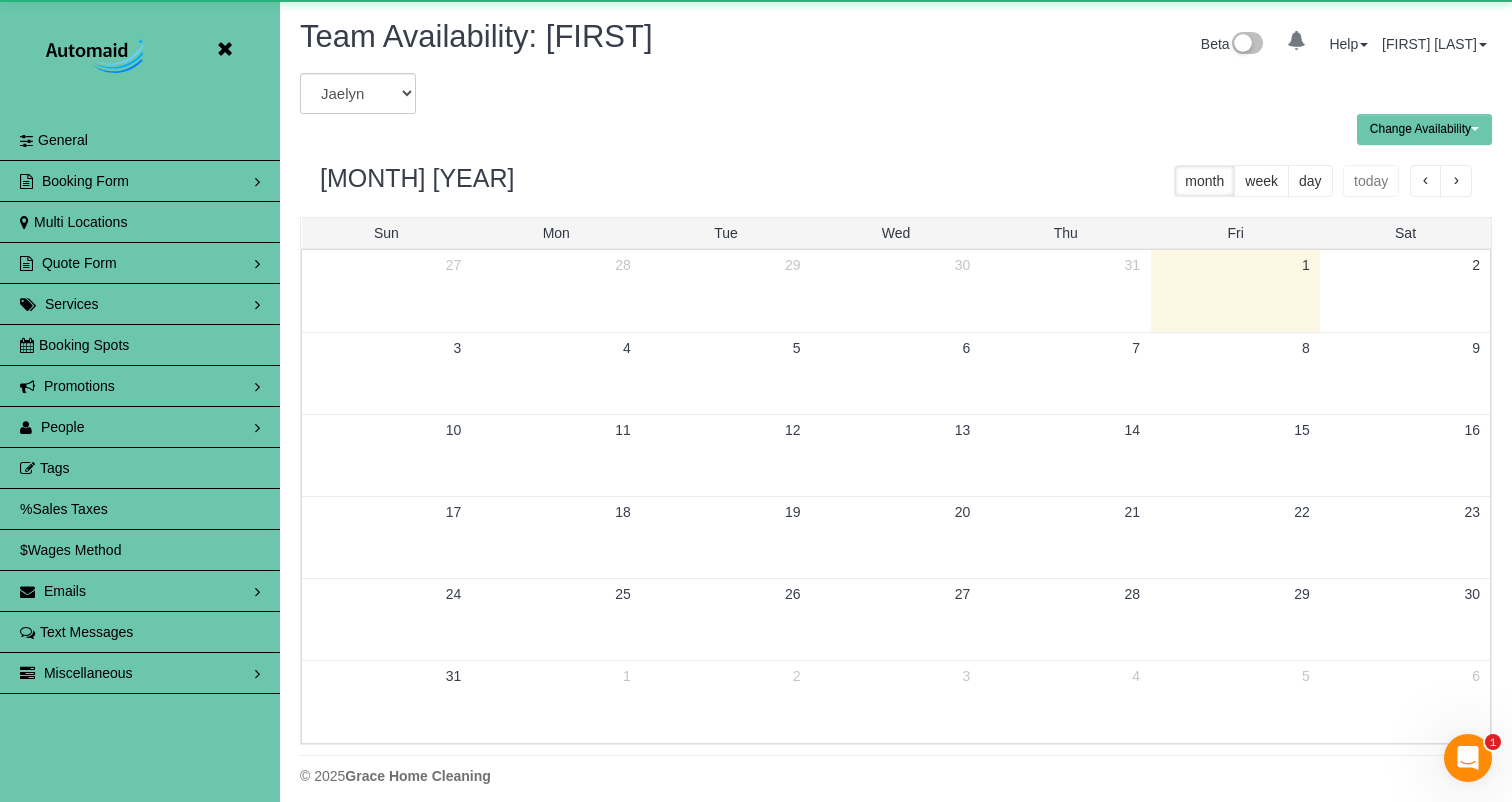scroll, scrollTop: 99185, scrollLeft: 98488, axis: both 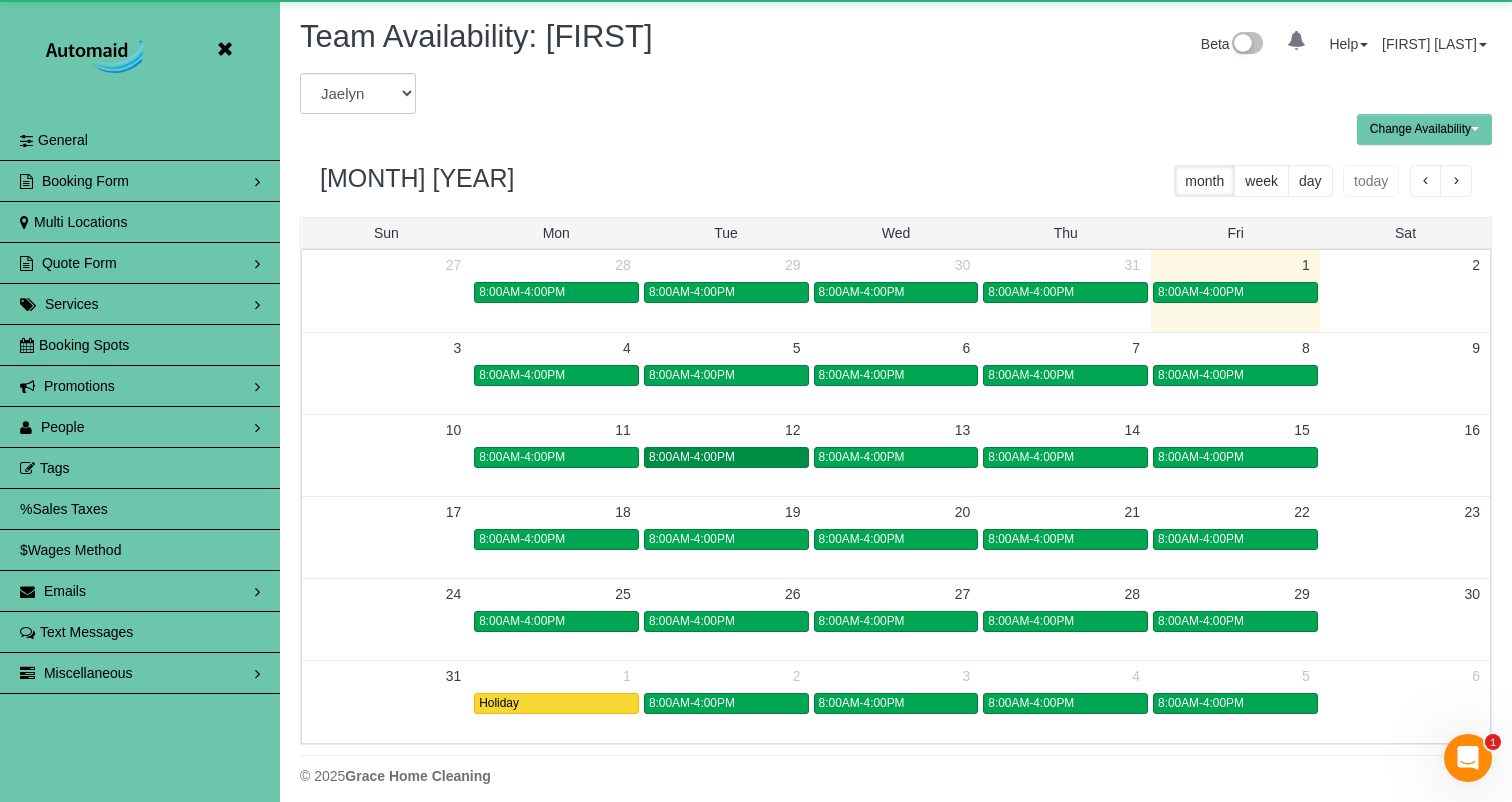 click on "8:00AM-4:00PM" at bounding box center (692, 457) 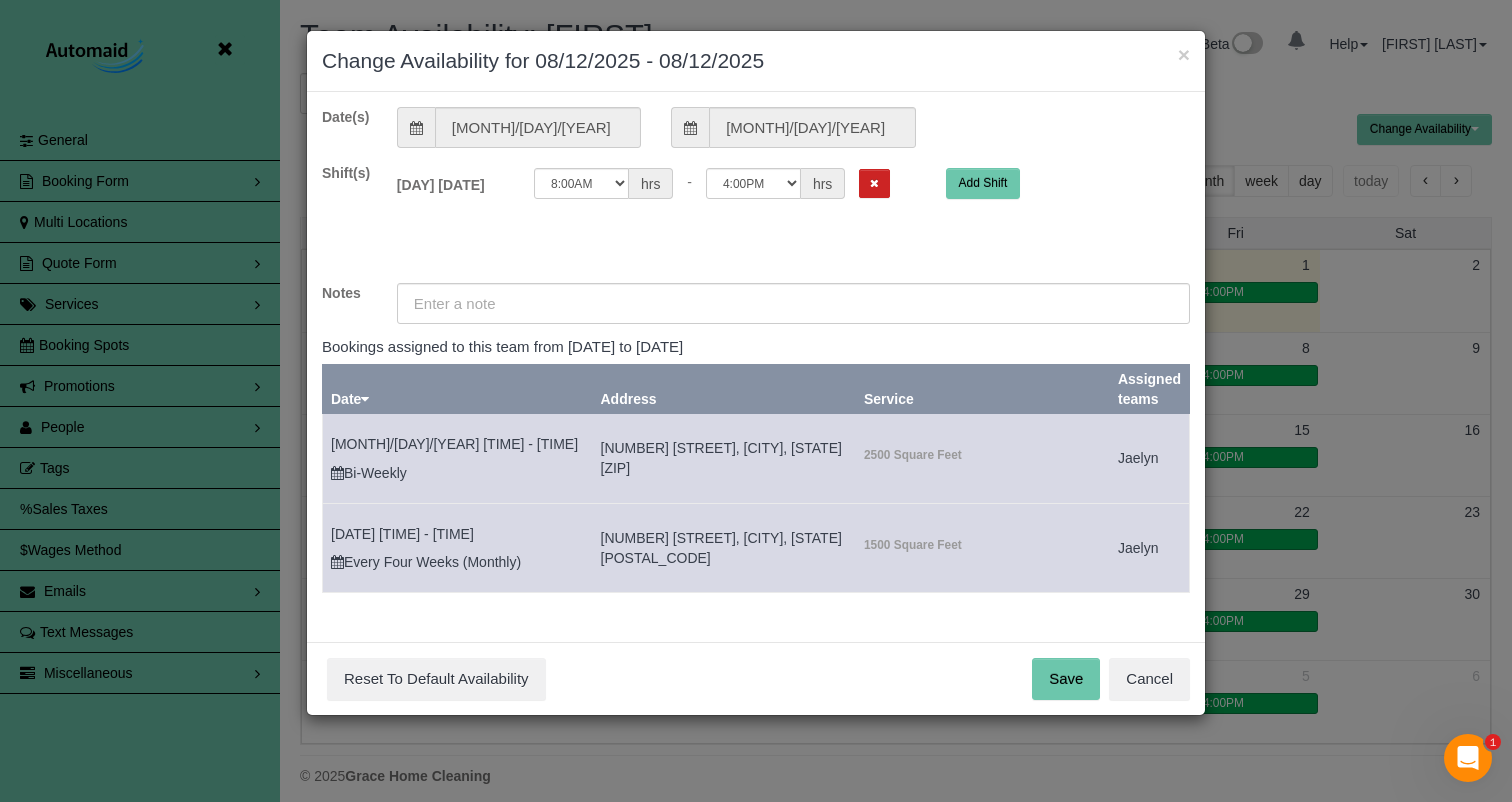 click at bounding box center (874, 183) 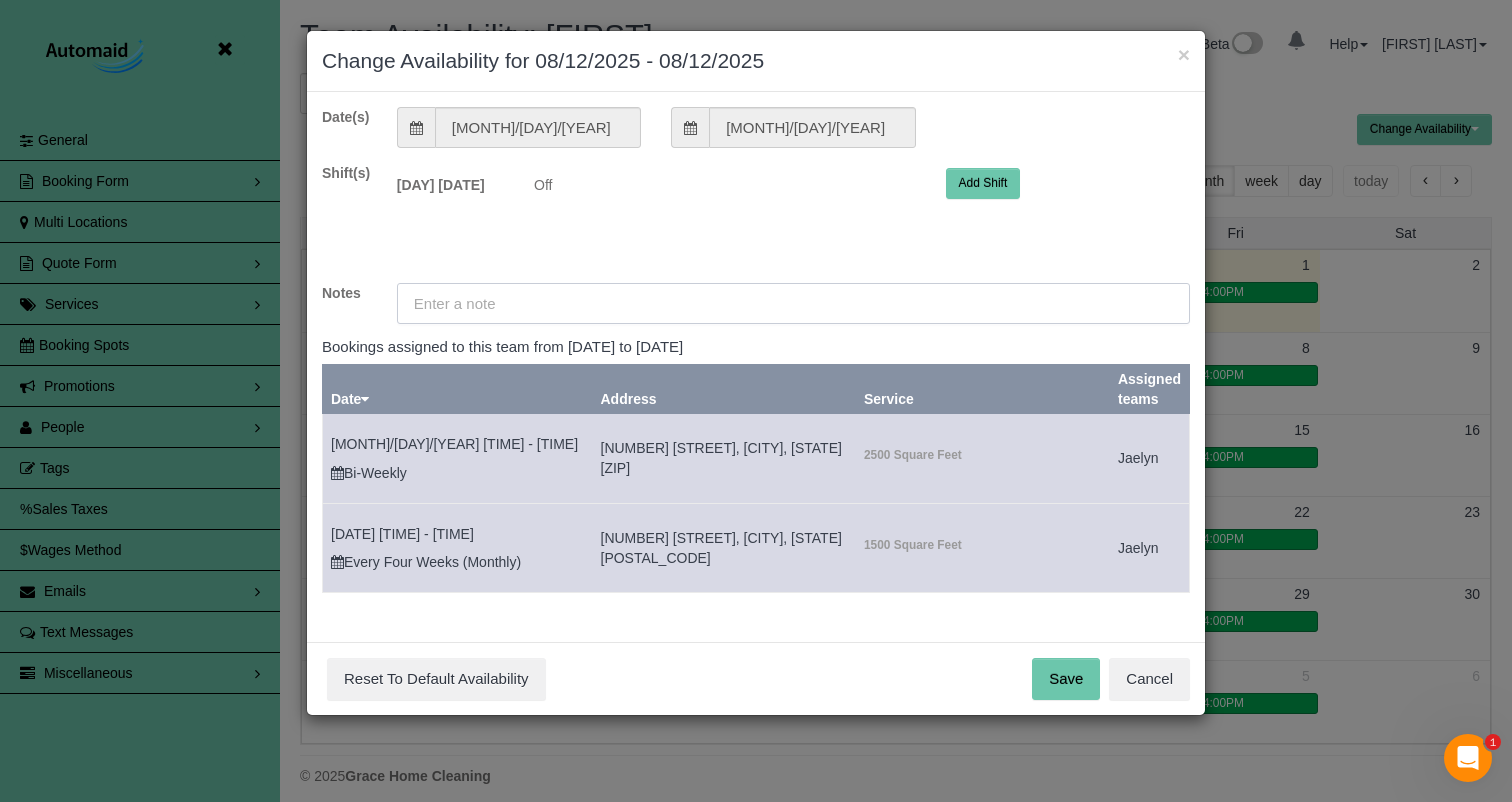 click at bounding box center (793, 303) 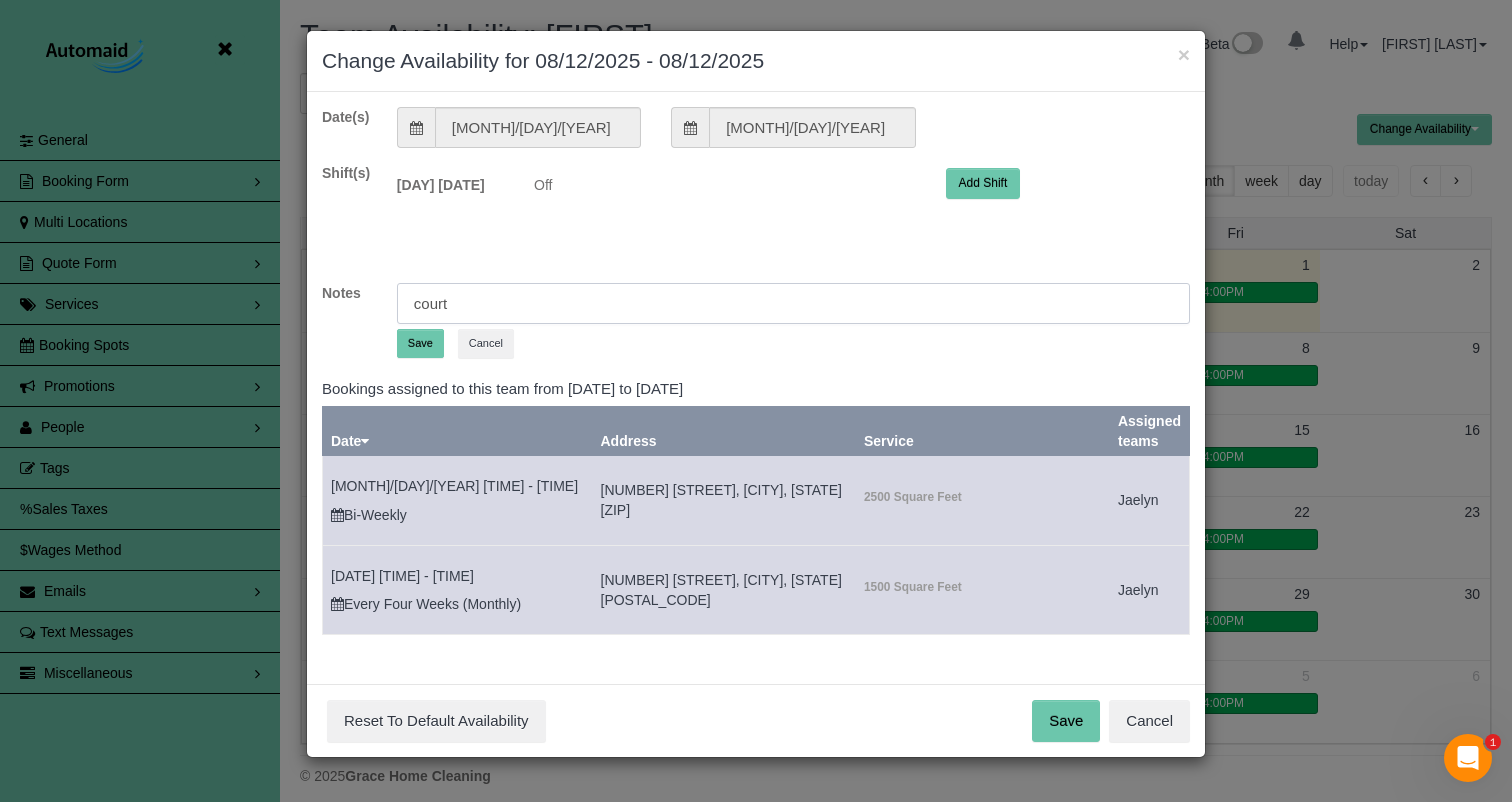 type on "court" 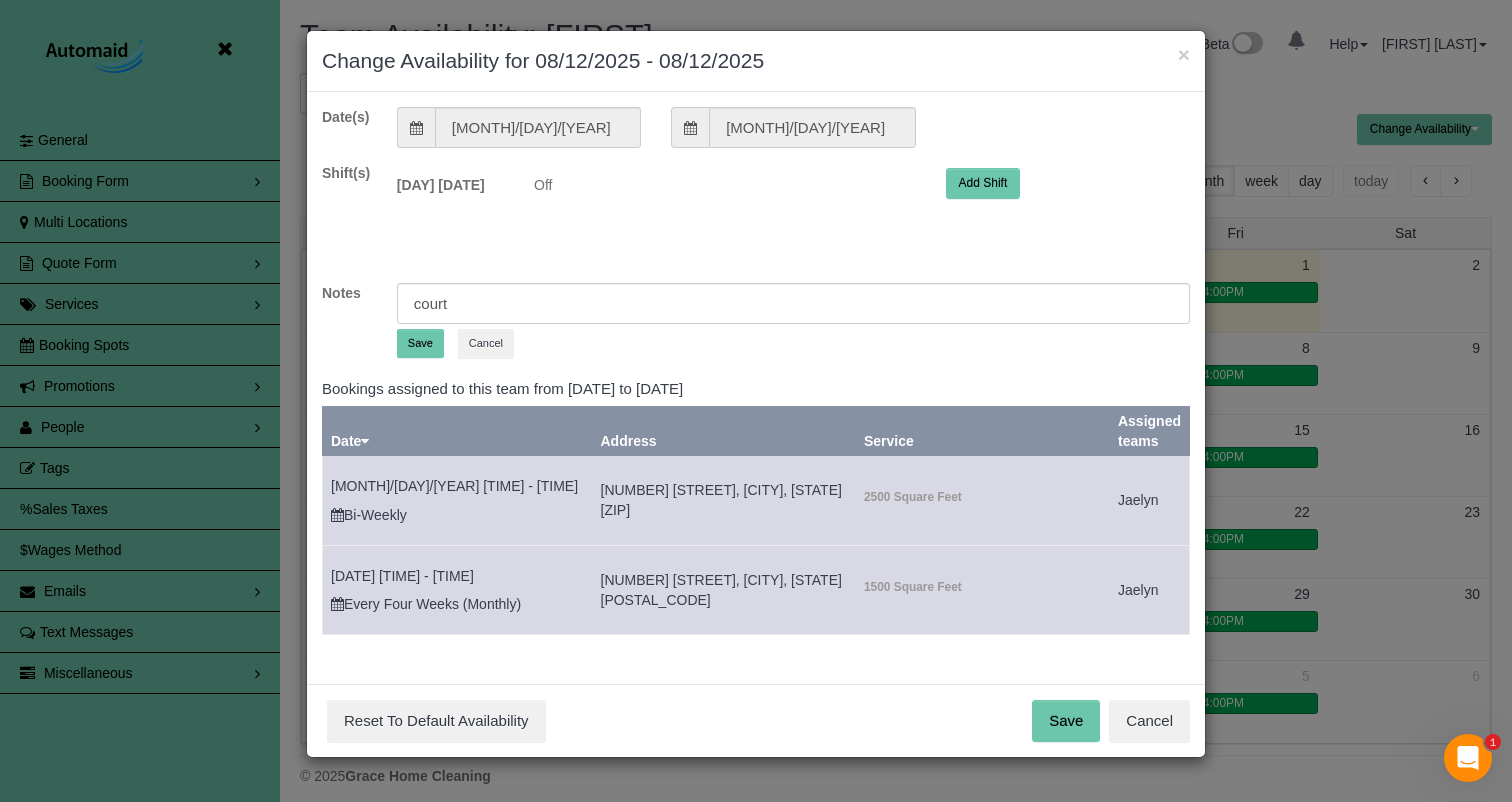 click on "Save" at bounding box center (420, 343) 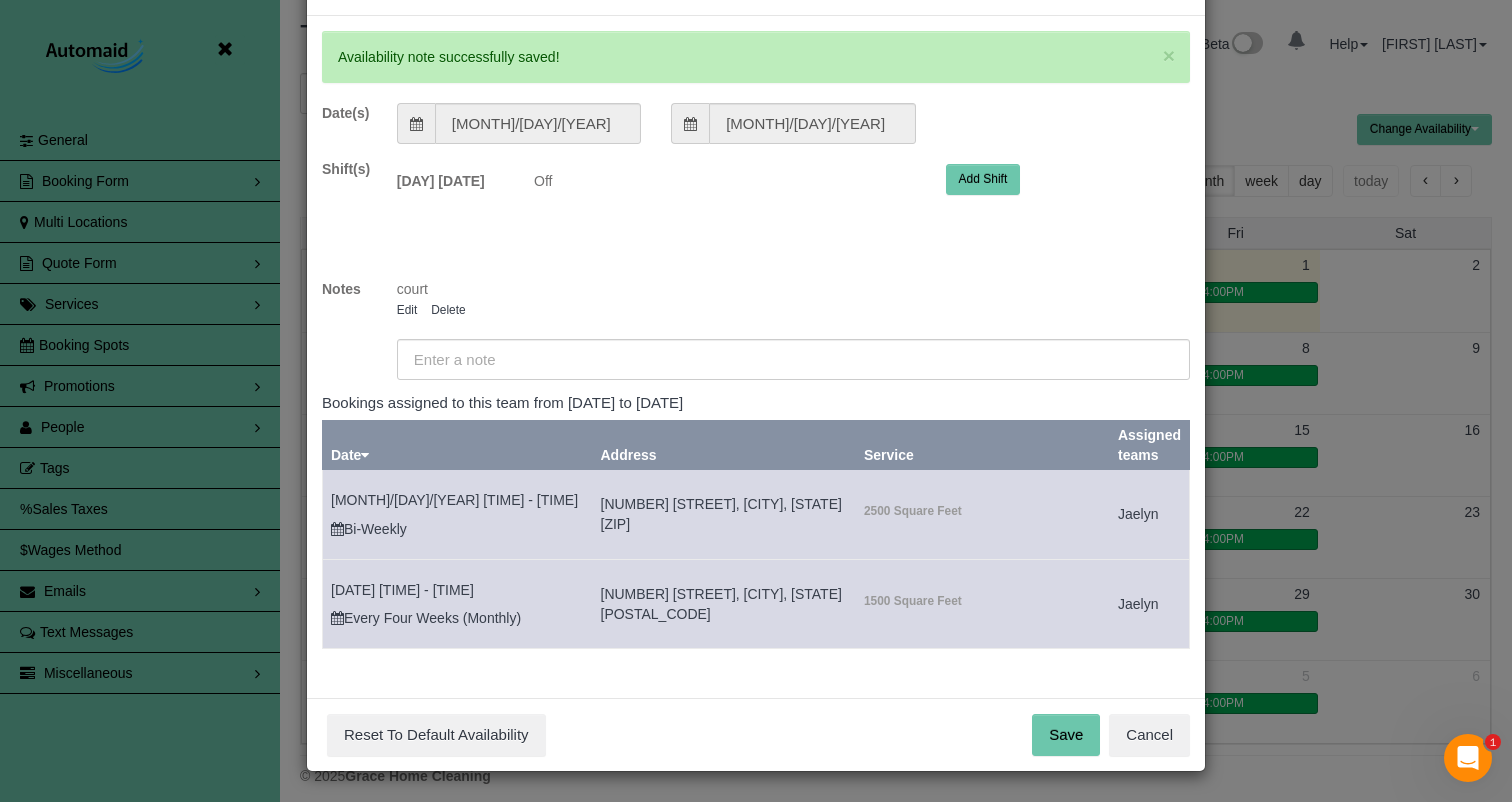 scroll, scrollTop: 75, scrollLeft: 0, axis: vertical 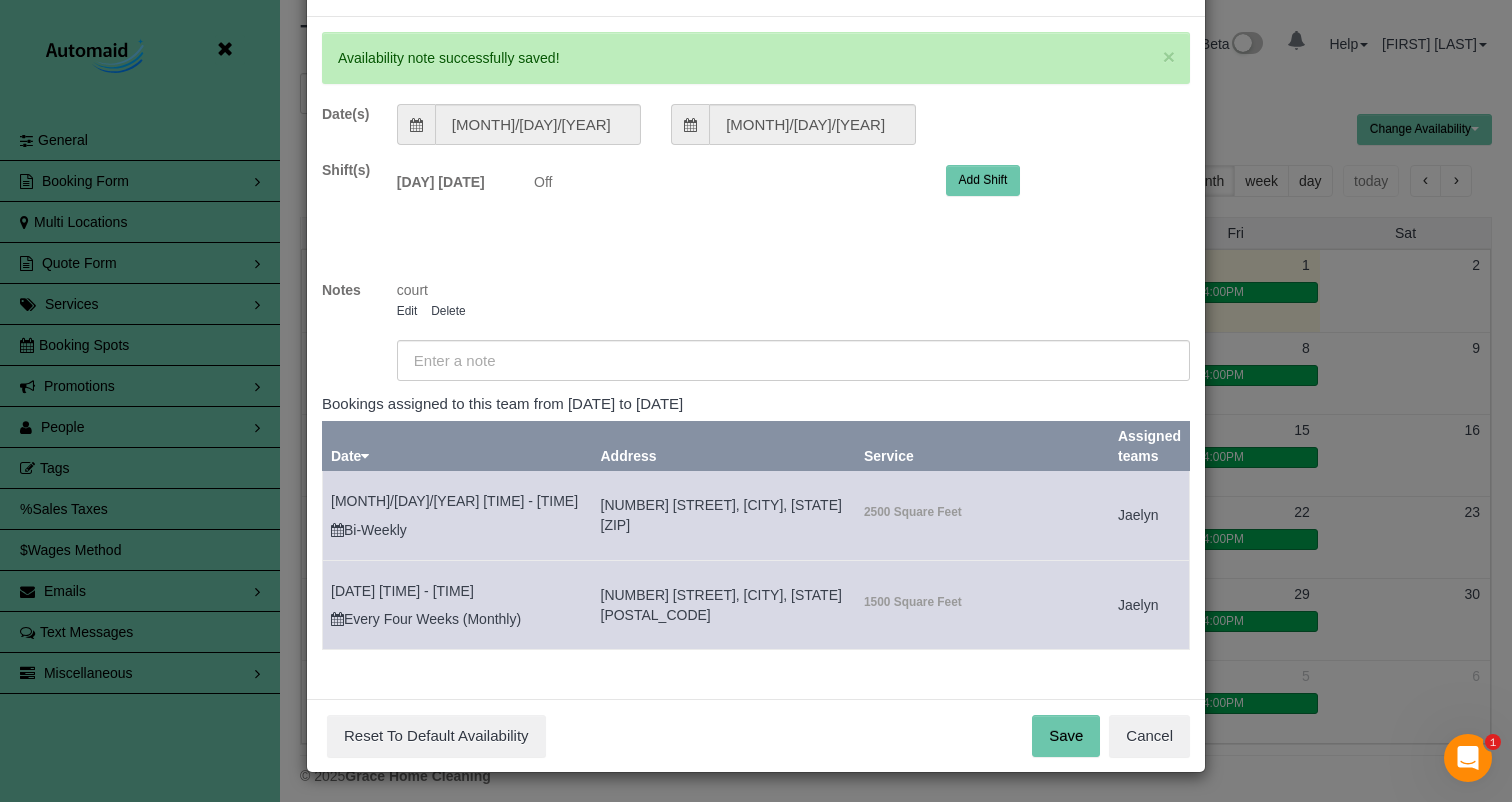 click on "Save" at bounding box center (1066, 736) 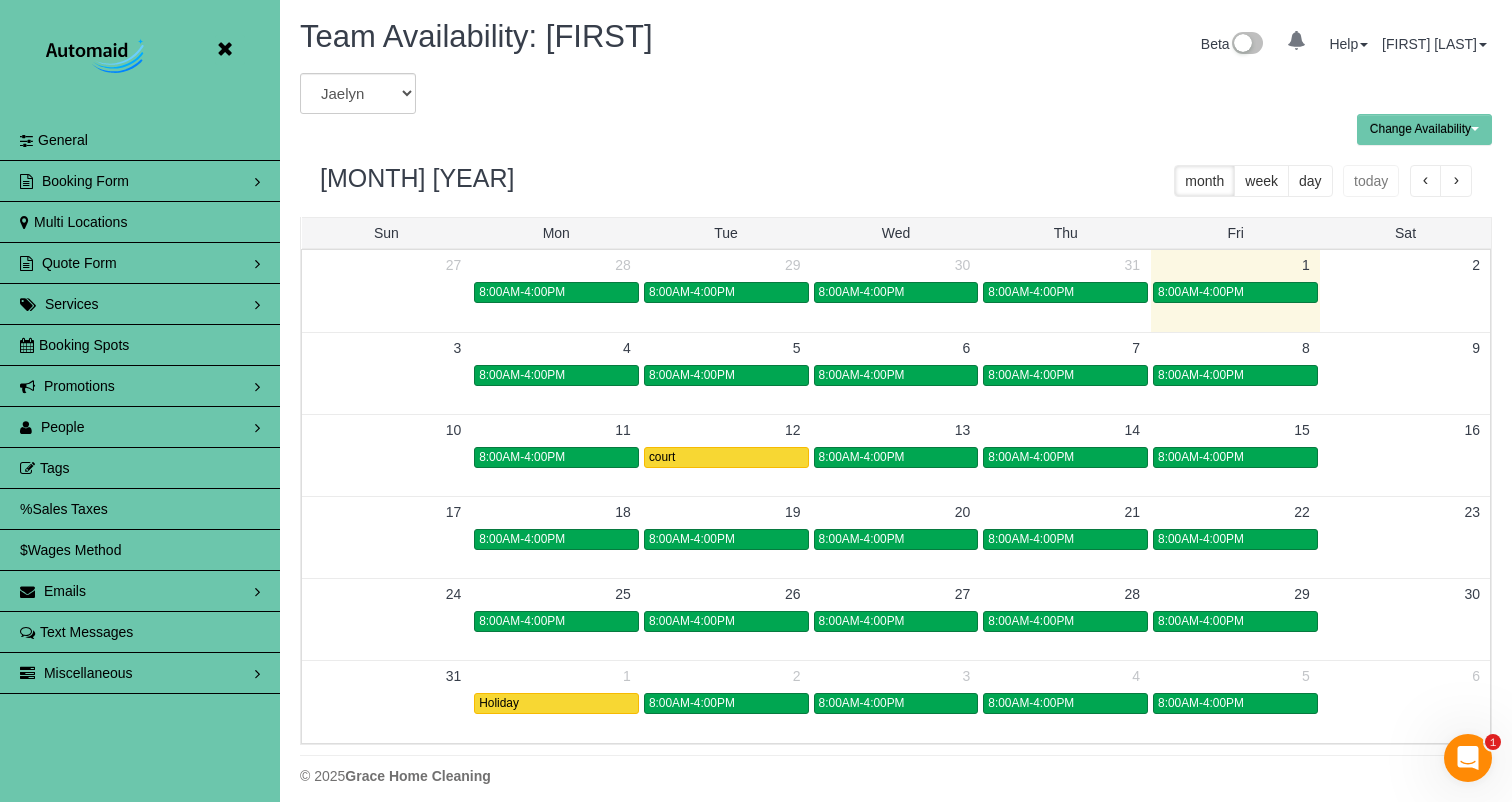 scroll, scrollTop: 0, scrollLeft: 0, axis: both 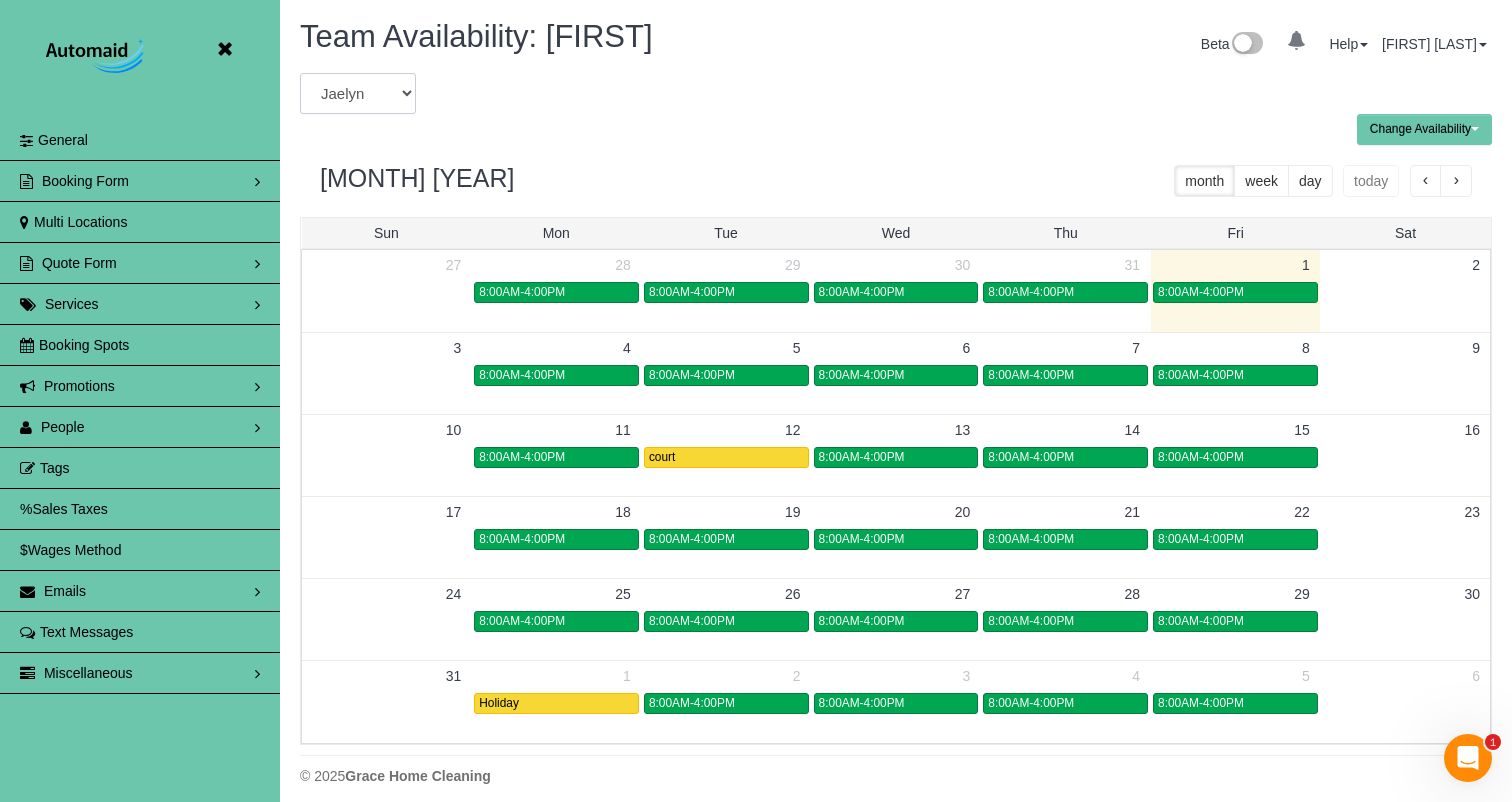 select on "number:[NUMBER]" 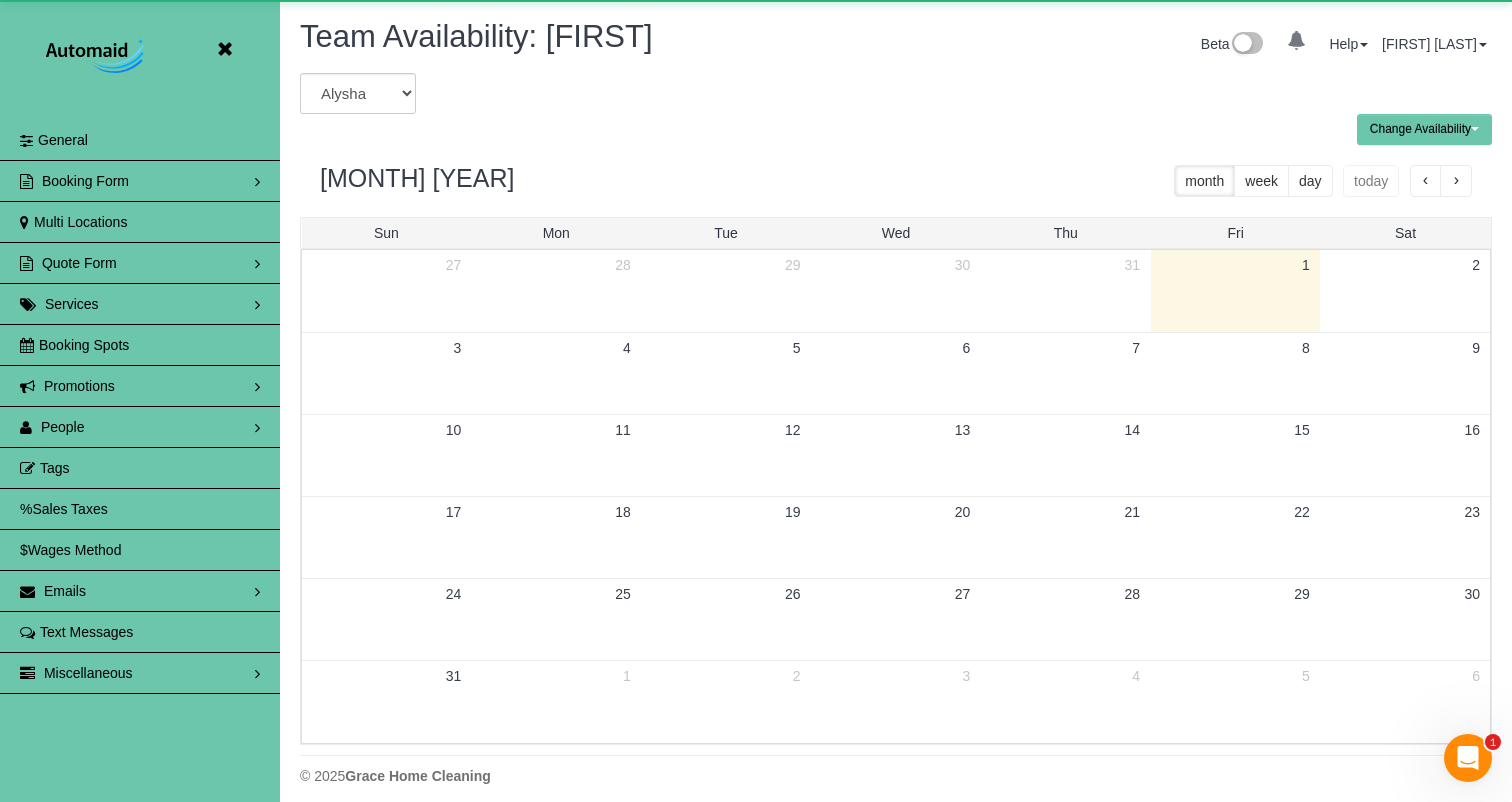 scroll, scrollTop: 99185, scrollLeft: 98488, axis: both 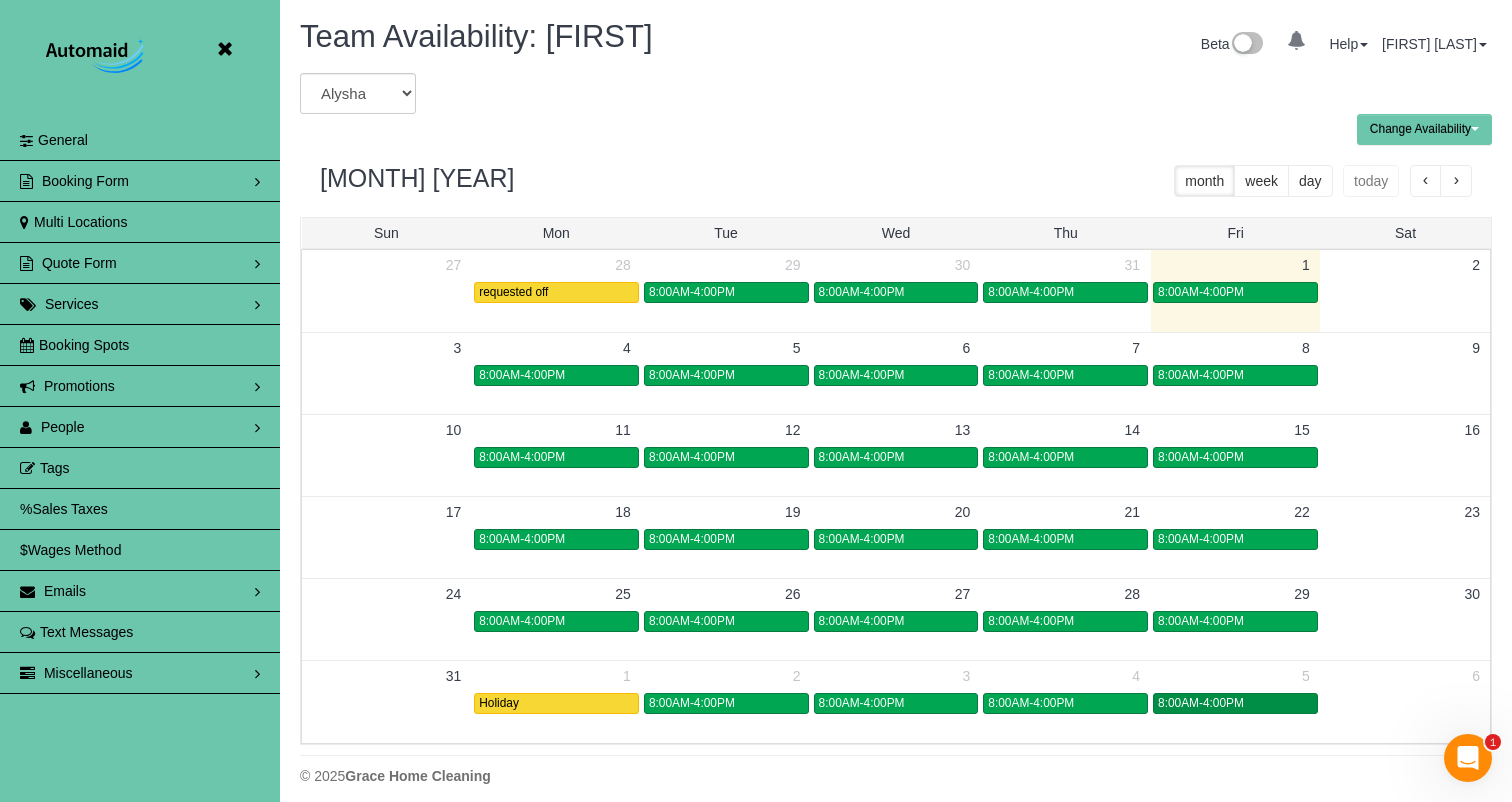 click on "8:00AM-4:00PM" at bounding box center (1201, 703) 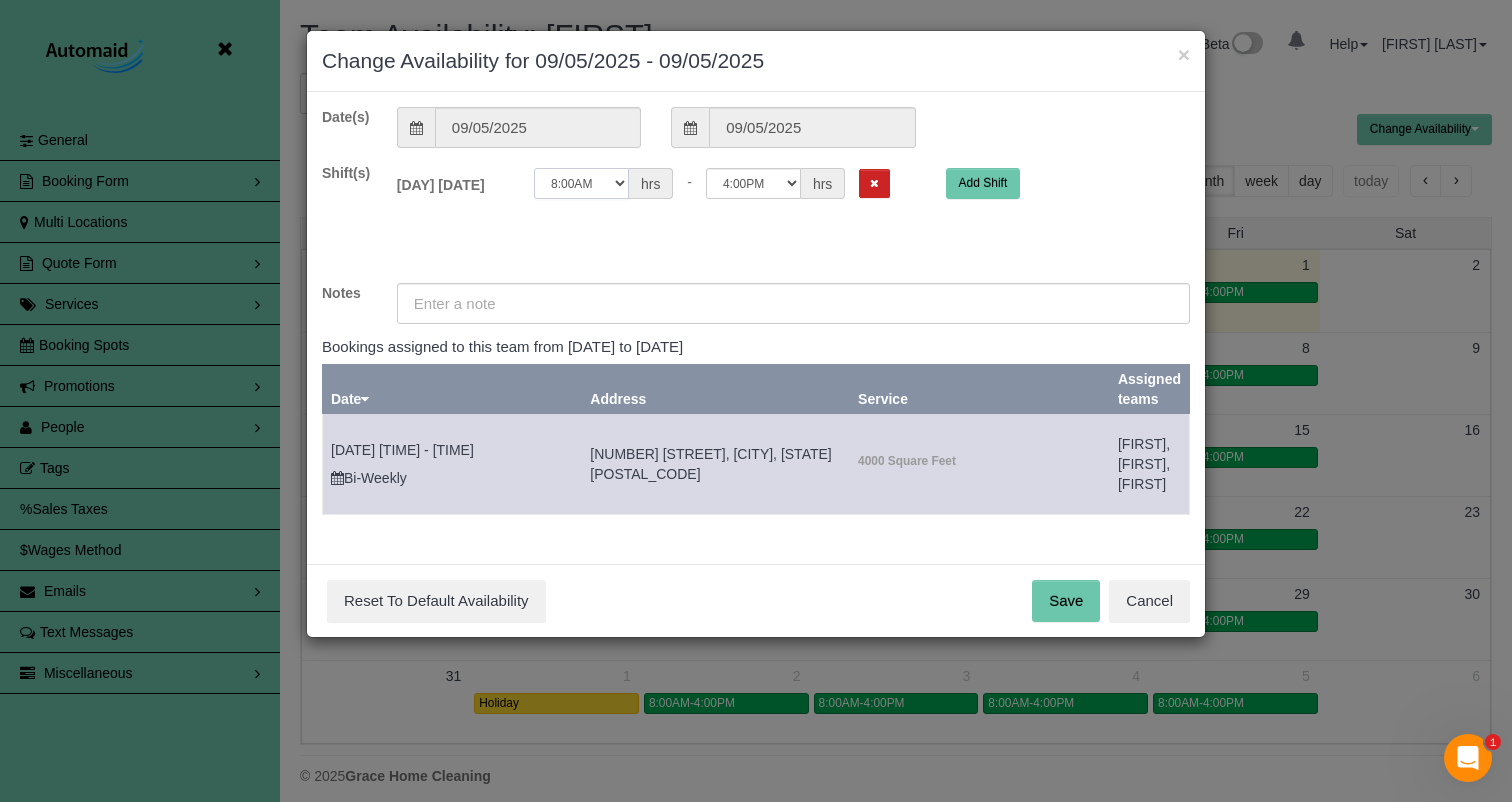 select on "string:[TIME]" 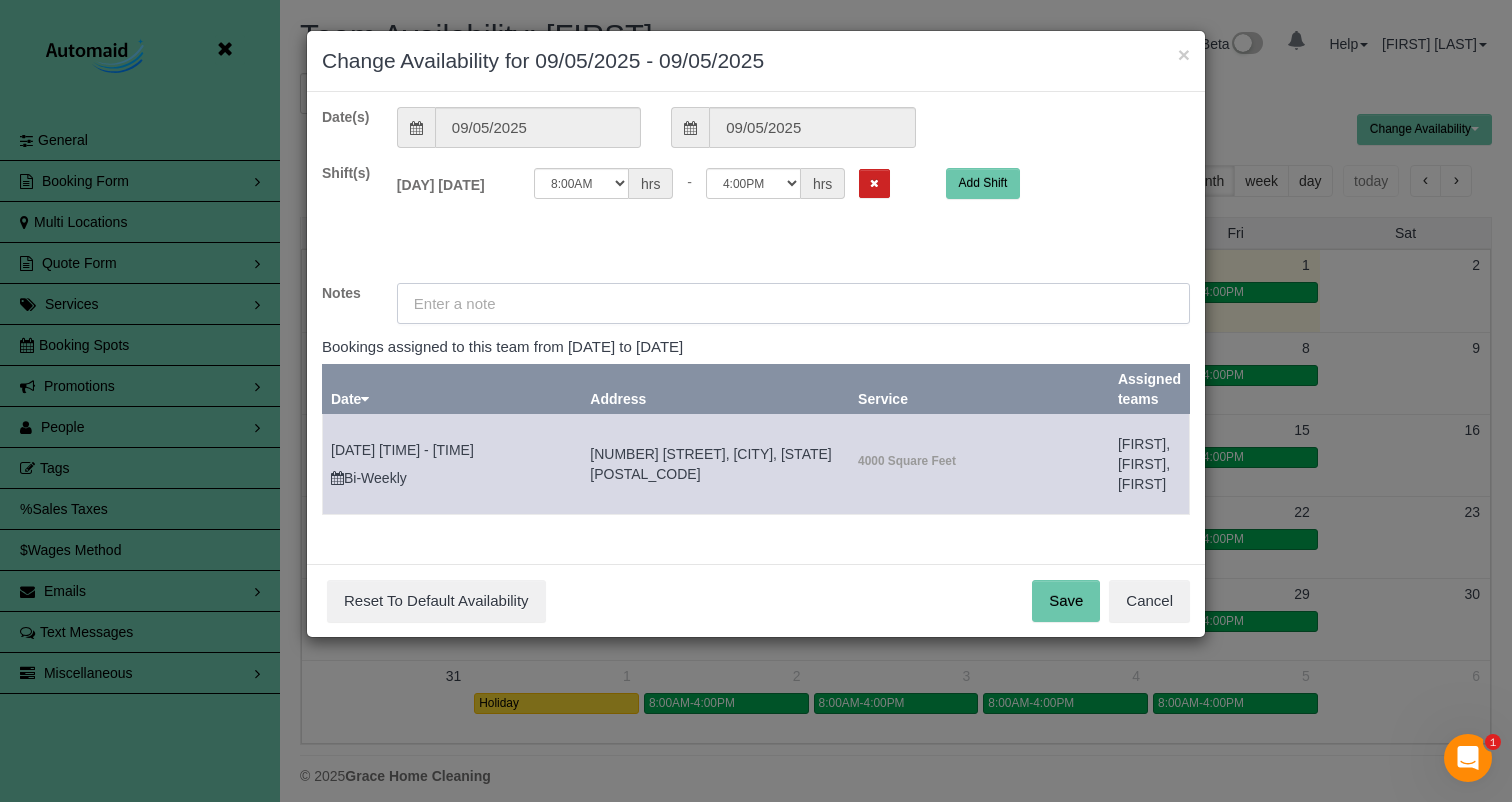 click at bounding box center [793, 303] 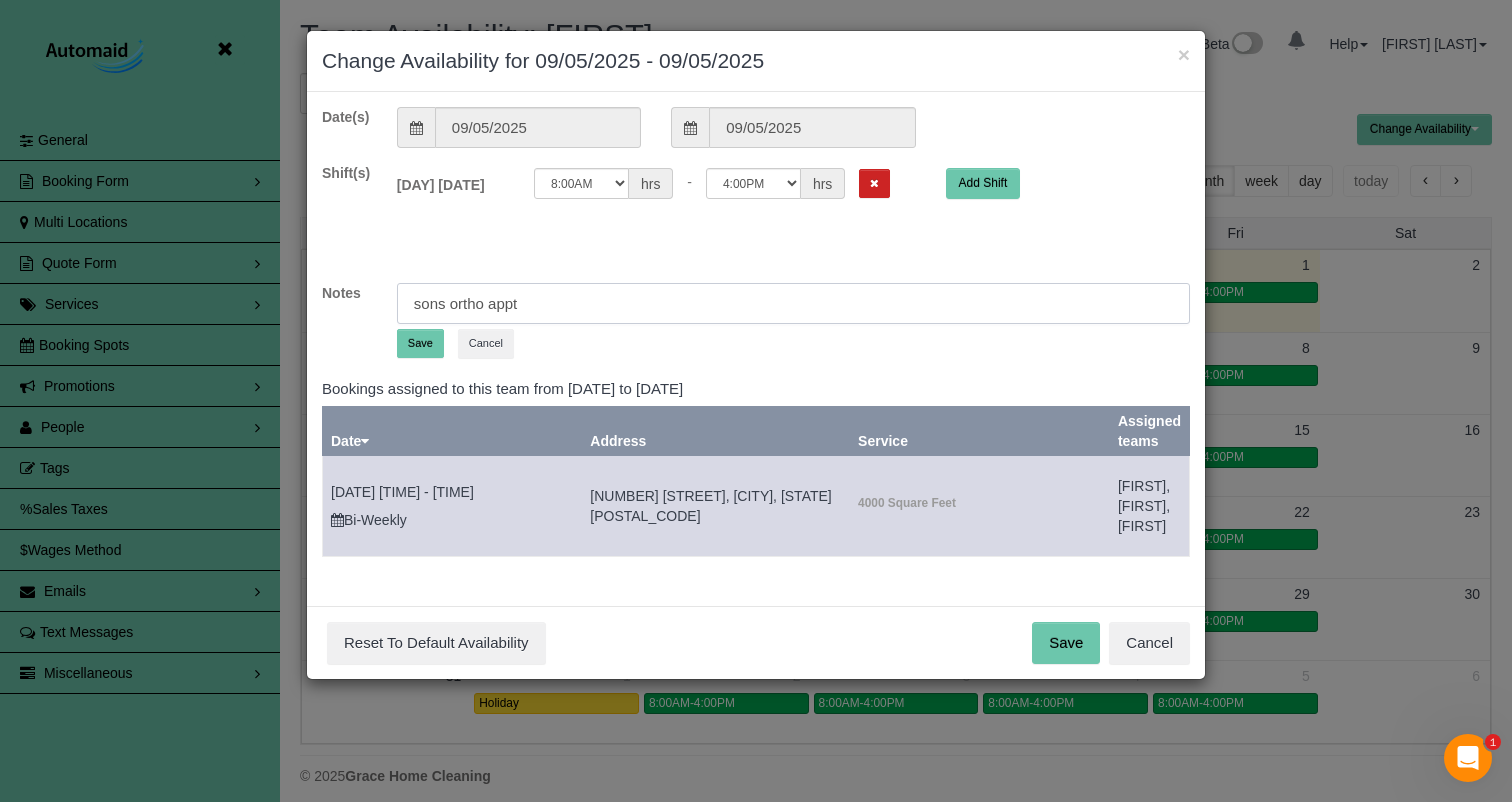 type on "sons ortho appt" 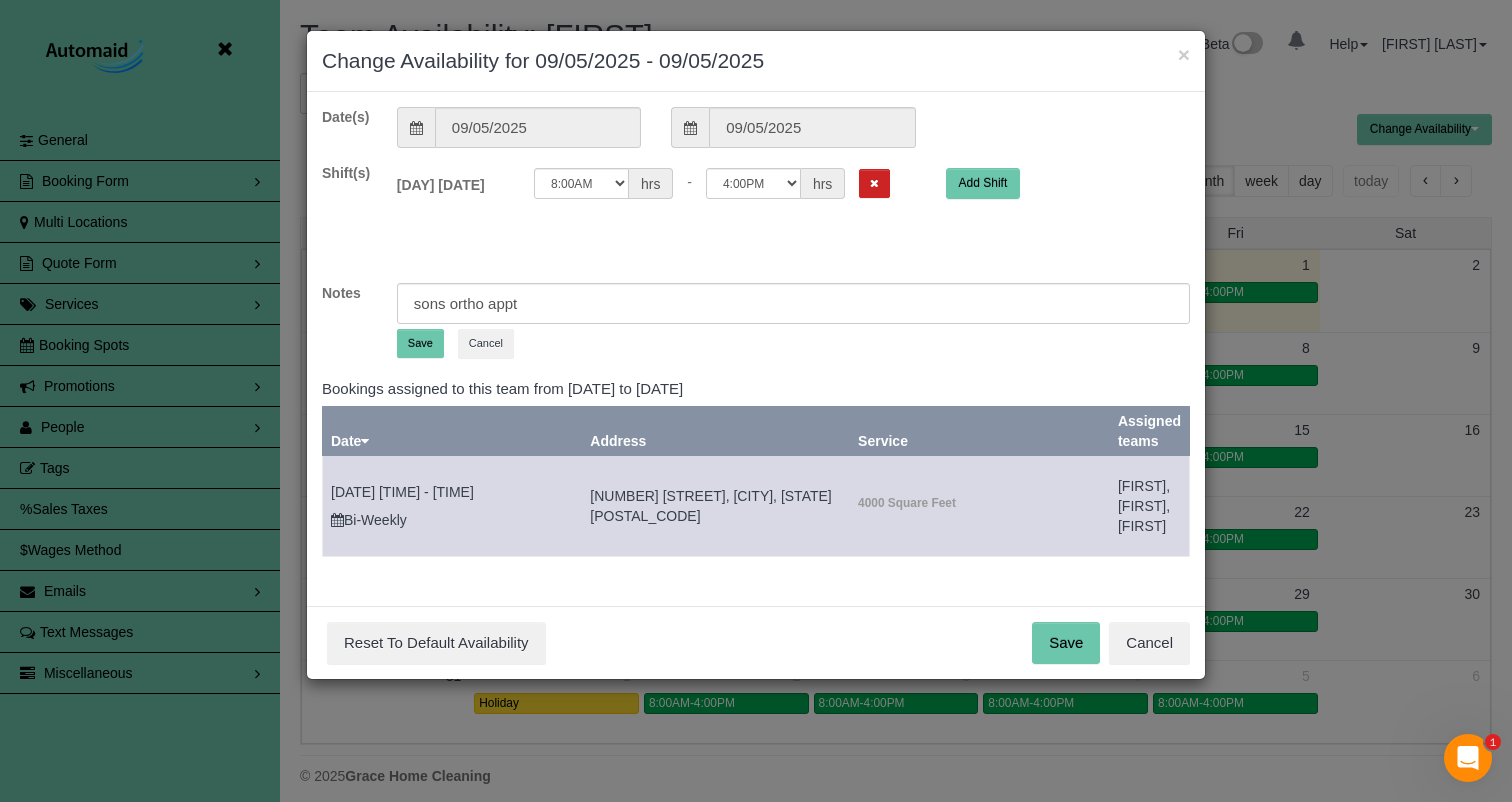 drag, startPoint x: 413, startPoint y: 346, endPoint x: 424, endPoint y: 347, distance: 11.045361 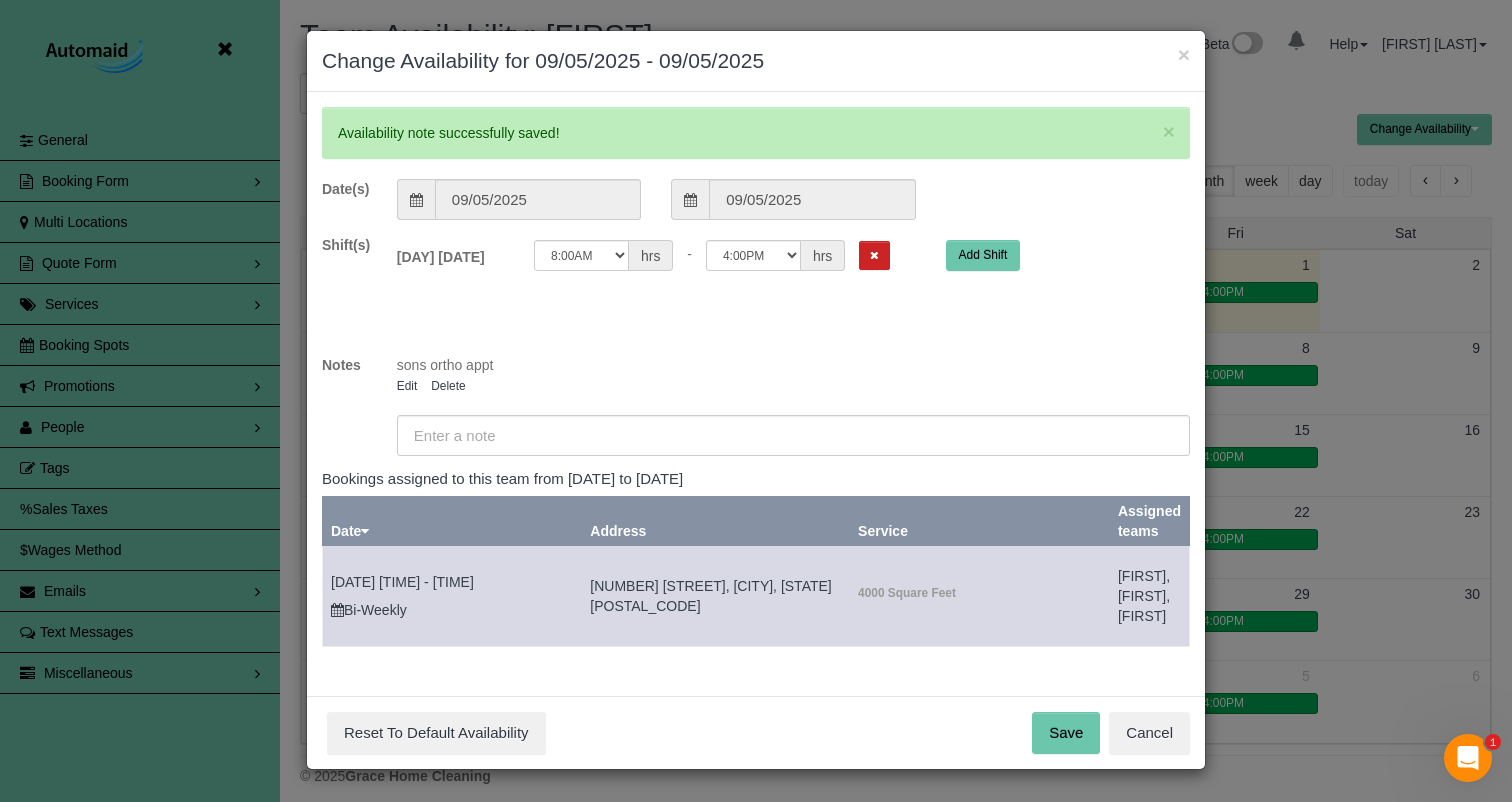 click on "Save" at bounding box center (1066, 733) 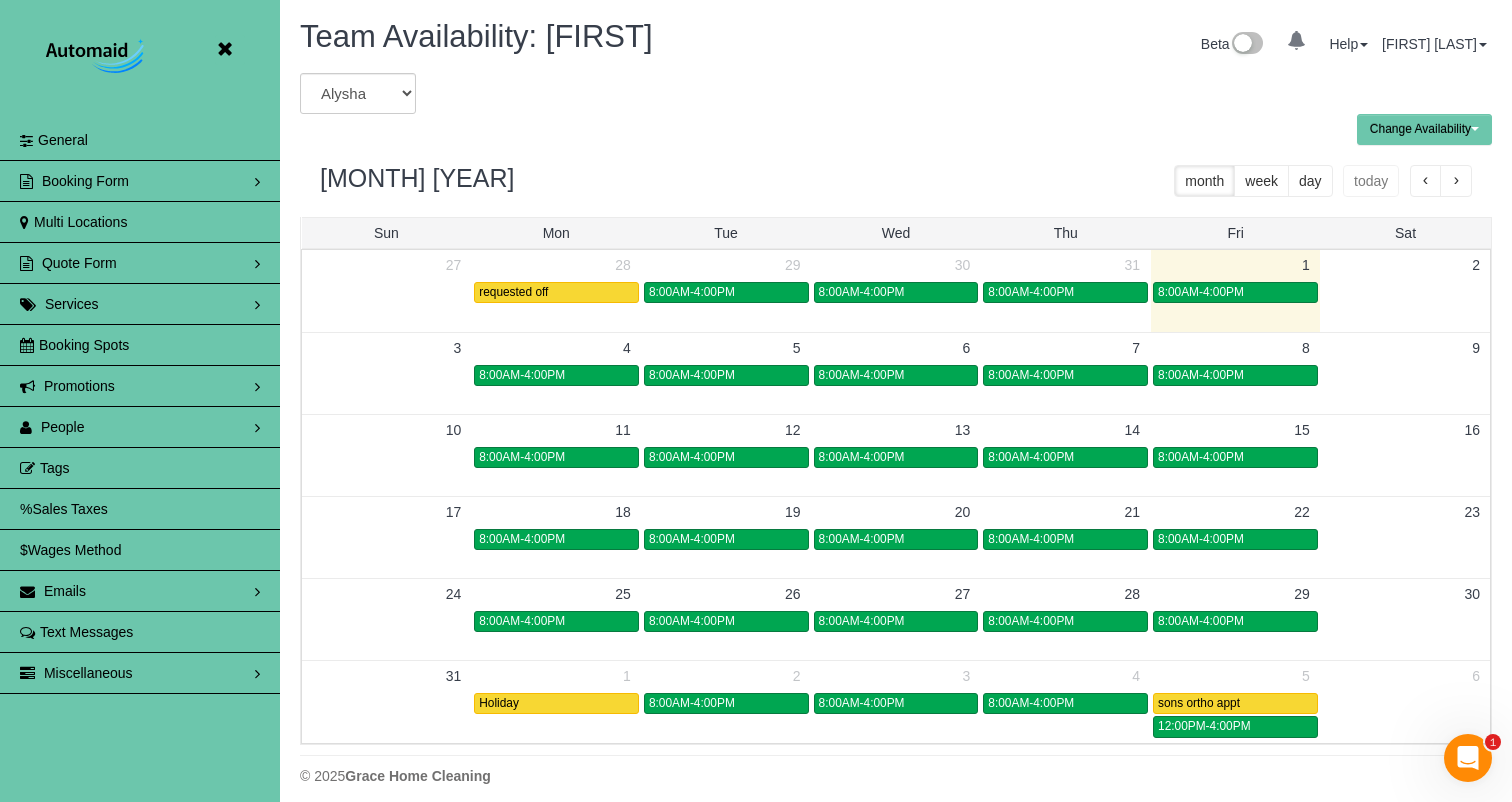 click on "Beta" at bounding box center (140, 60) 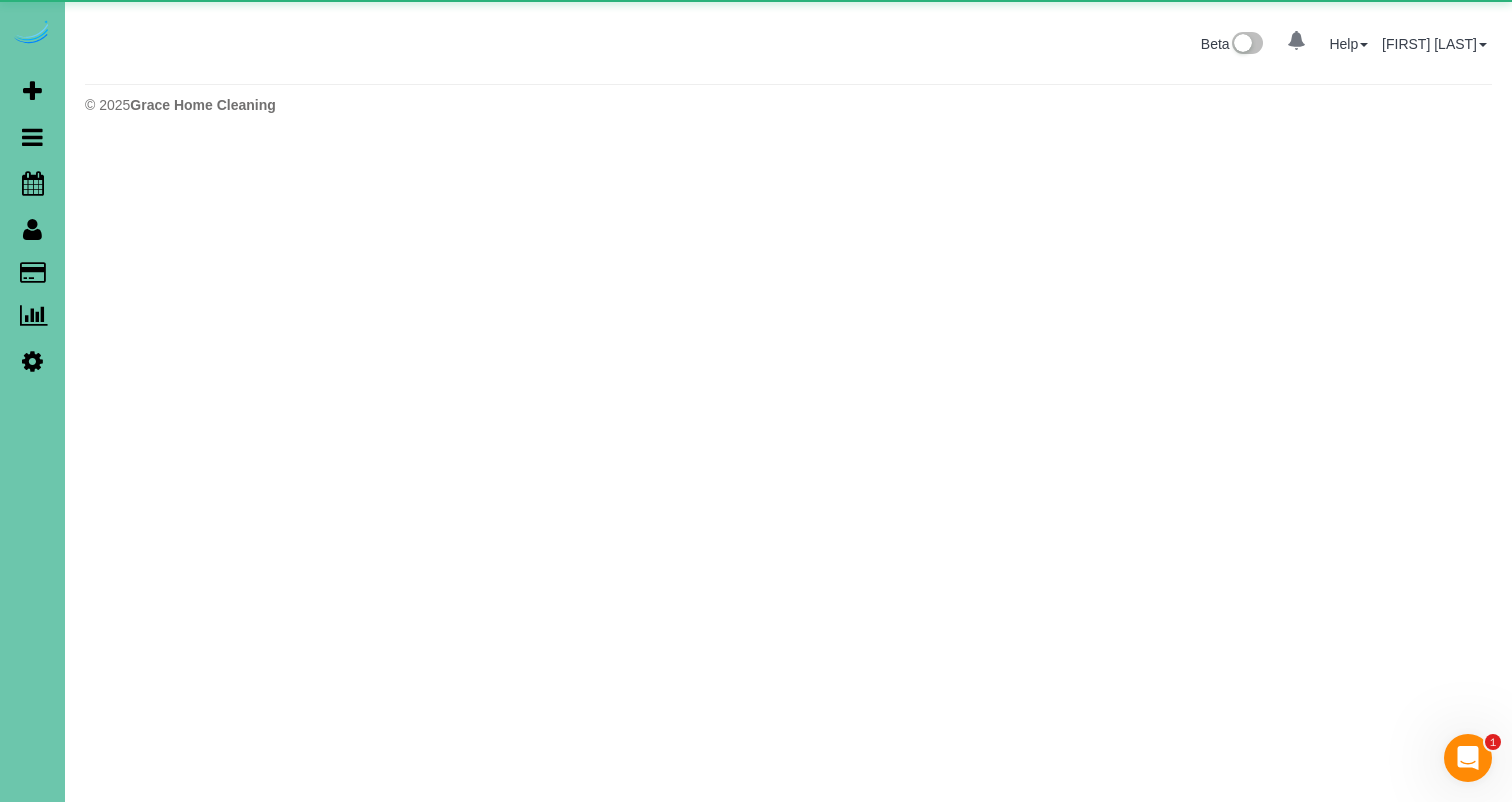 scroll, scrollTop: 143, scrollLeft: 1512, axis: both 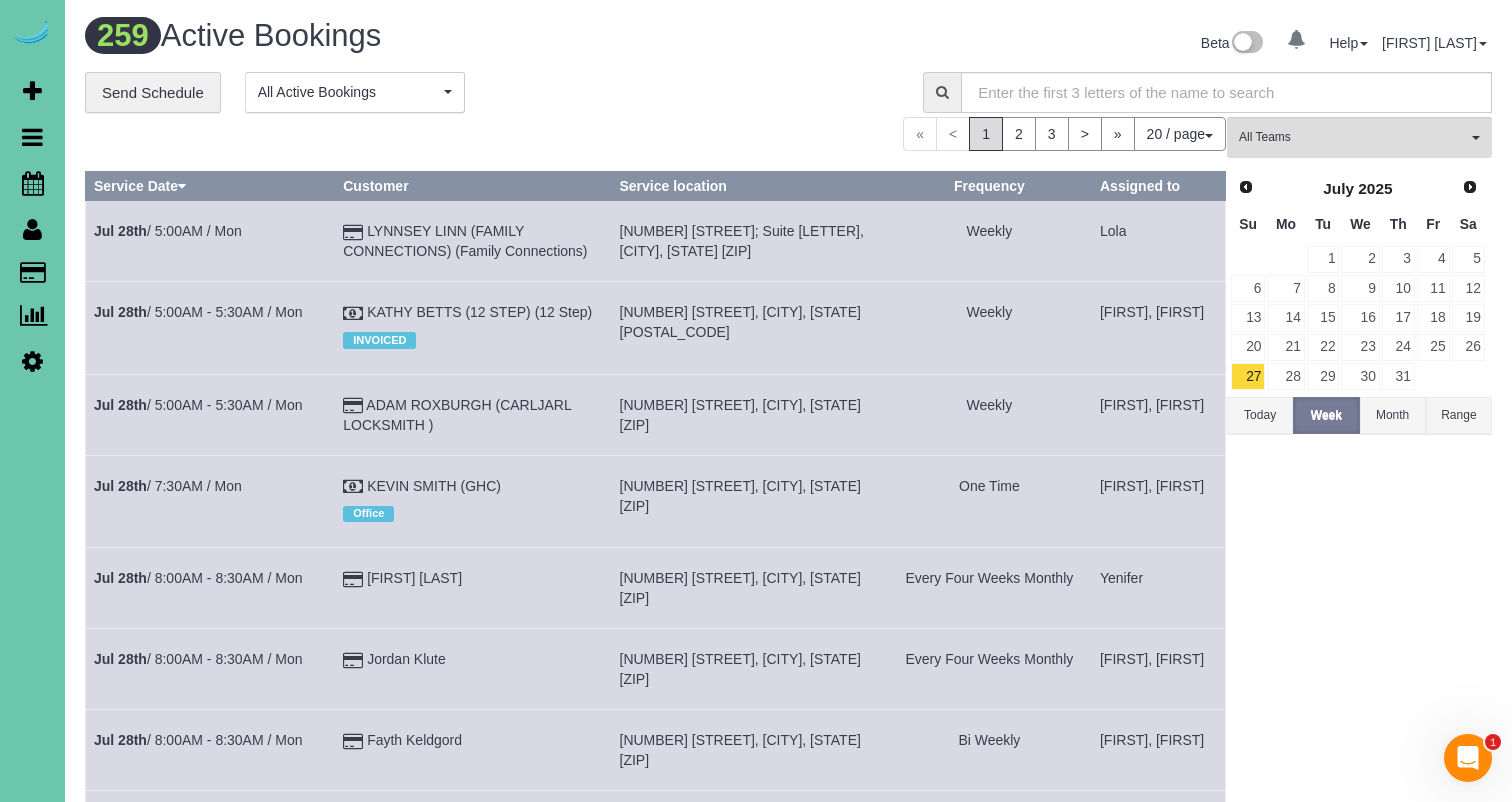 click on "[NUMBER] [STREET], [CITY], [STATE] [POSTAL_CODE]" at bounding box center (749, 328) 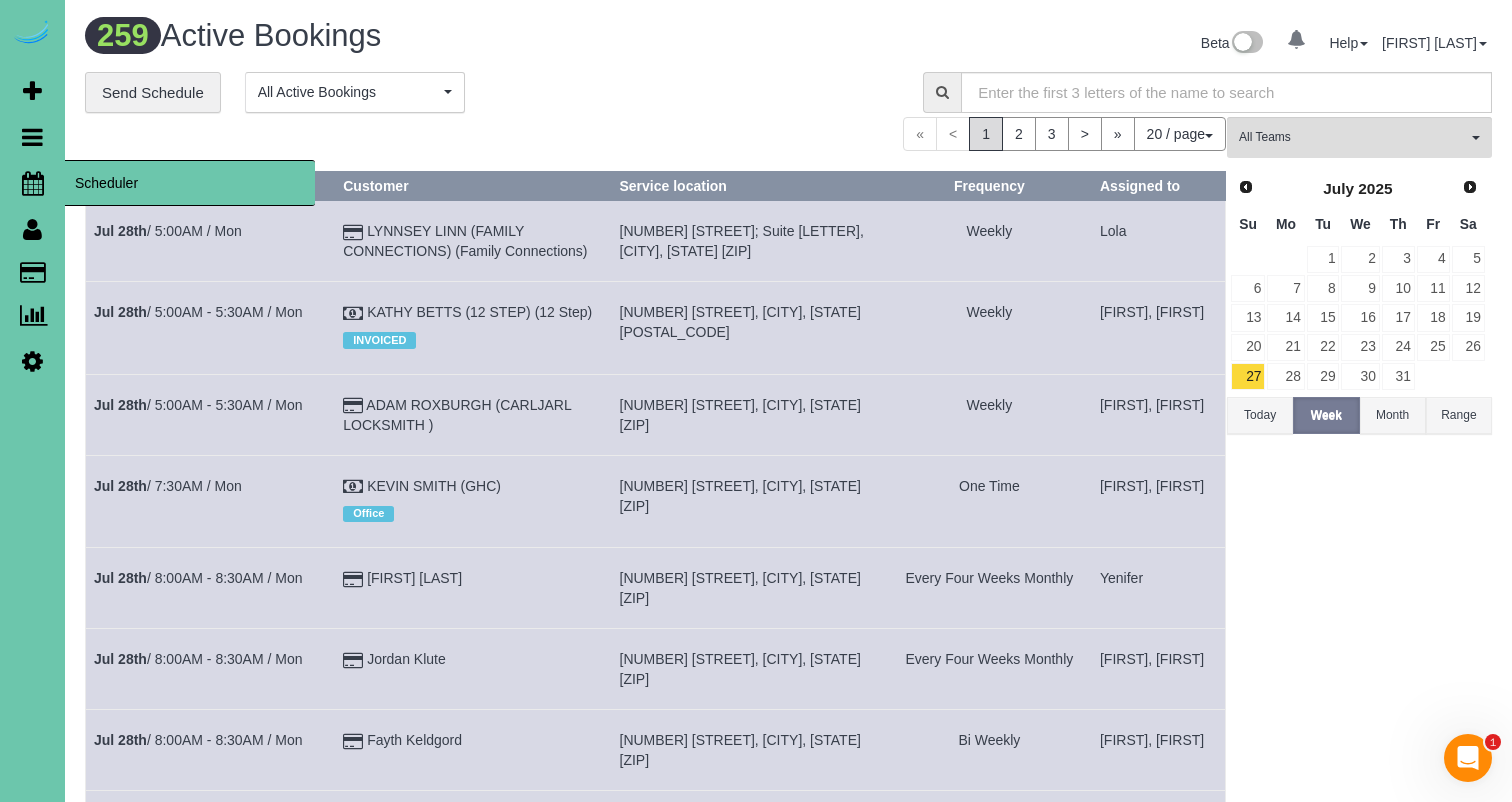 click on "Scheduler" at bounding box center (32, 183) 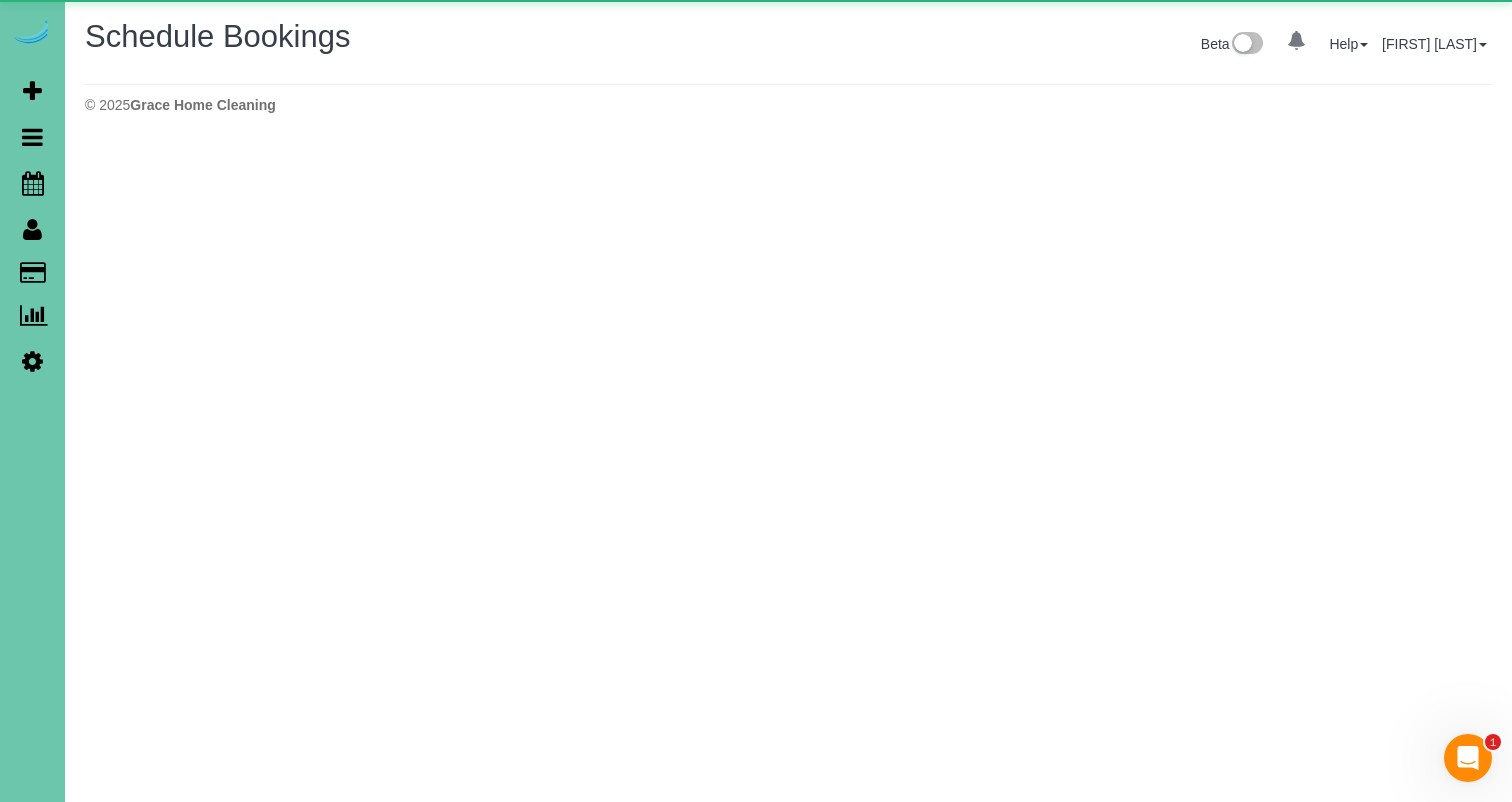 scroll, scrollTop: 0, scrollLeft: 0, axis: both 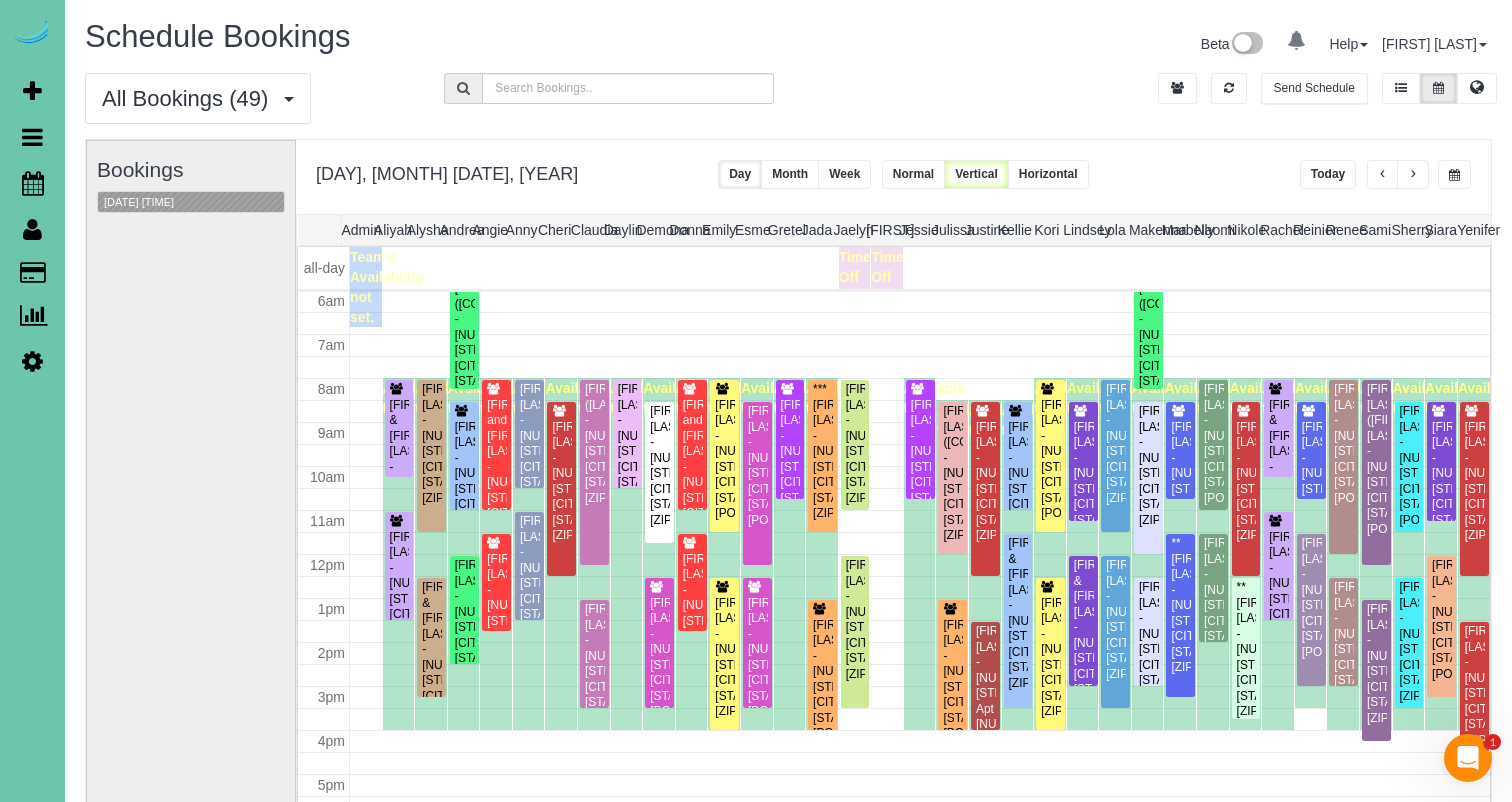 click on "Today" at bounding box center [1328, 174] 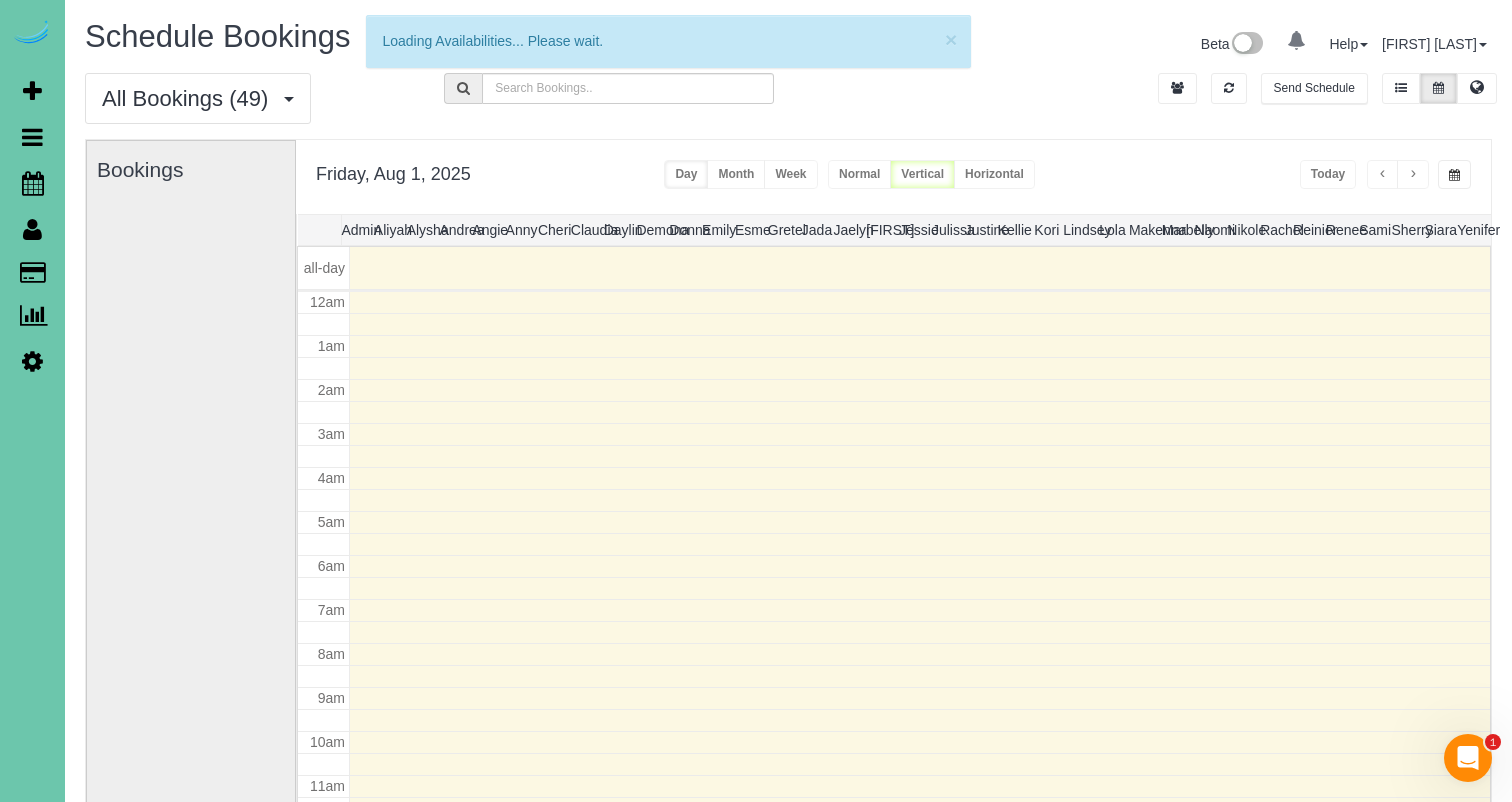 scroll, scrollTop: 265, scrollLeft: 0, axis: vertical 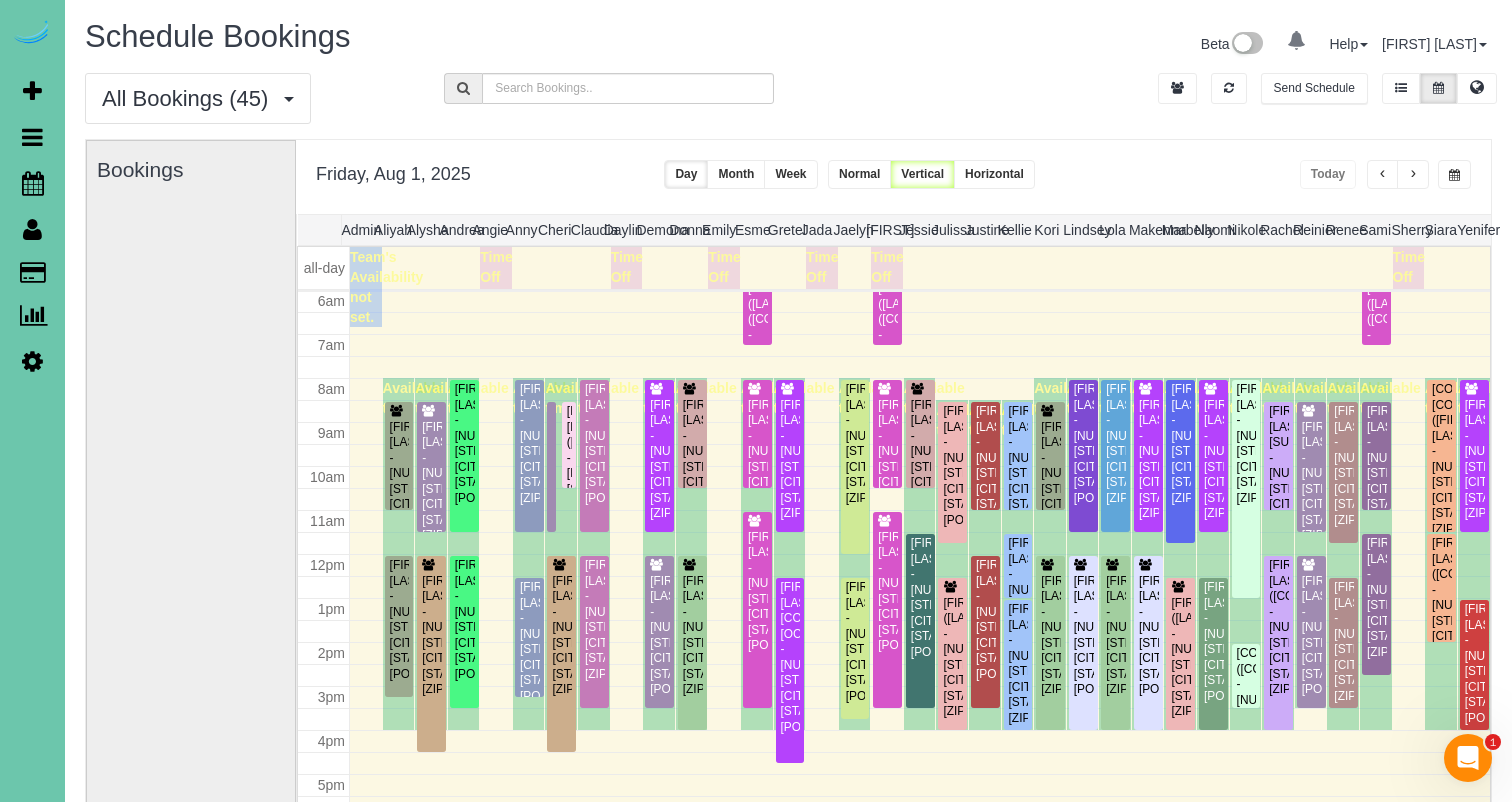 drag, startPoint x: 1449, startPoint y: 172, endPoint x: 1438, endPoint y: 186, distance: 17.804493 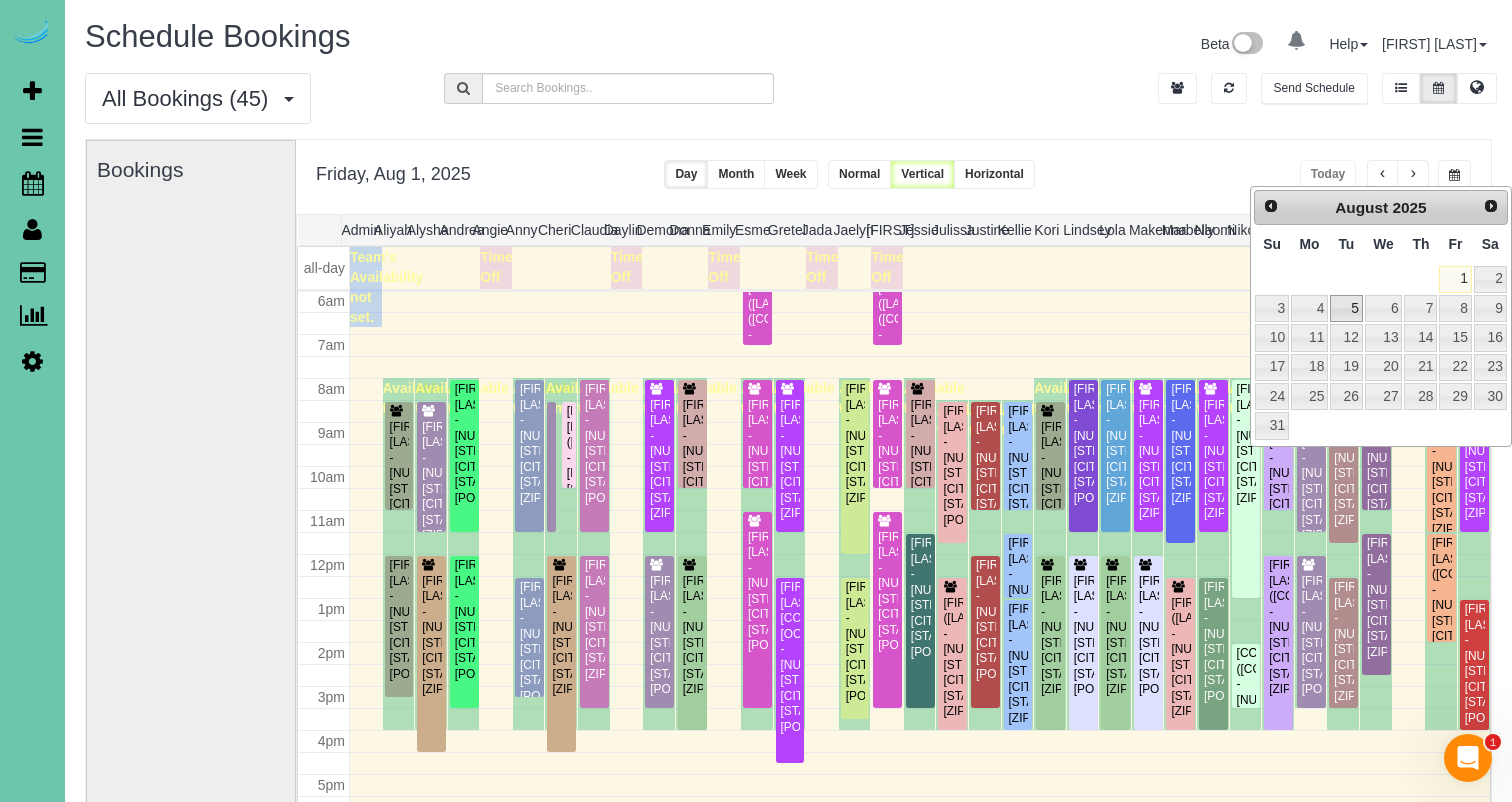 click on "5" at bounding box center (1346, 308) 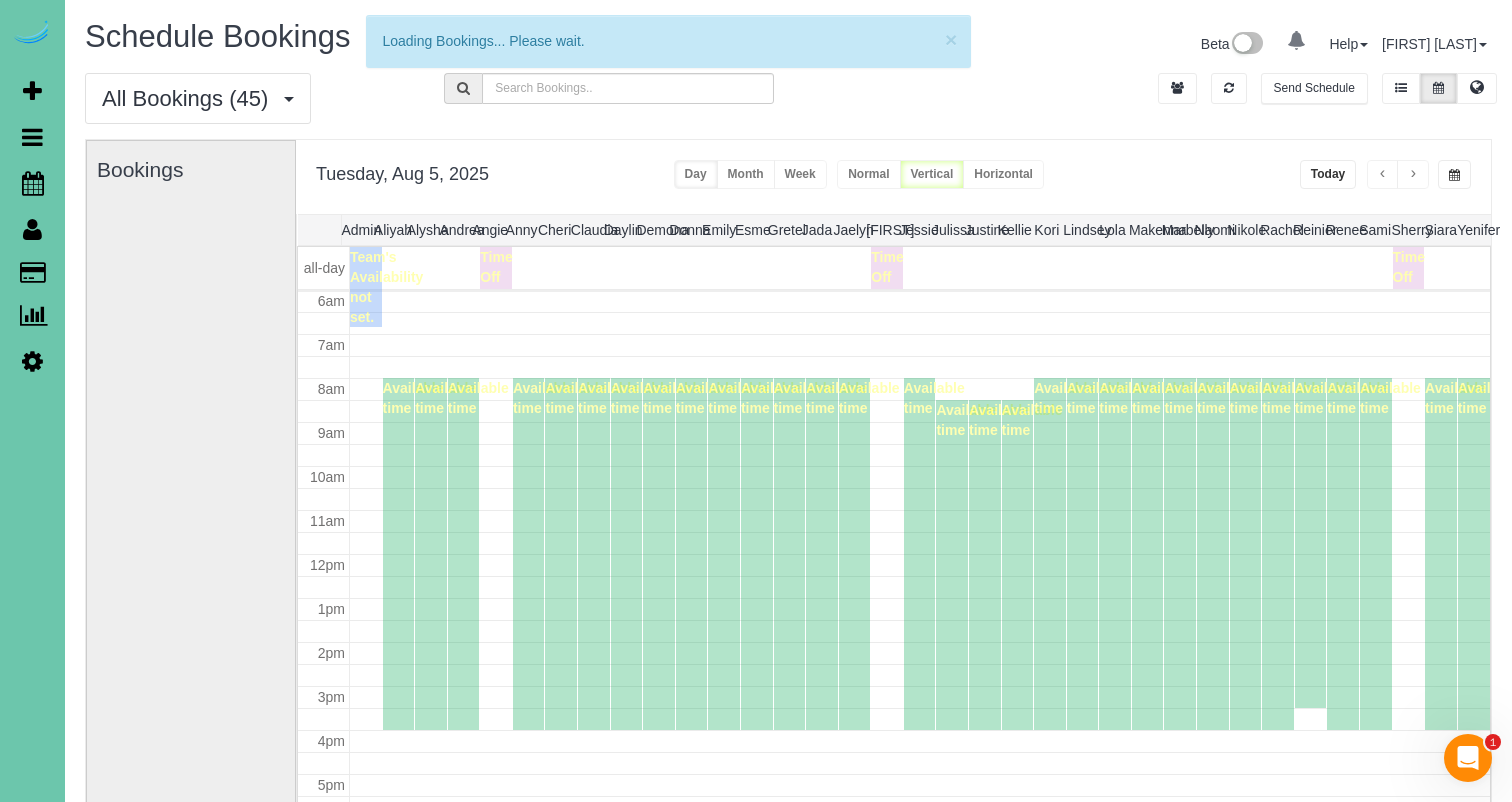 scroll, scrollTop: 265, scrollLeft: 0, axis: vertical 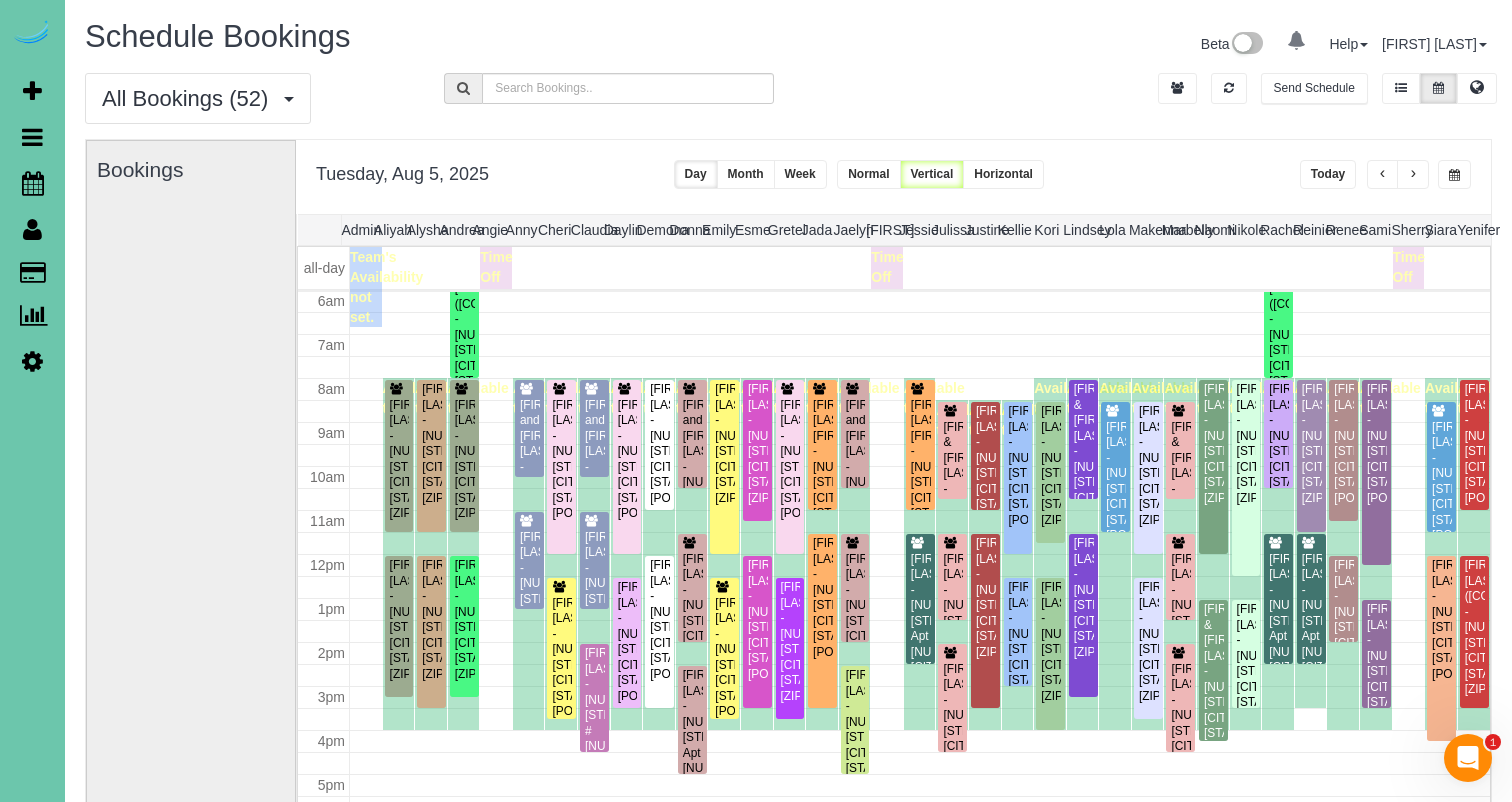 drag, startPoint x: 1460, startPoint y: 175, endPoint x: 1458, endPoint y: 185, distance: 10.198039 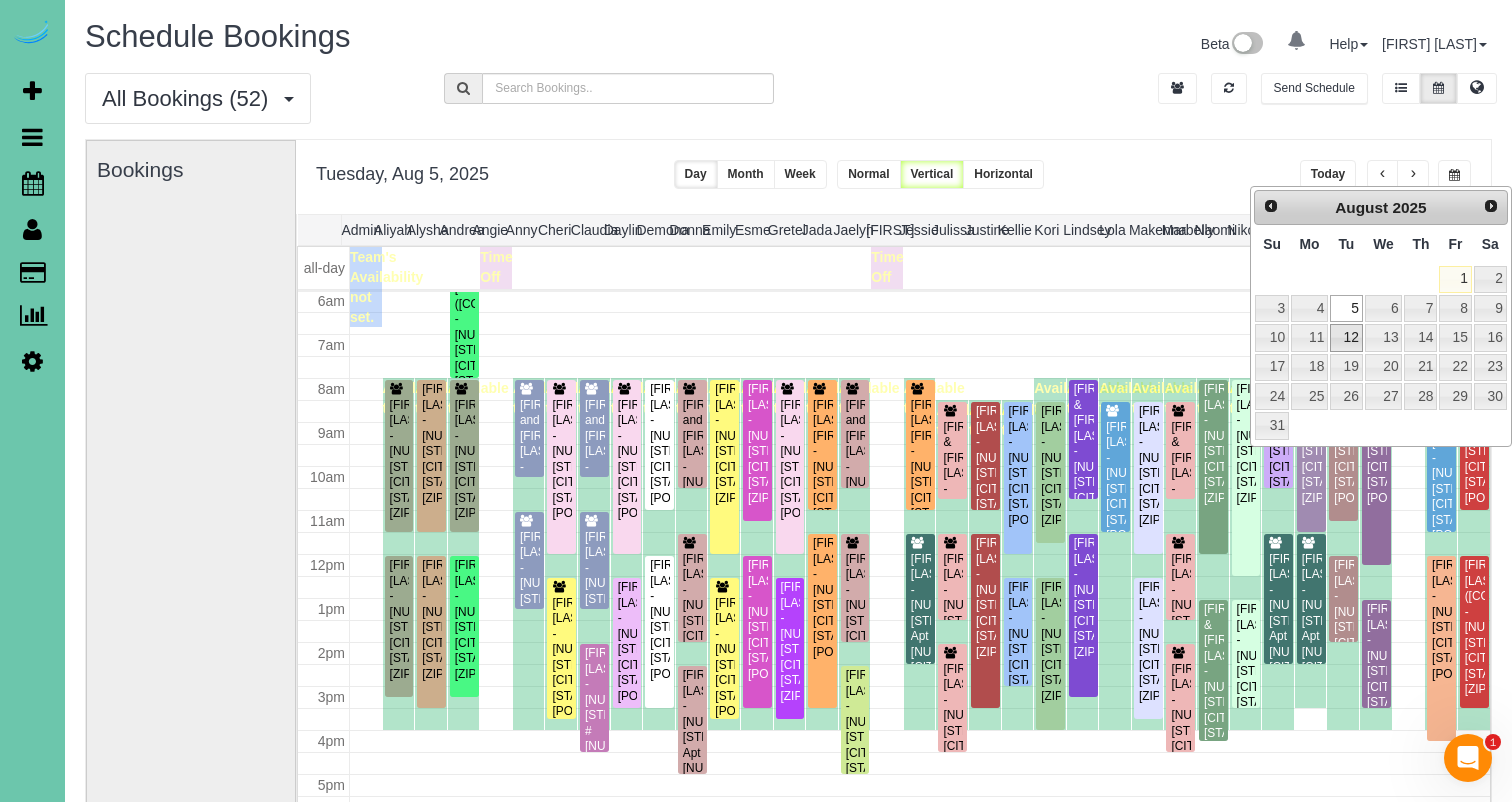 click on "12" at bounding box center [1346, 337] 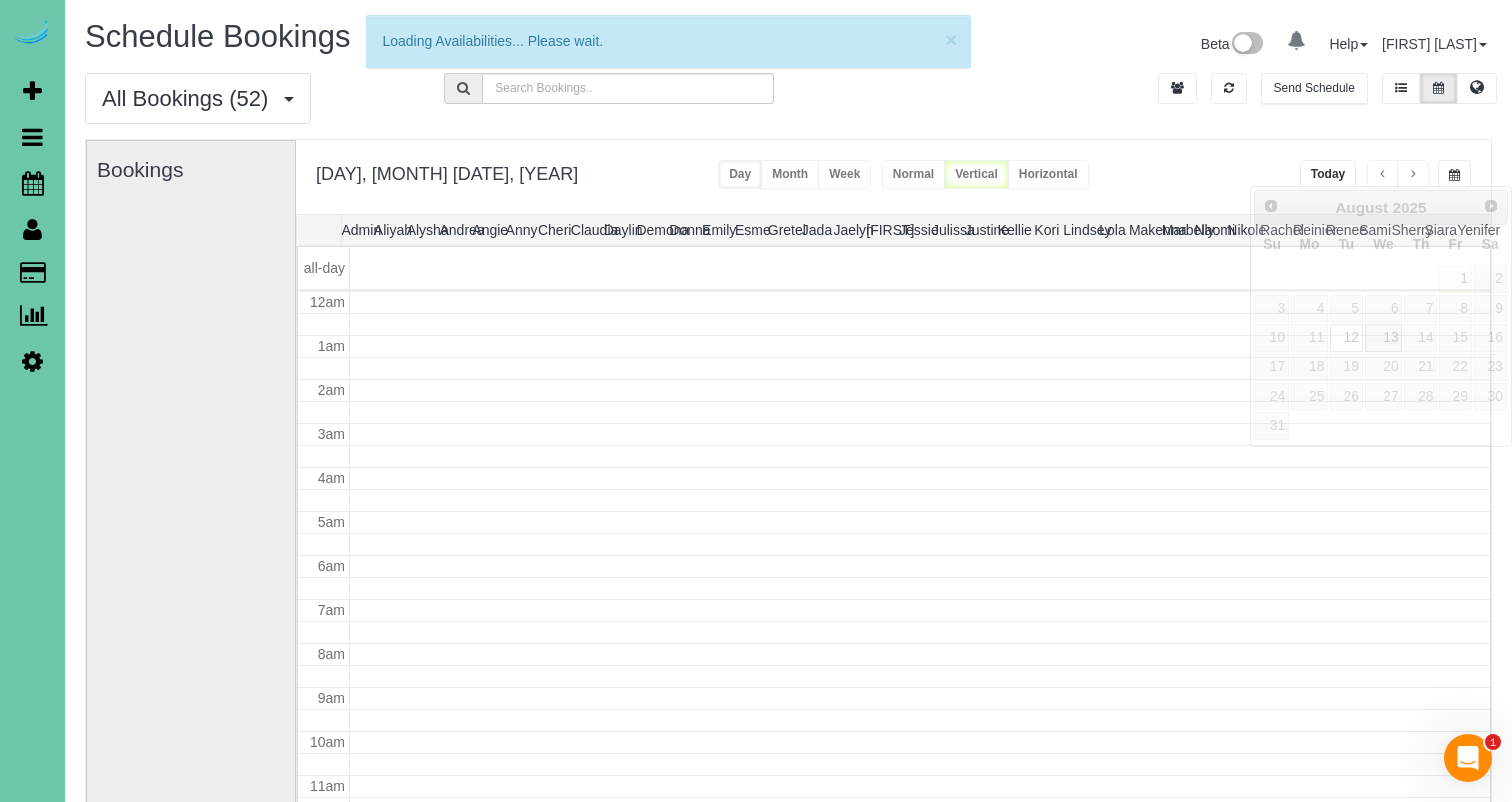 scroll, scrollTop: 265, scrollLeft: 0, axis: vertical 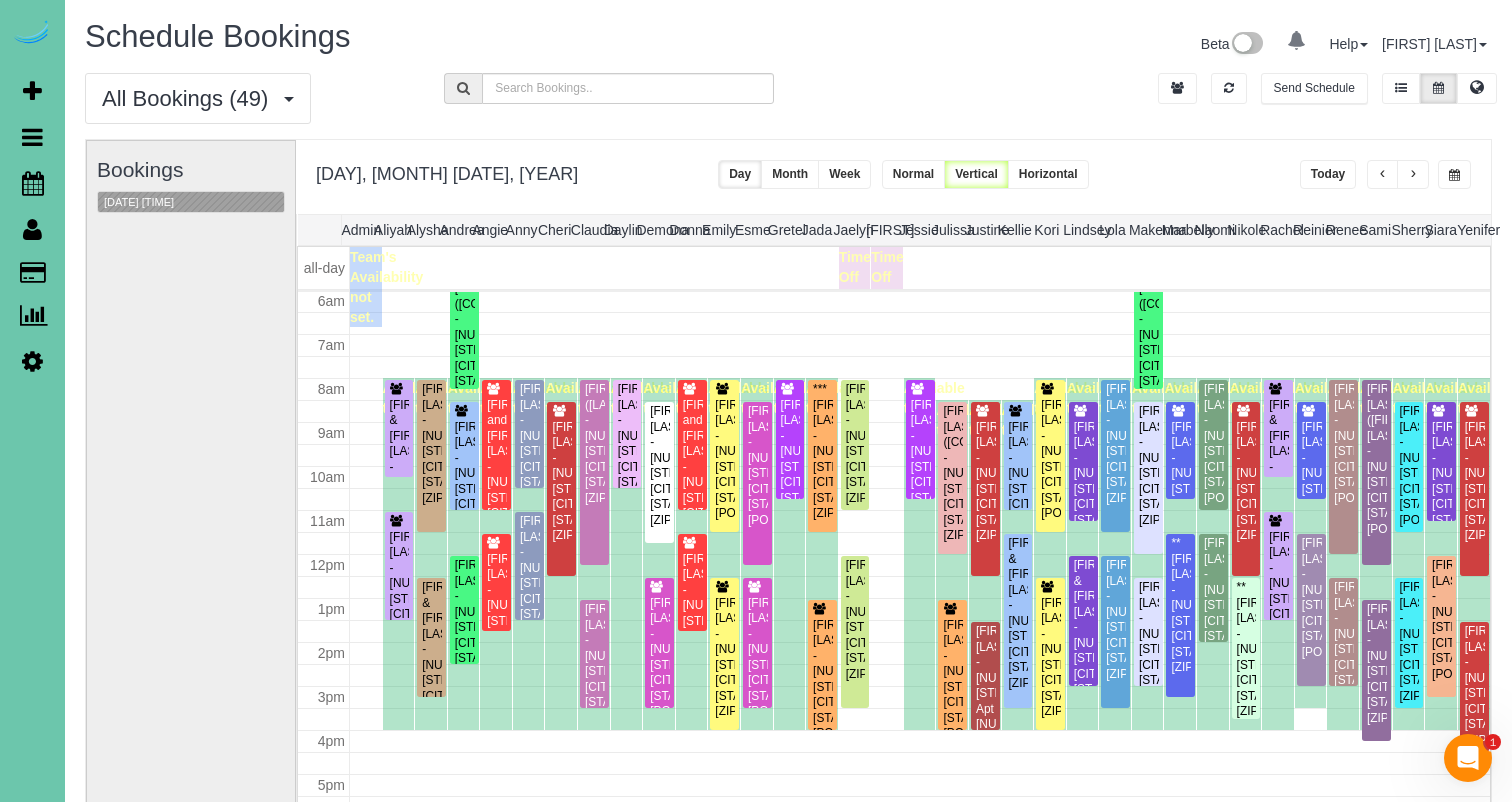 click at bounding box center (1454, 174) 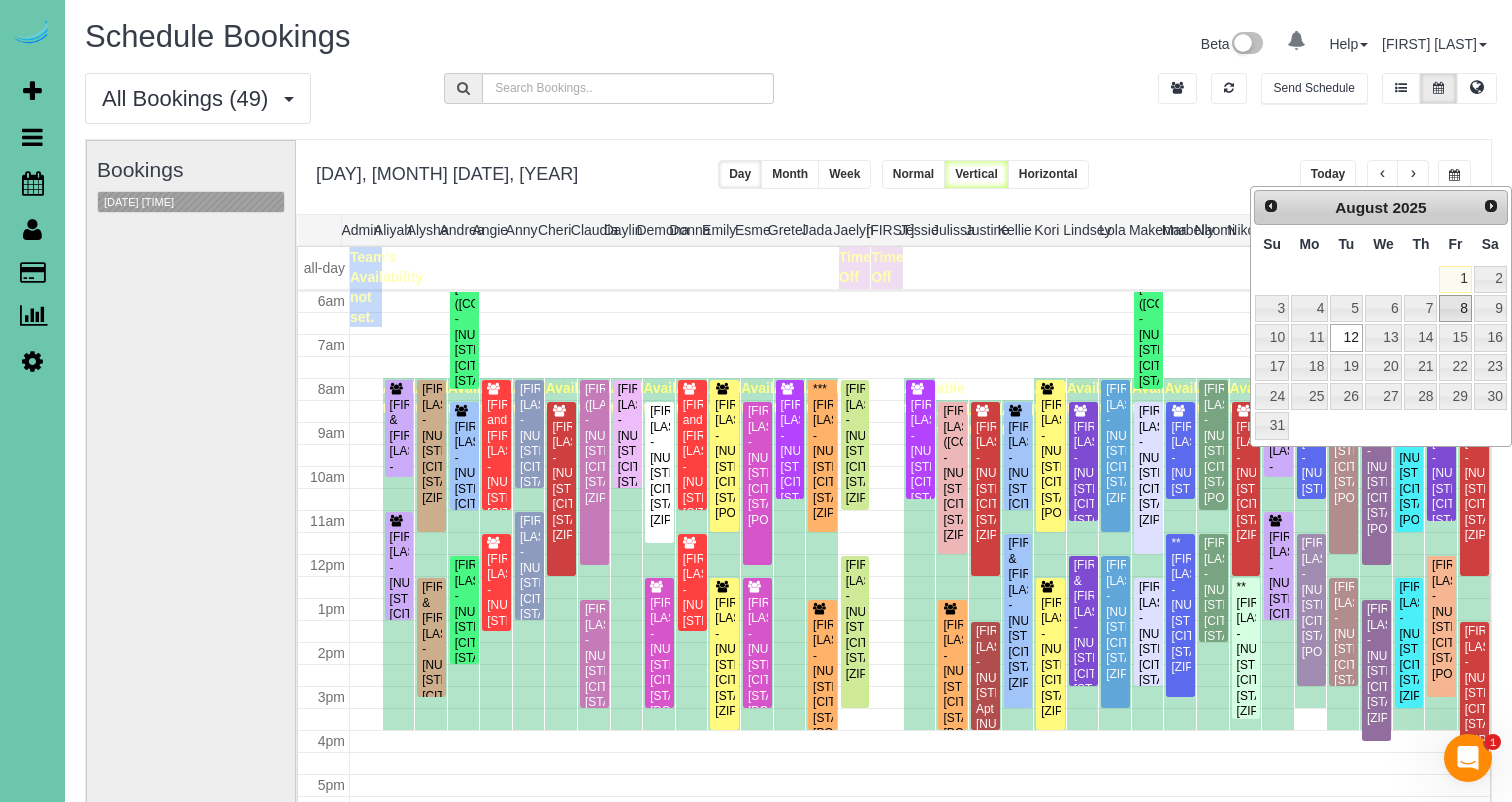 click on "8" at bounding box center [1455, 308] 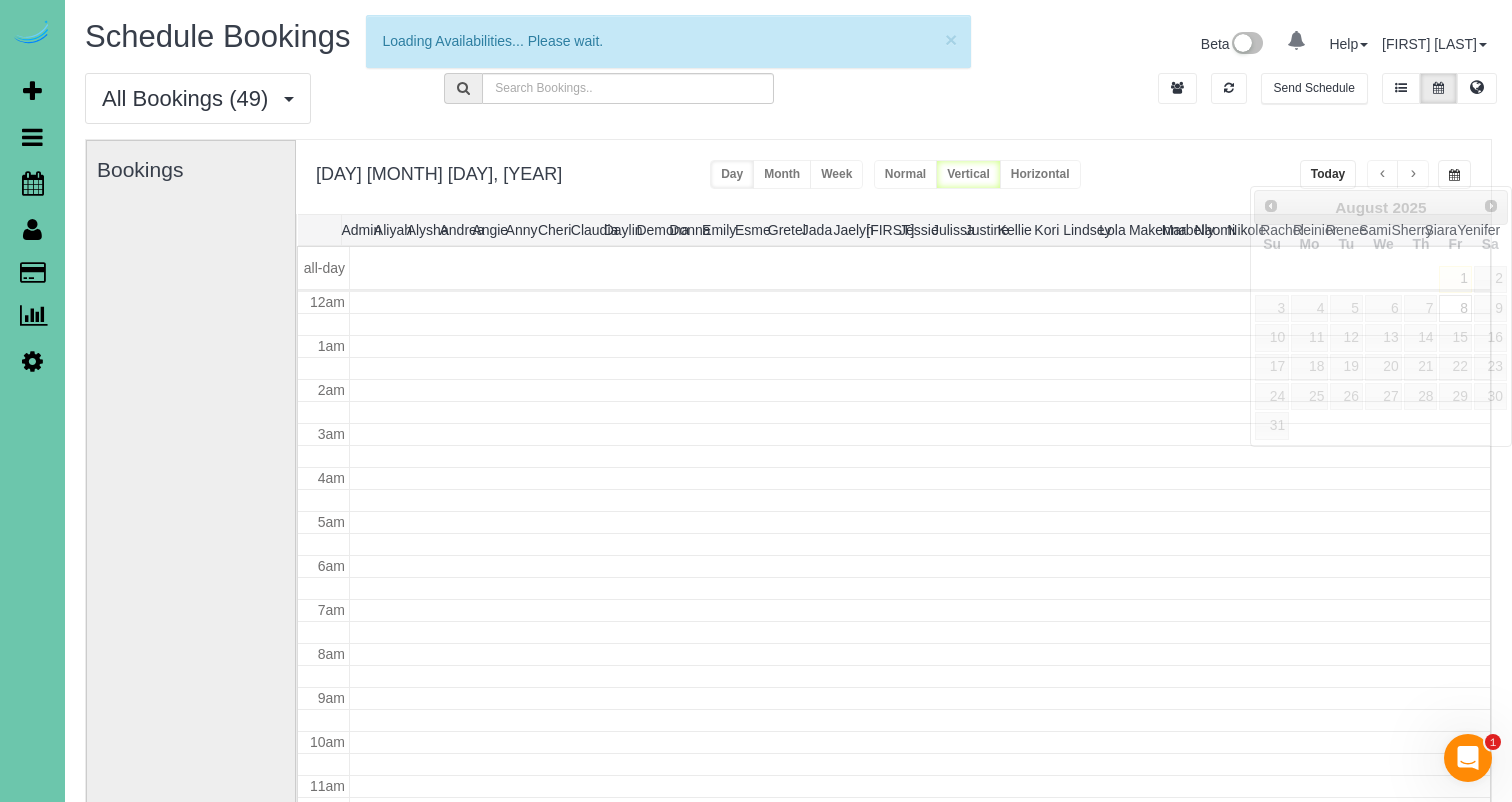 scroll, scrollTop: 265, scrollLeft: 0, axis: vertical 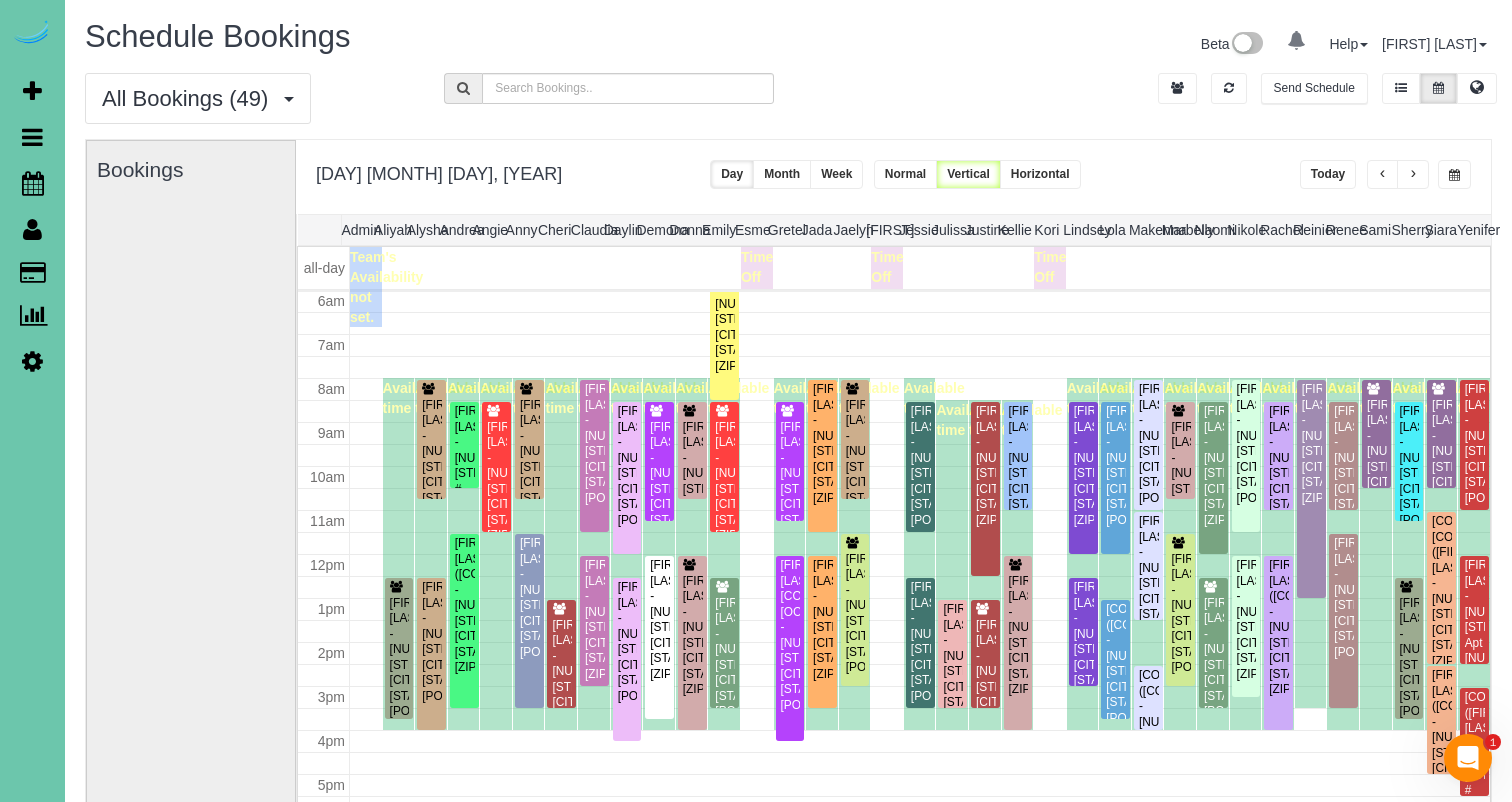 click at bounding box center [1454, 175] 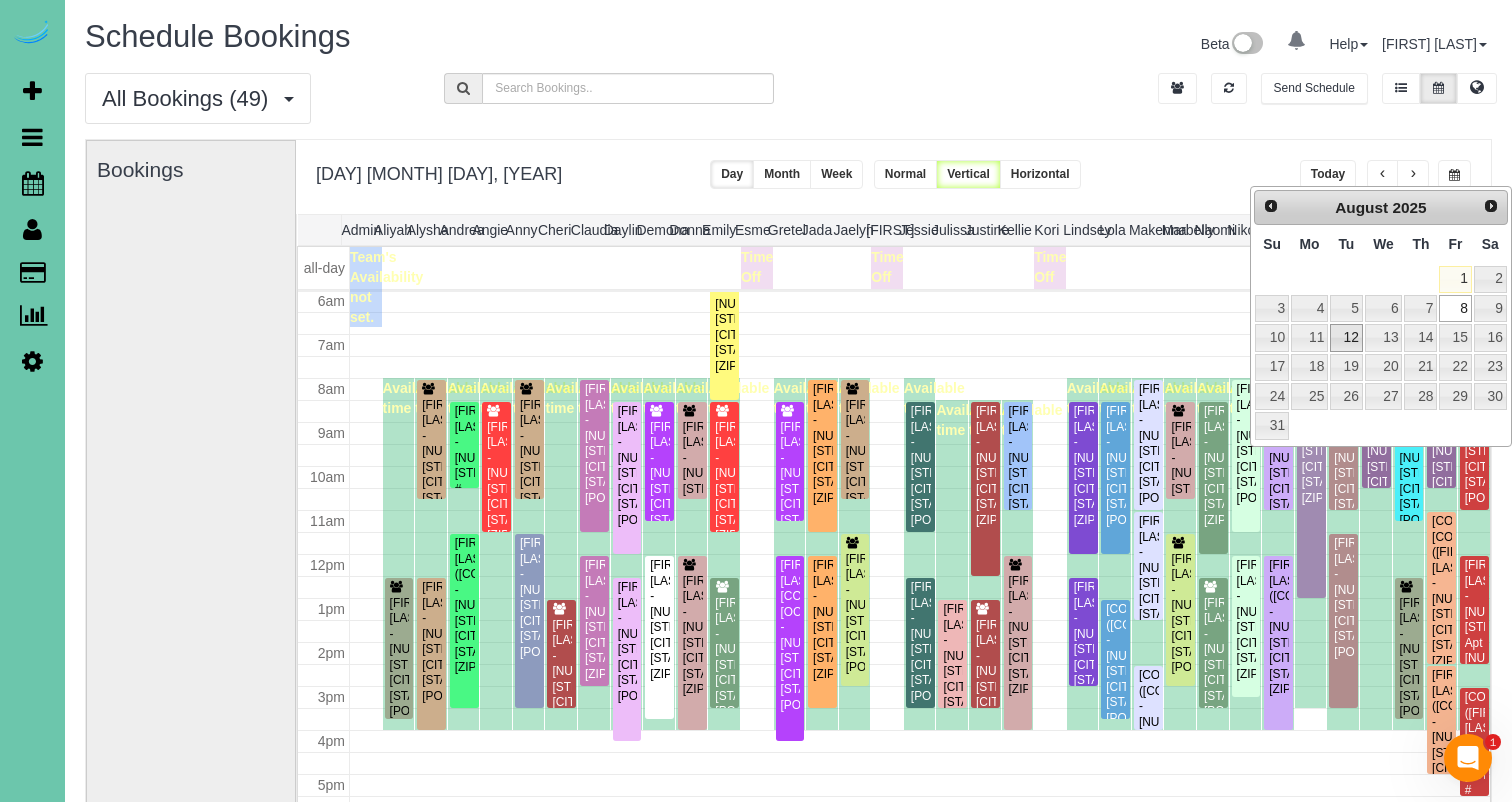 click on "12" at bounding box center (1346, 337) 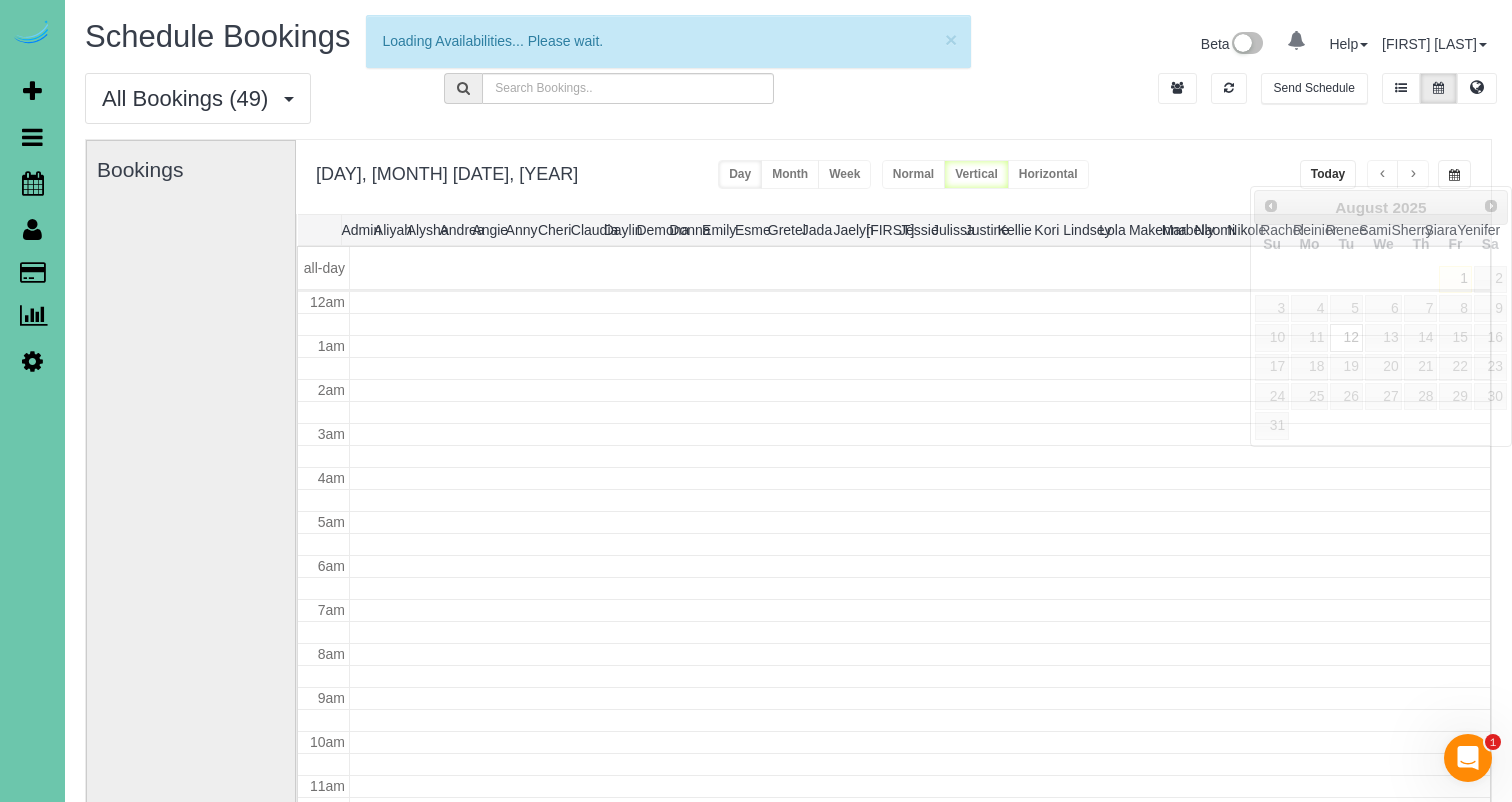 scroll, scrollTop: 265, scrollLeft: 0, axis: vertical 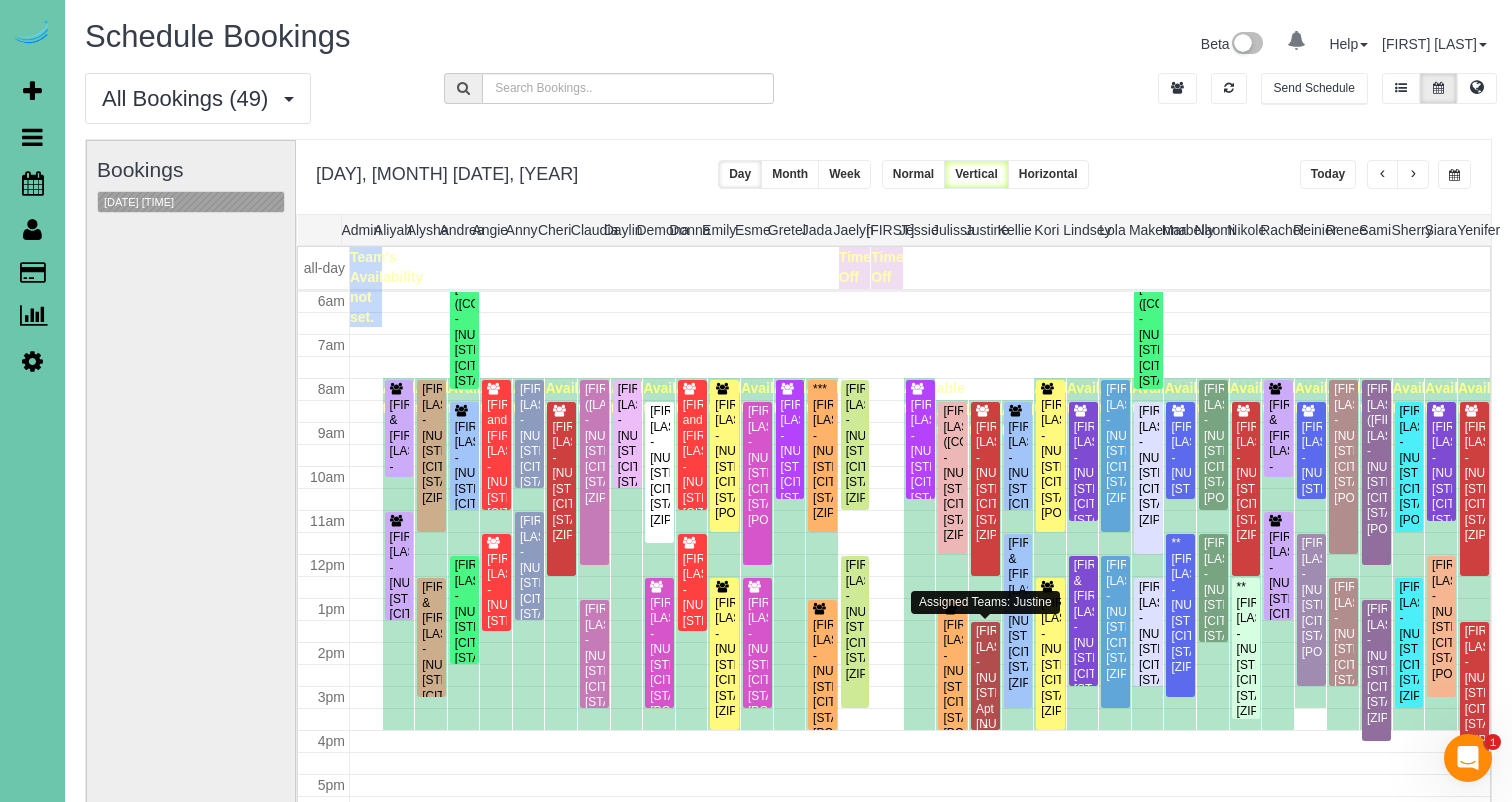 click on "[FIRST] [LAST] - [NUMBER] [STREET]; Apt [NUMBER], [CITY], [STATE] [ZIP]" at bounding box center [985, 701] 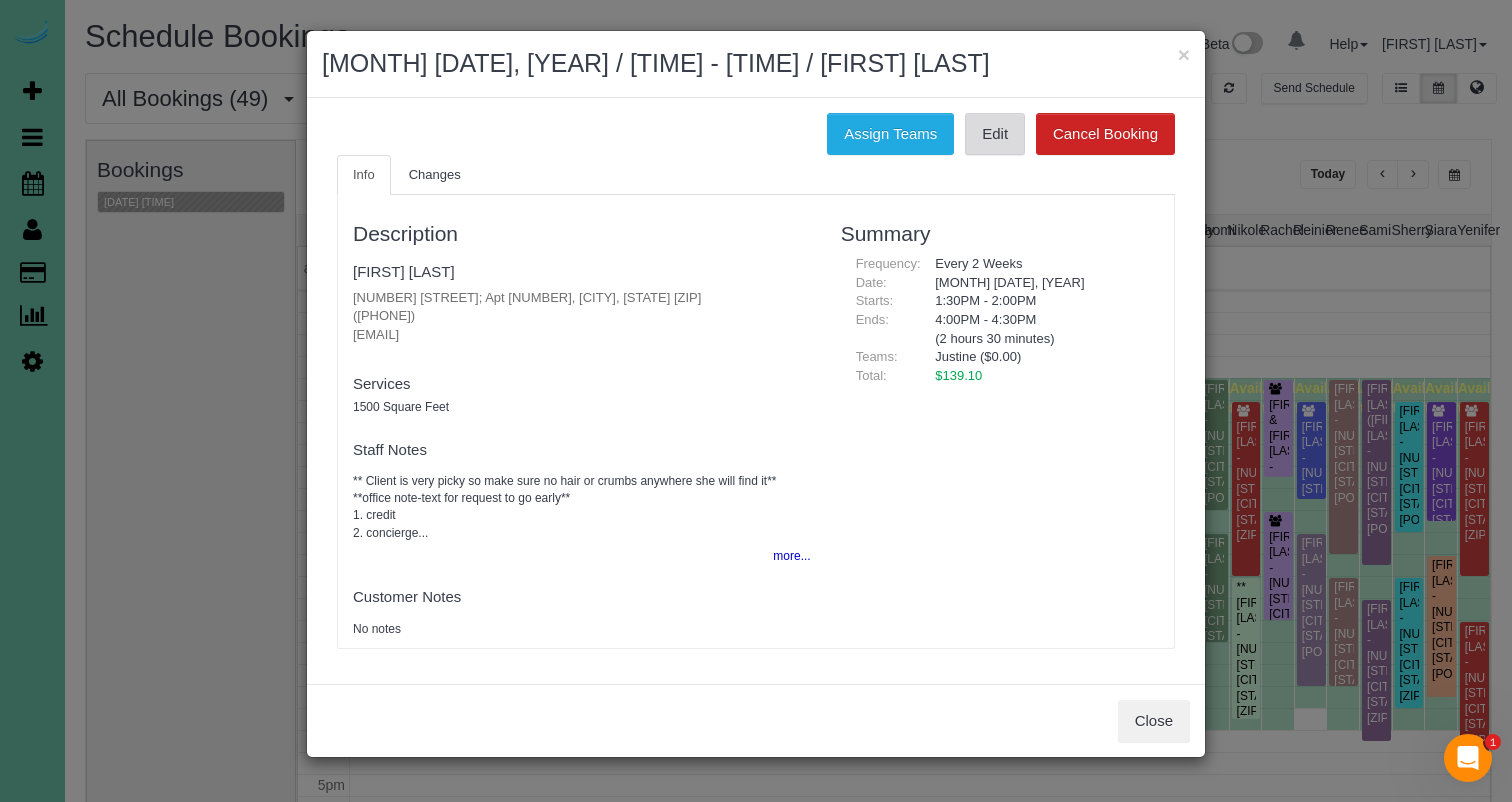 click on "Edit" at bounding box center (995, 134) 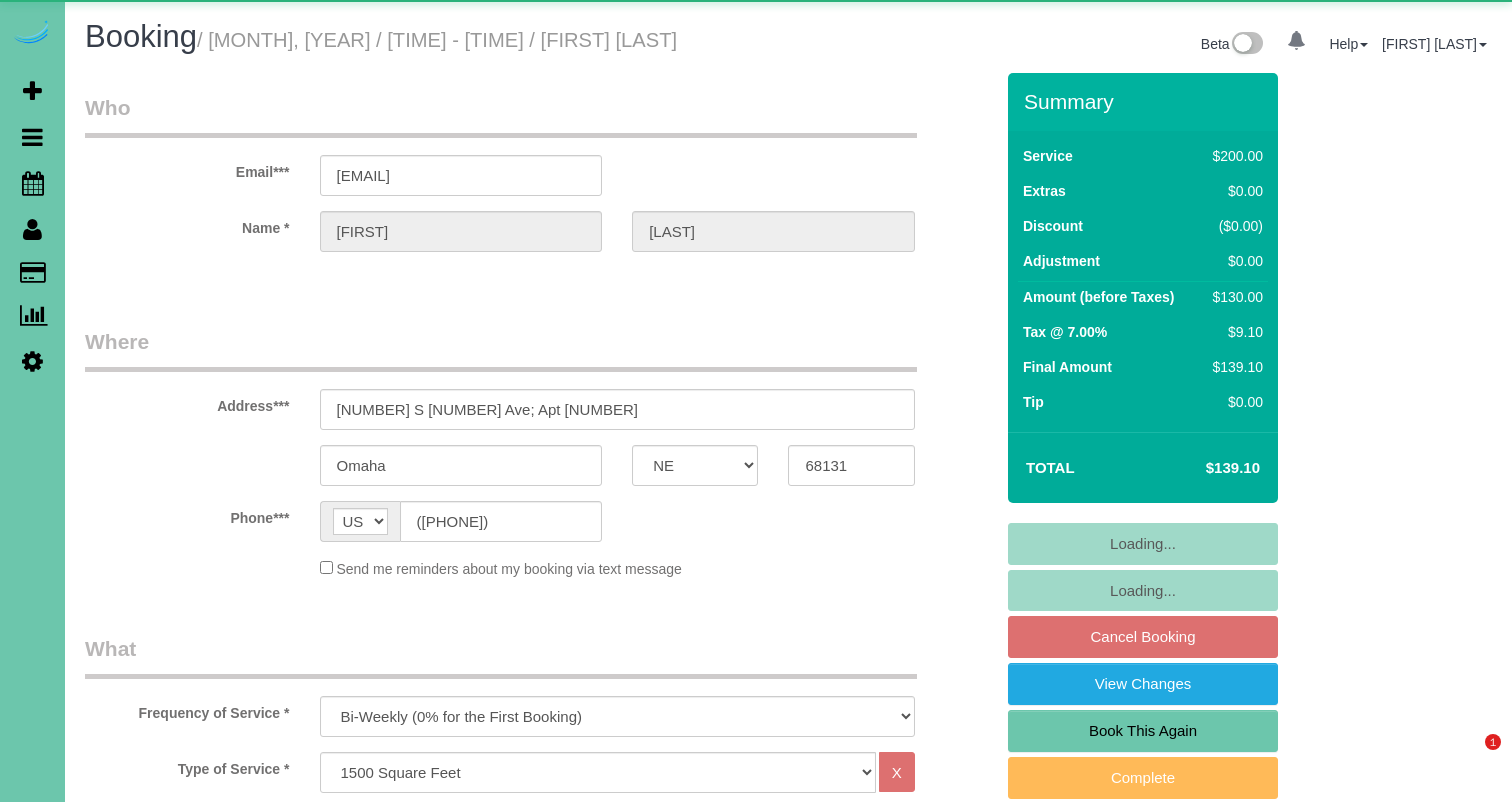 select on "NE" 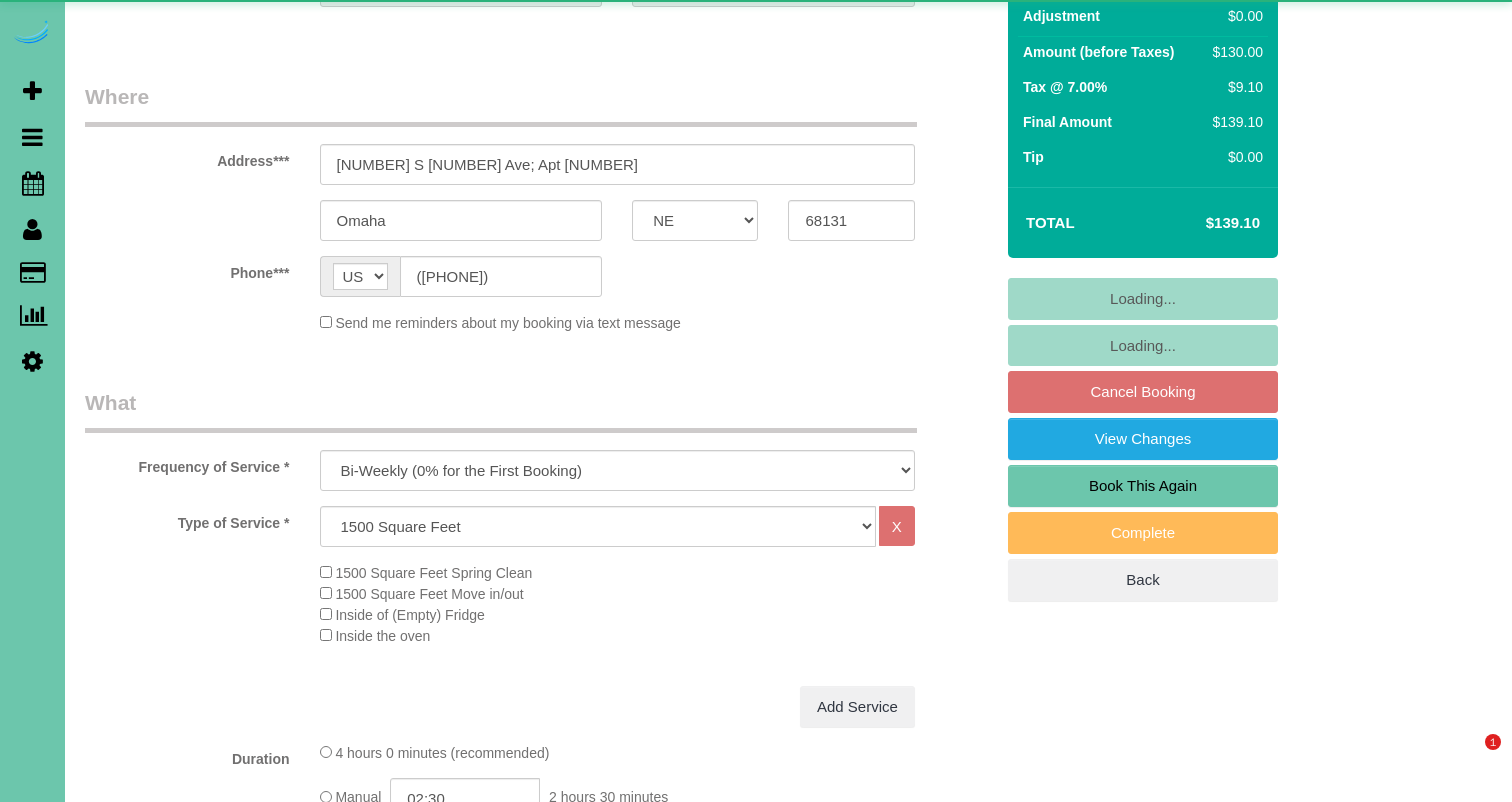 select on "object:901" 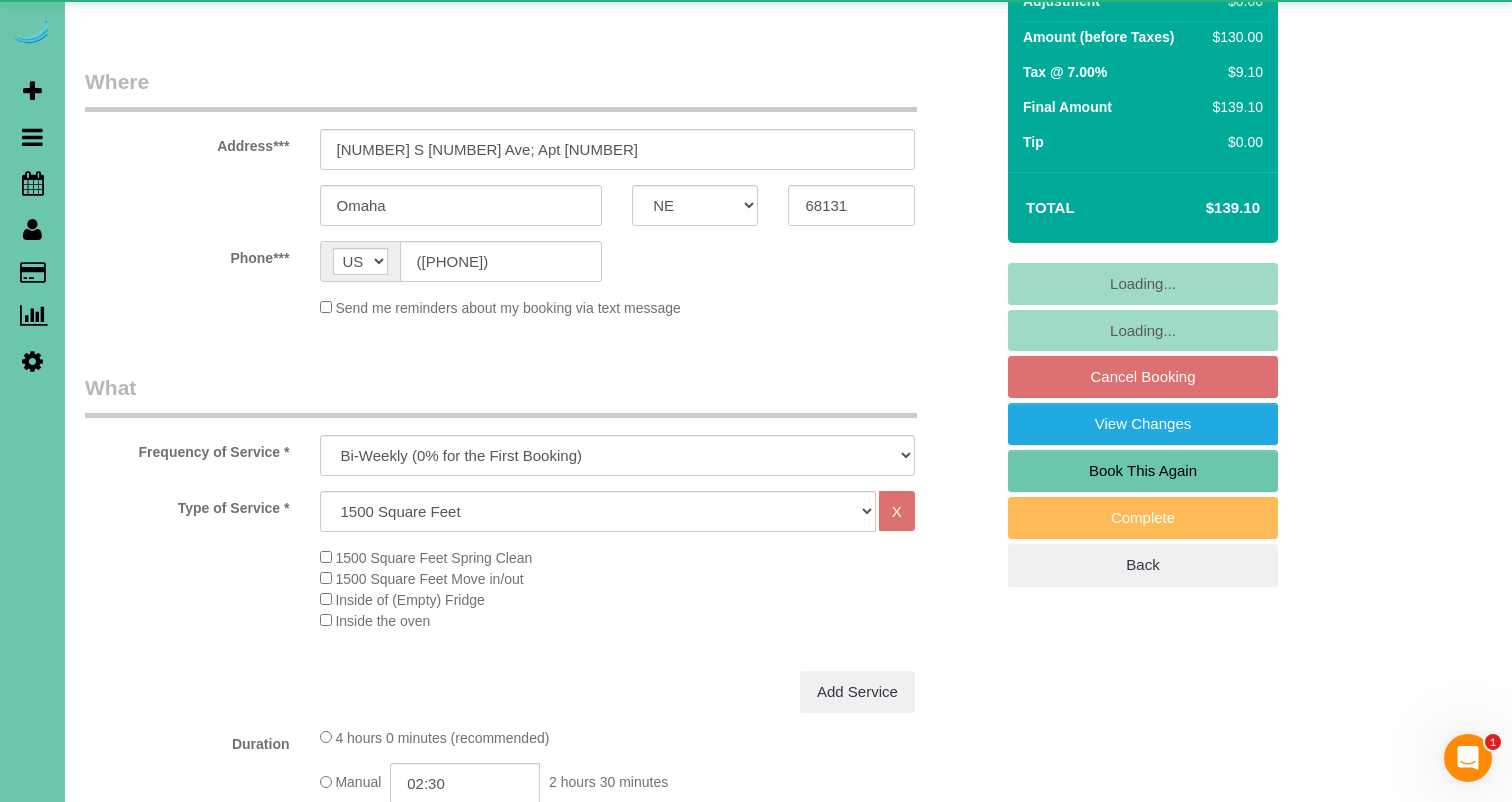 scroll, scrollTop: 0, scrollLeft: 0, axis: both 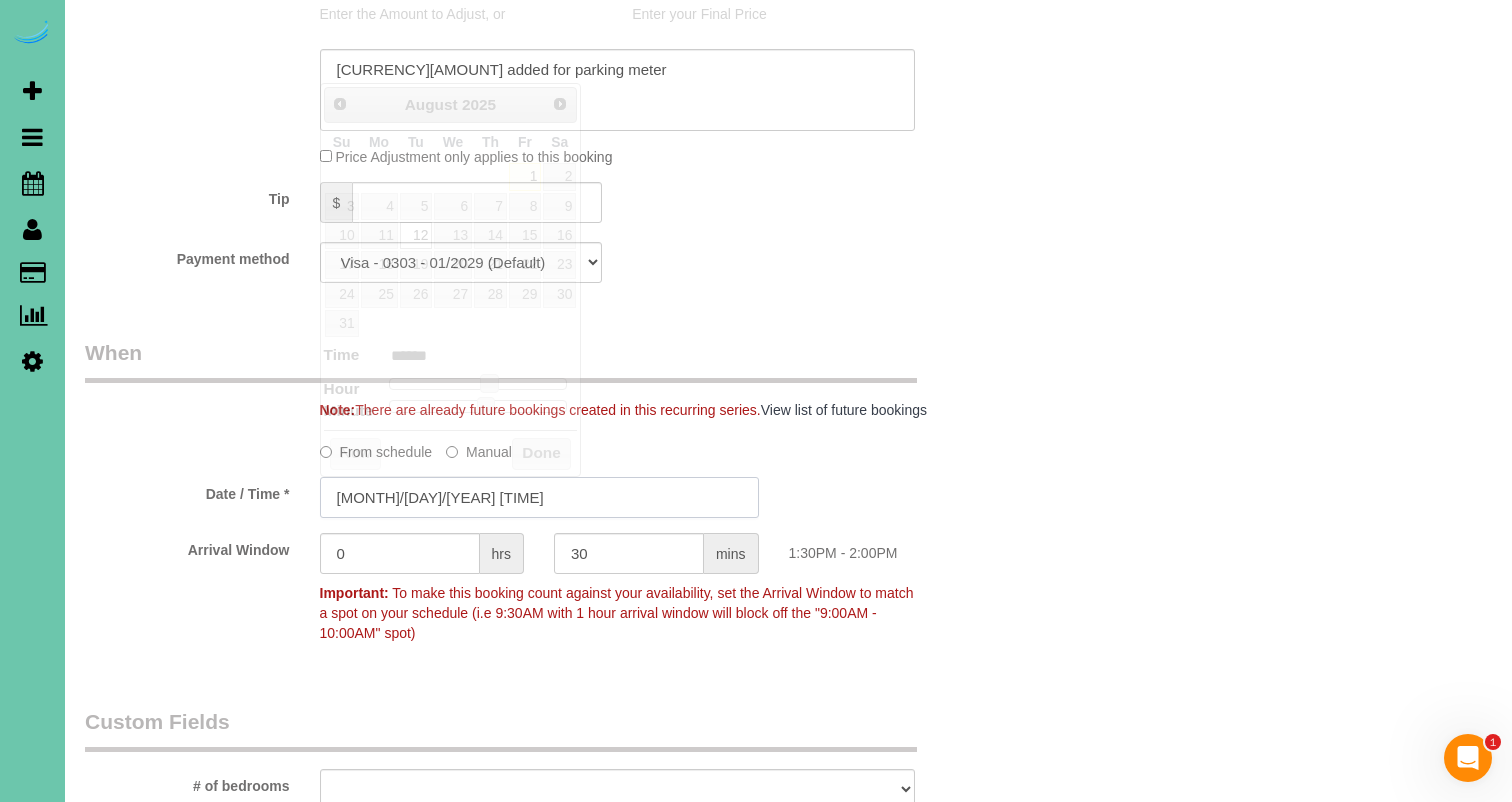 click on "[MONTH]/[DAY]/[YEAR] [TIME]" at bounding box center [539, 497] 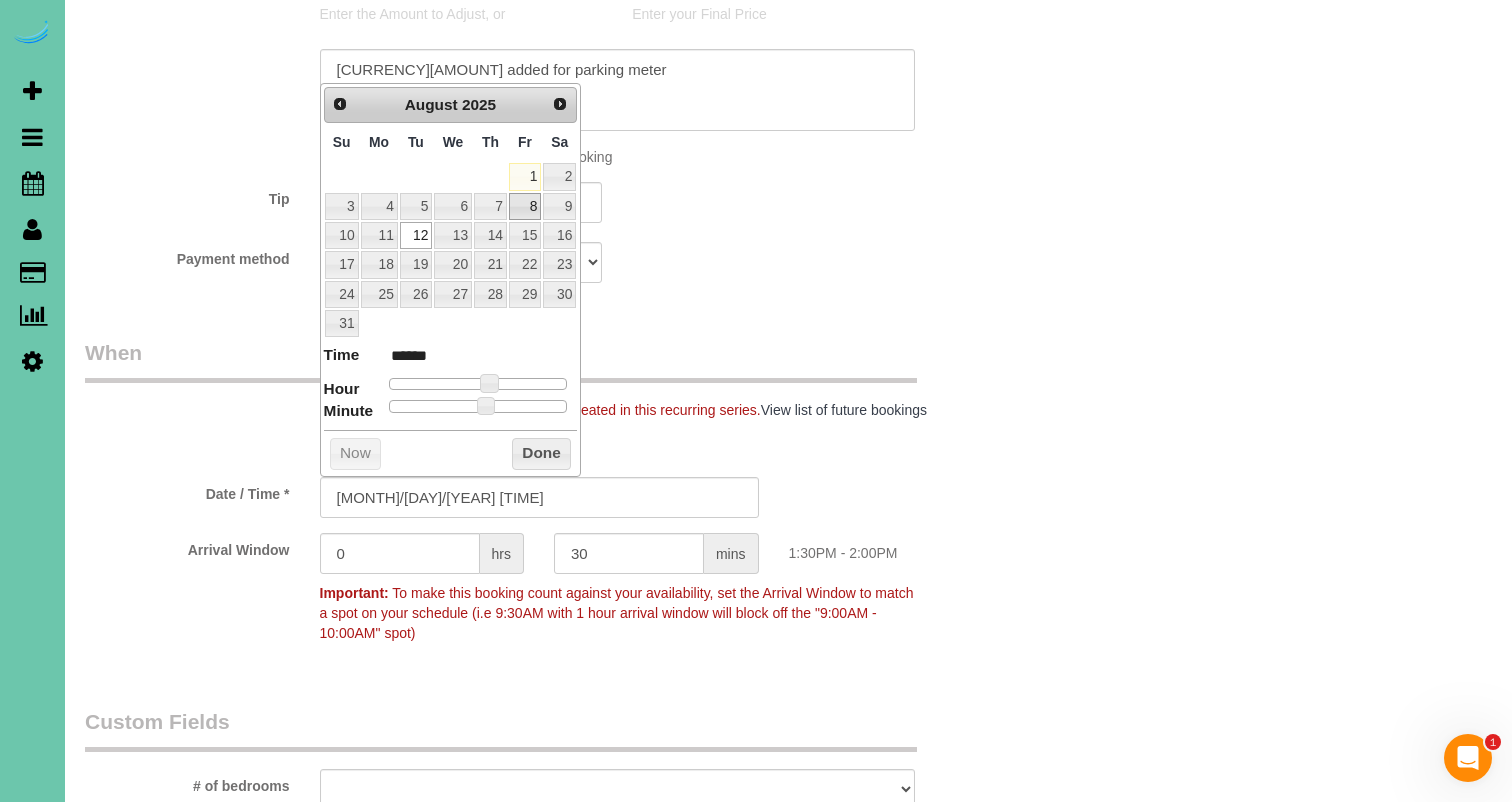 click on "8" at bounding box center (525, 206) 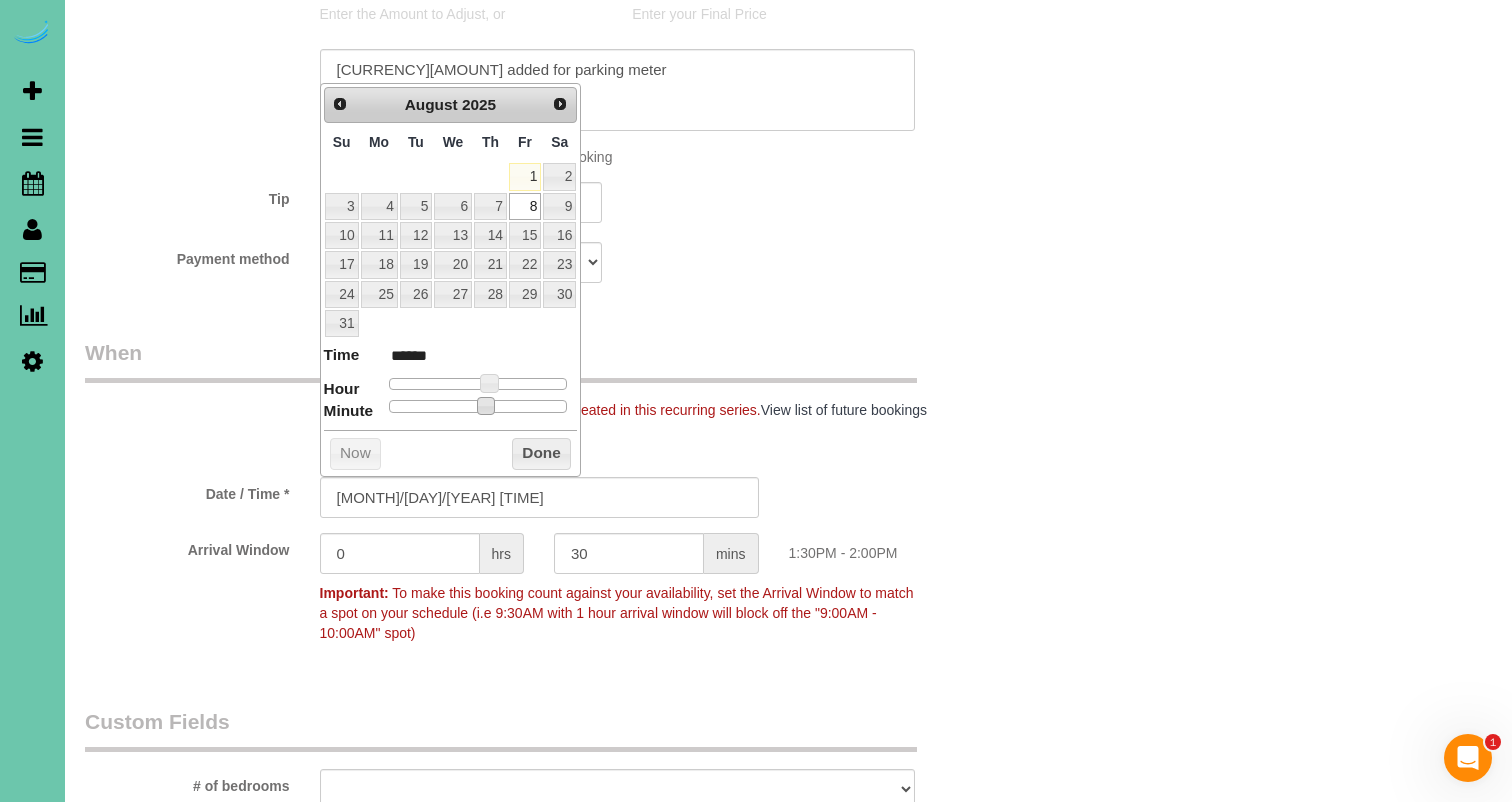 type on "[MONTH]/[DAY]/[YEAR] [TIME]" 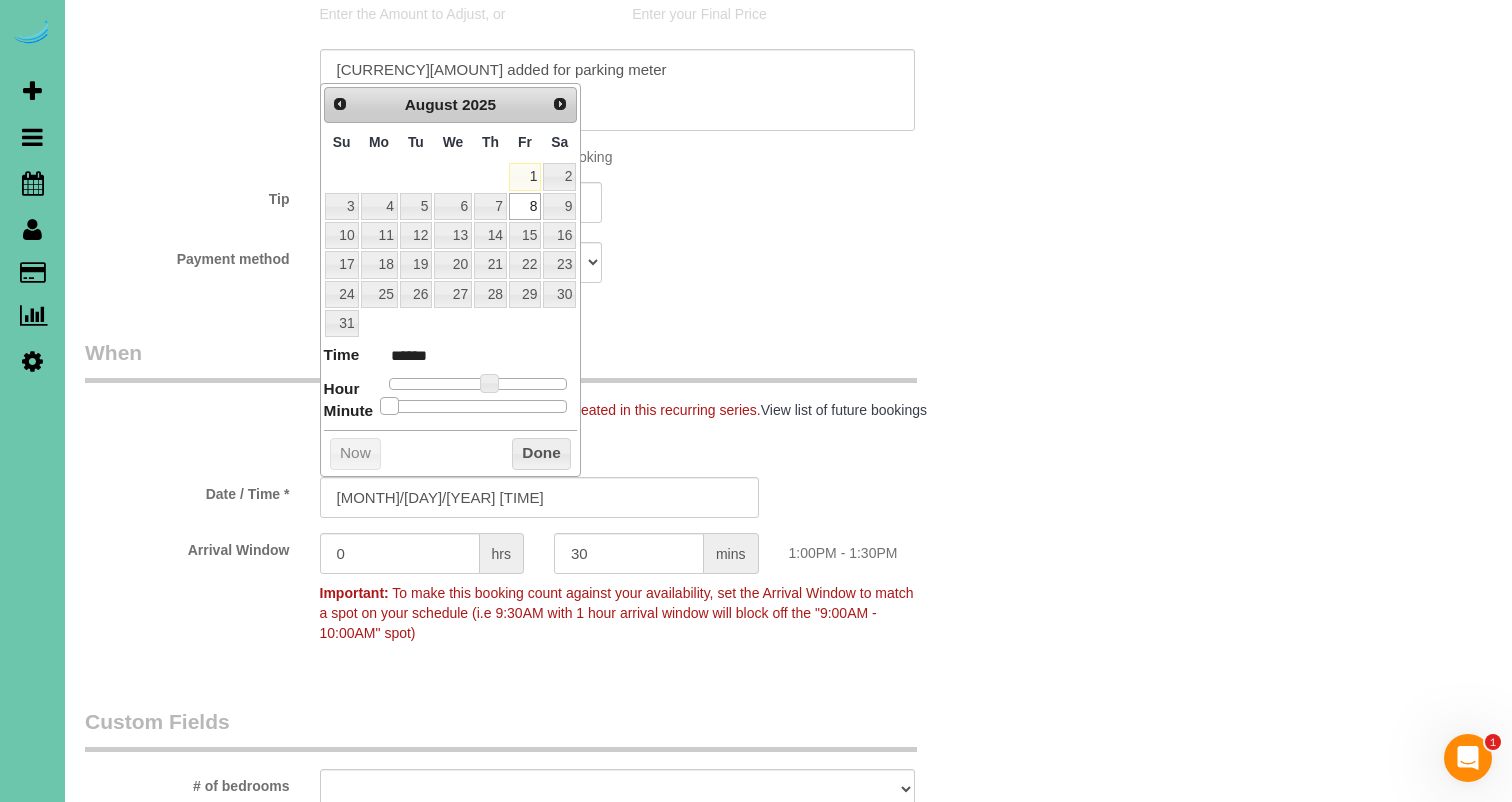 drag, startPoint x: 488, startPoint y: 401, endPoint x: 345, endPoint y: 401, distance: 143 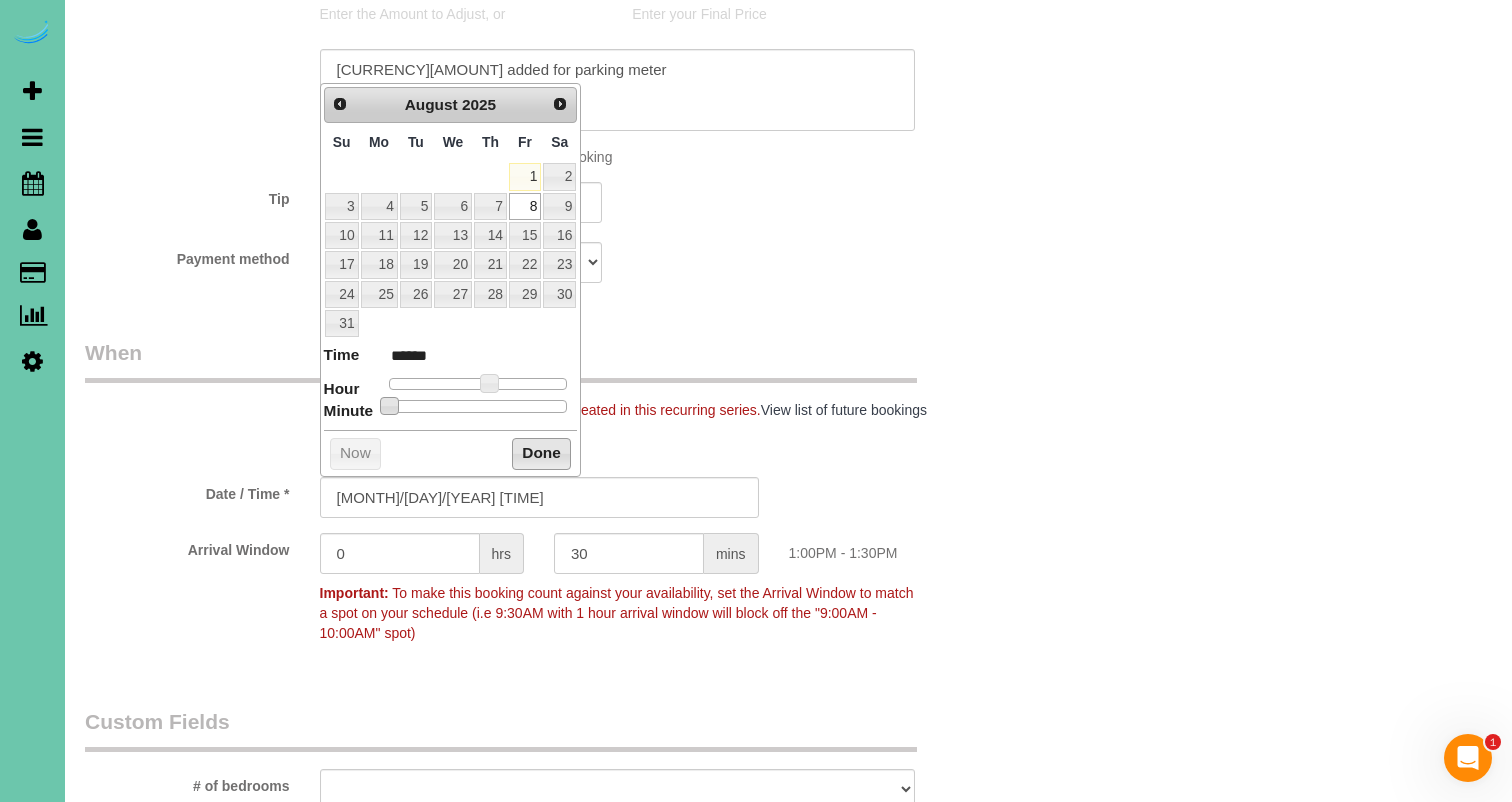 click on "Done" at bounding box center (541, 454) 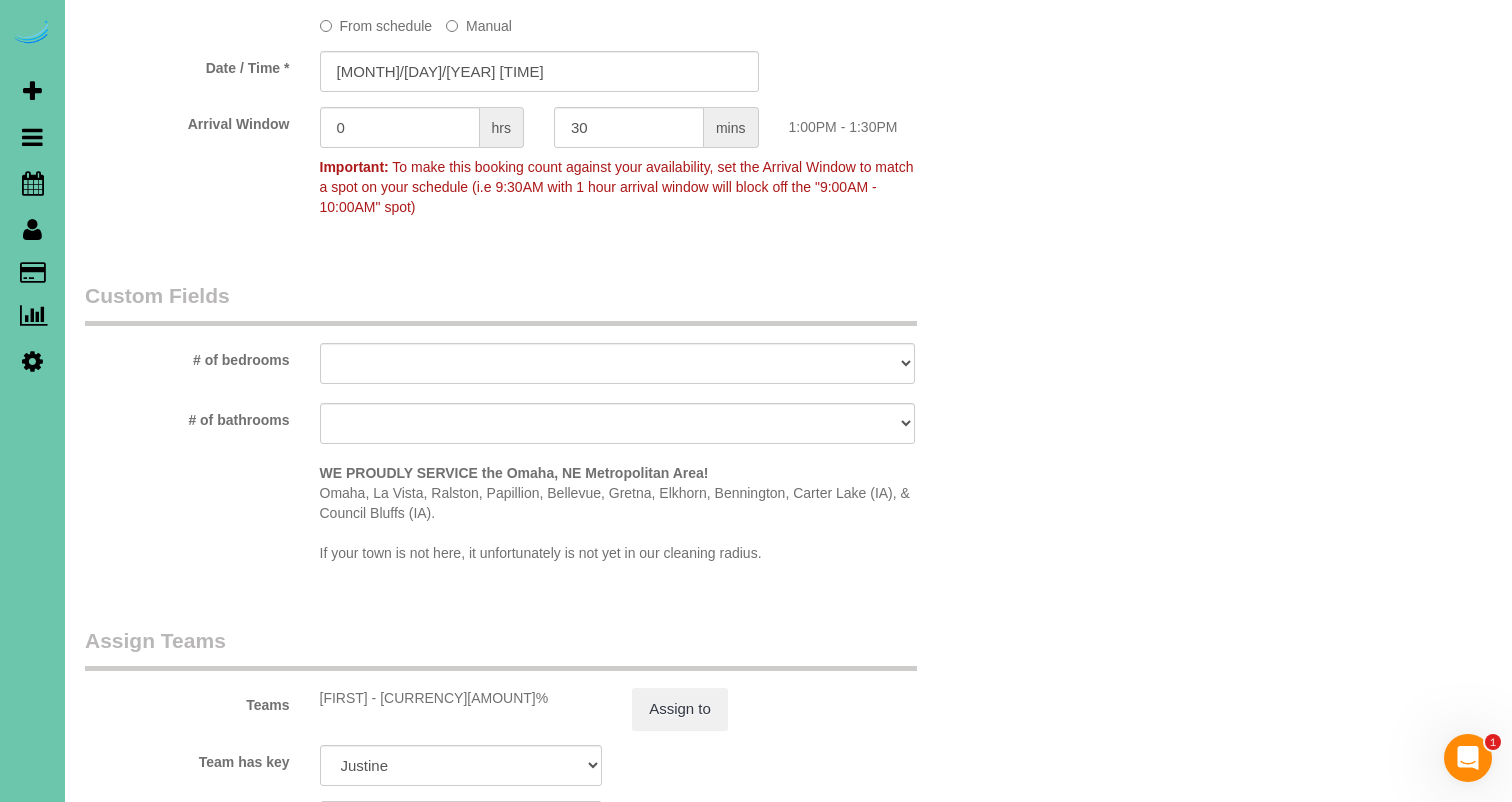 scroll, scrollTop: 1804, scrollLeft: 0, axis: vertical 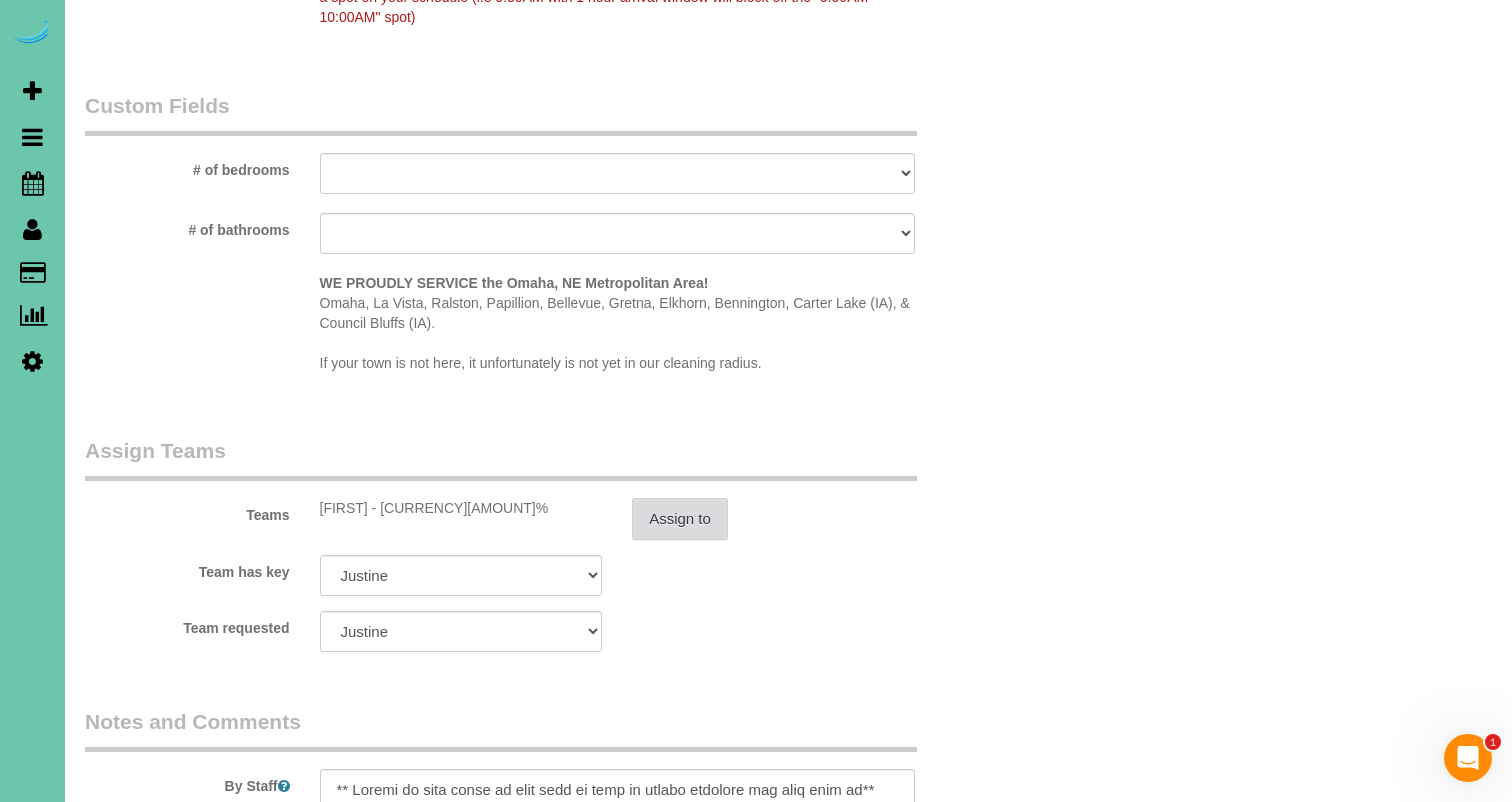 click on "Assign to" at bounding box center [680, 519] 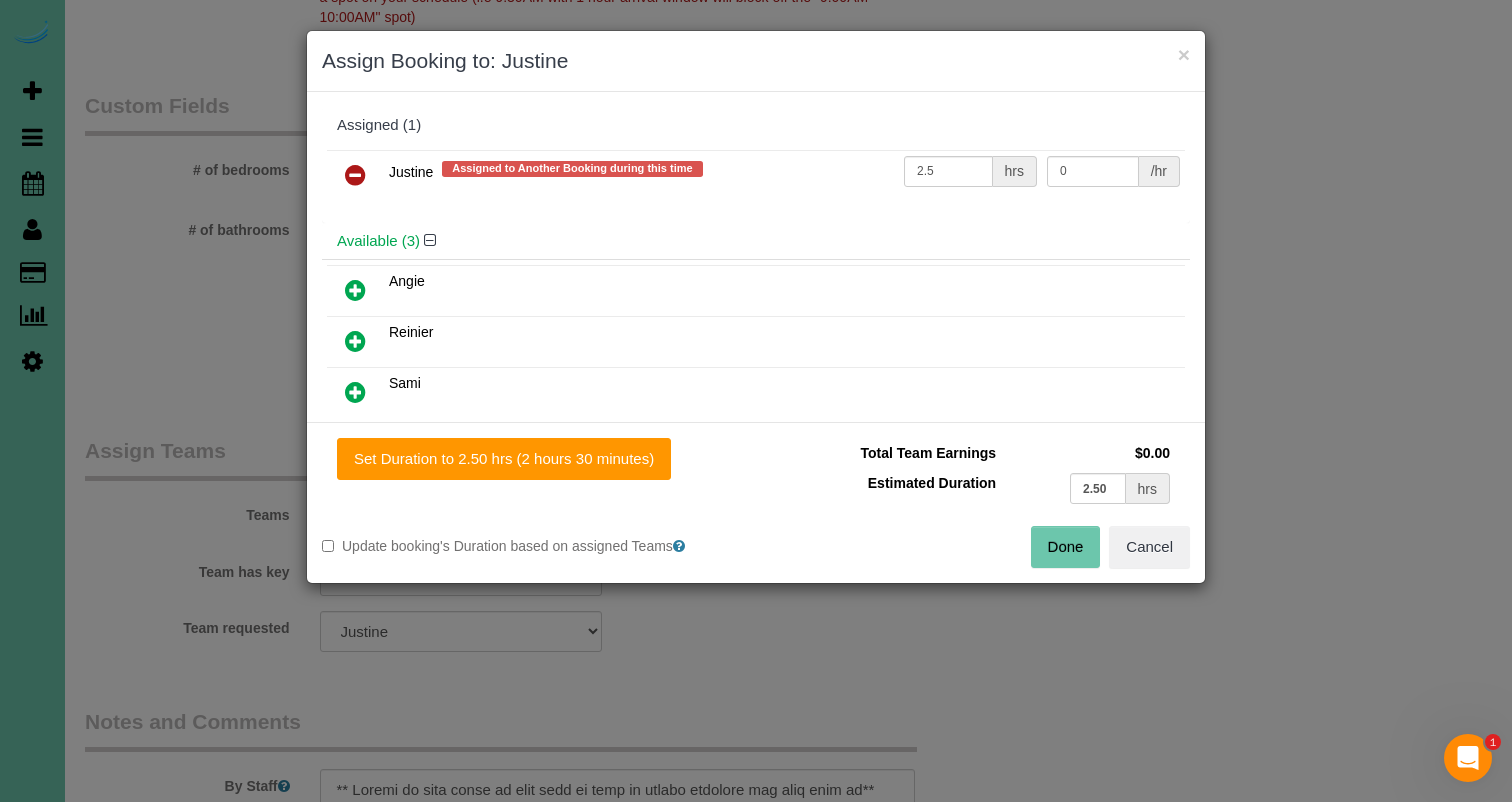 click at bounding box center (355, 175) 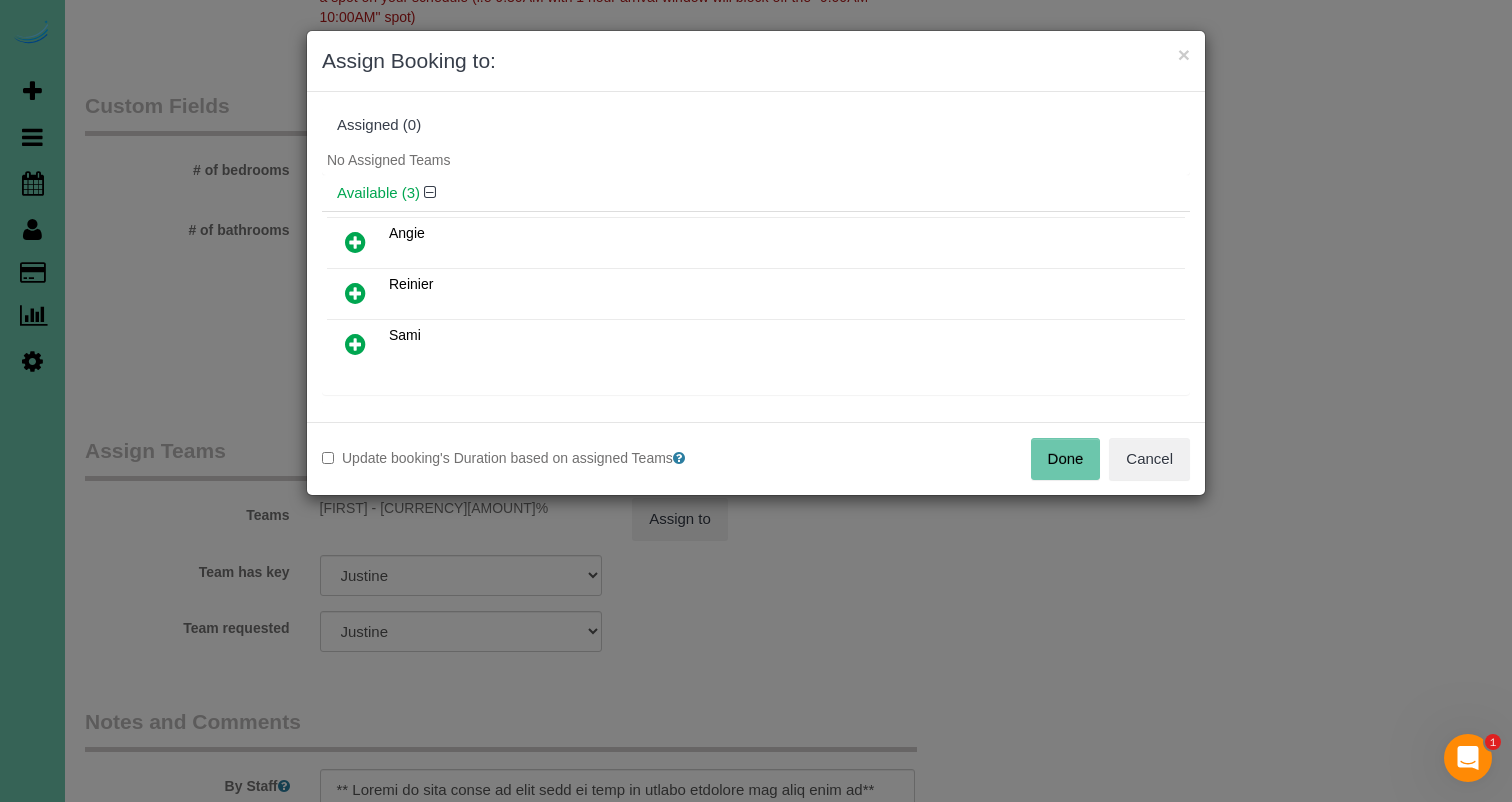 click at bounding box center (355, 293) 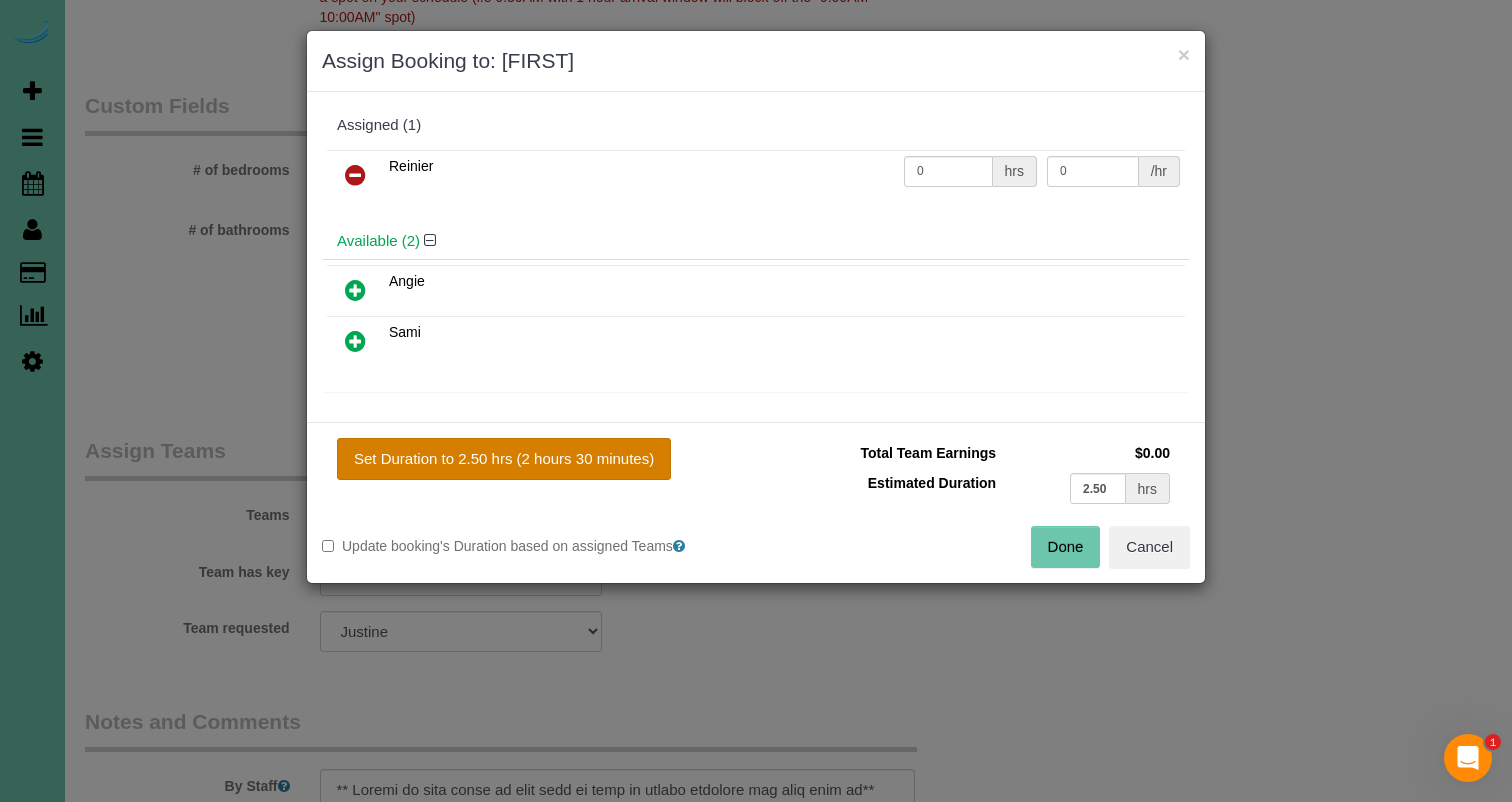 drag, startPoint x: 492, startPoint y: 452, endPoint x: 507, endPoint y: 454, distance: 15.132746 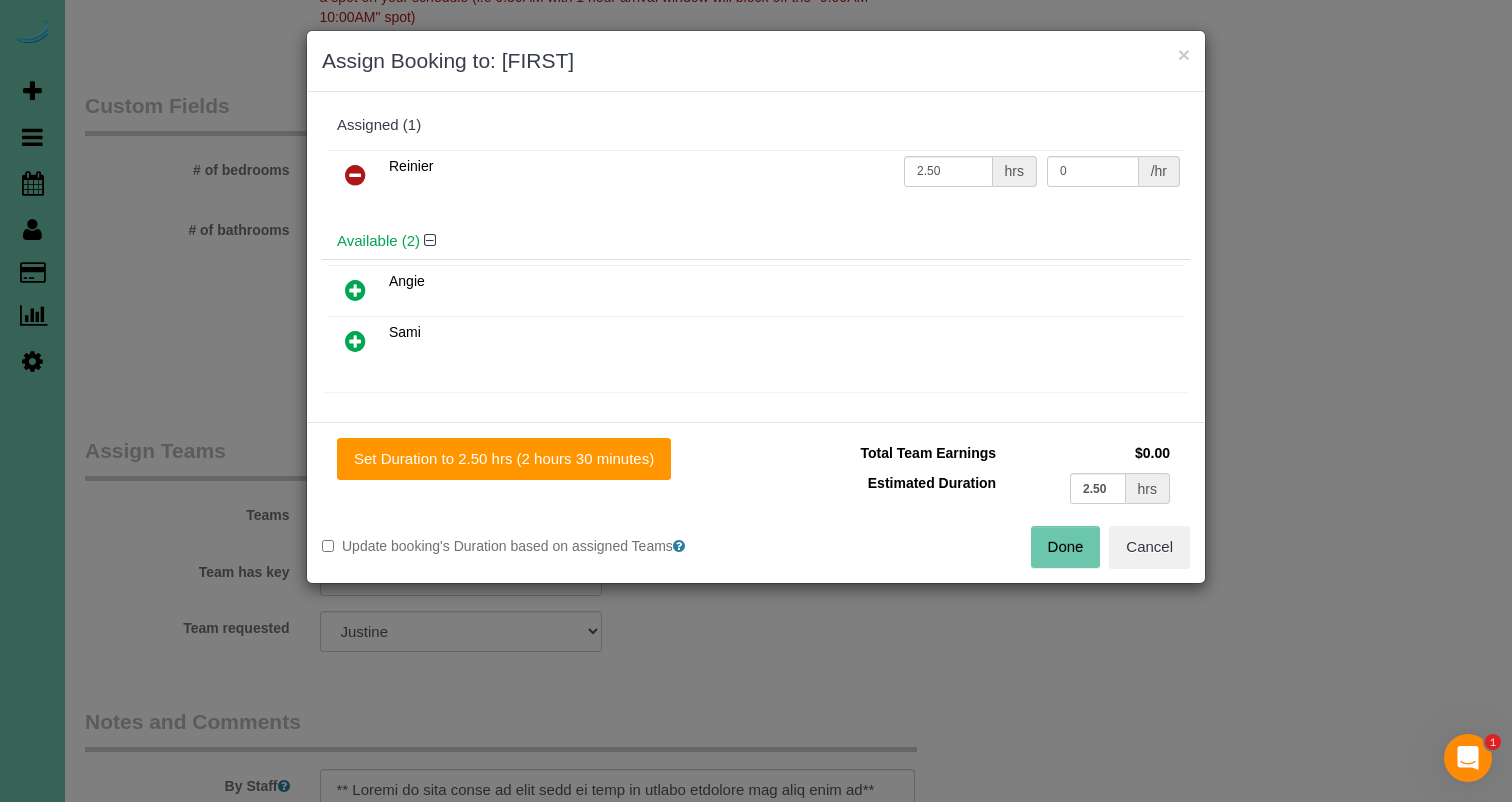 drag, startPoint x: 1048, startPoint y: 552, endPoint x: 1027, endPoint y: 532, distance: 29 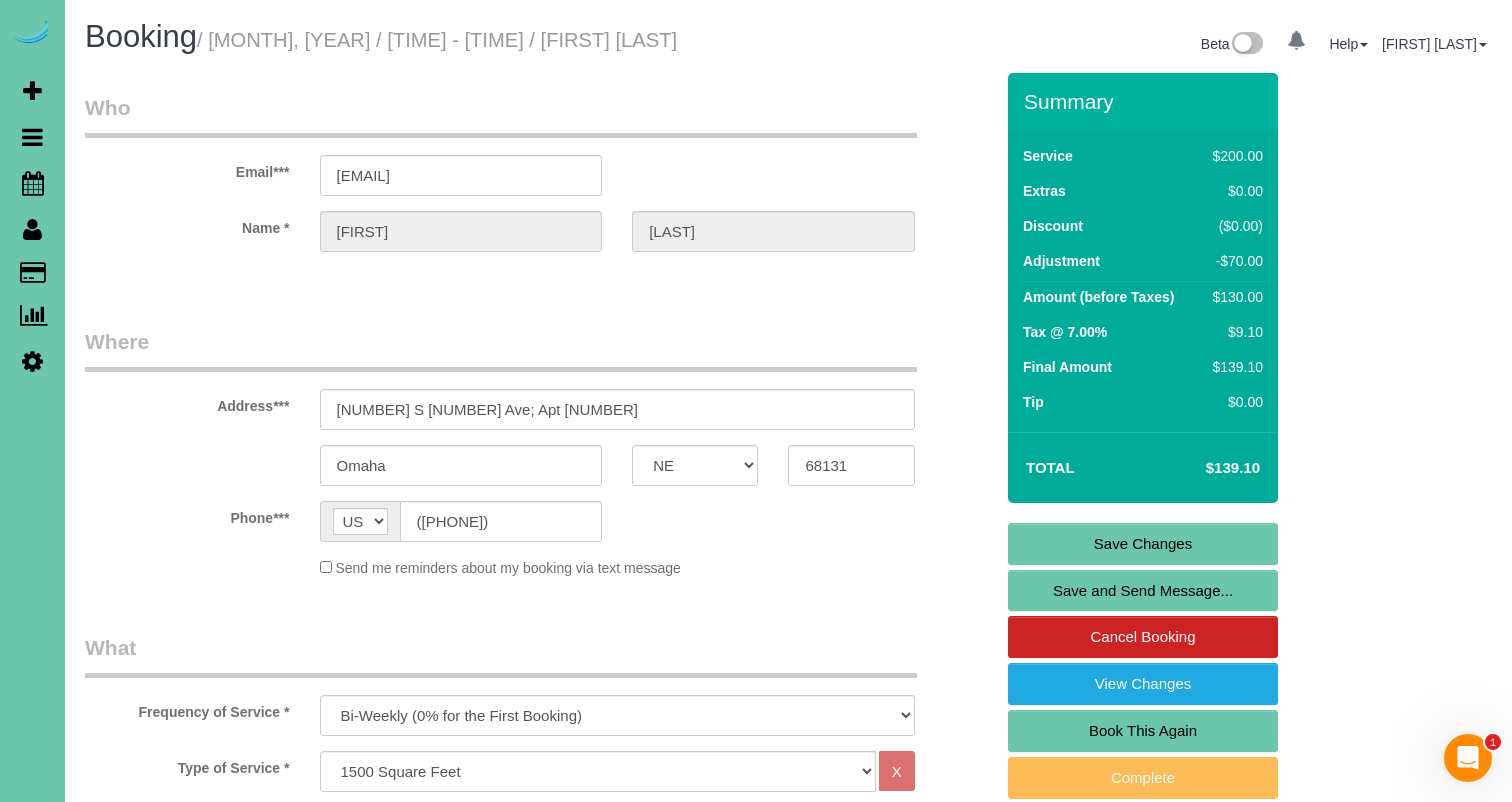 scroll, scrollTop: 0, scrollLeft: 0, axis: both 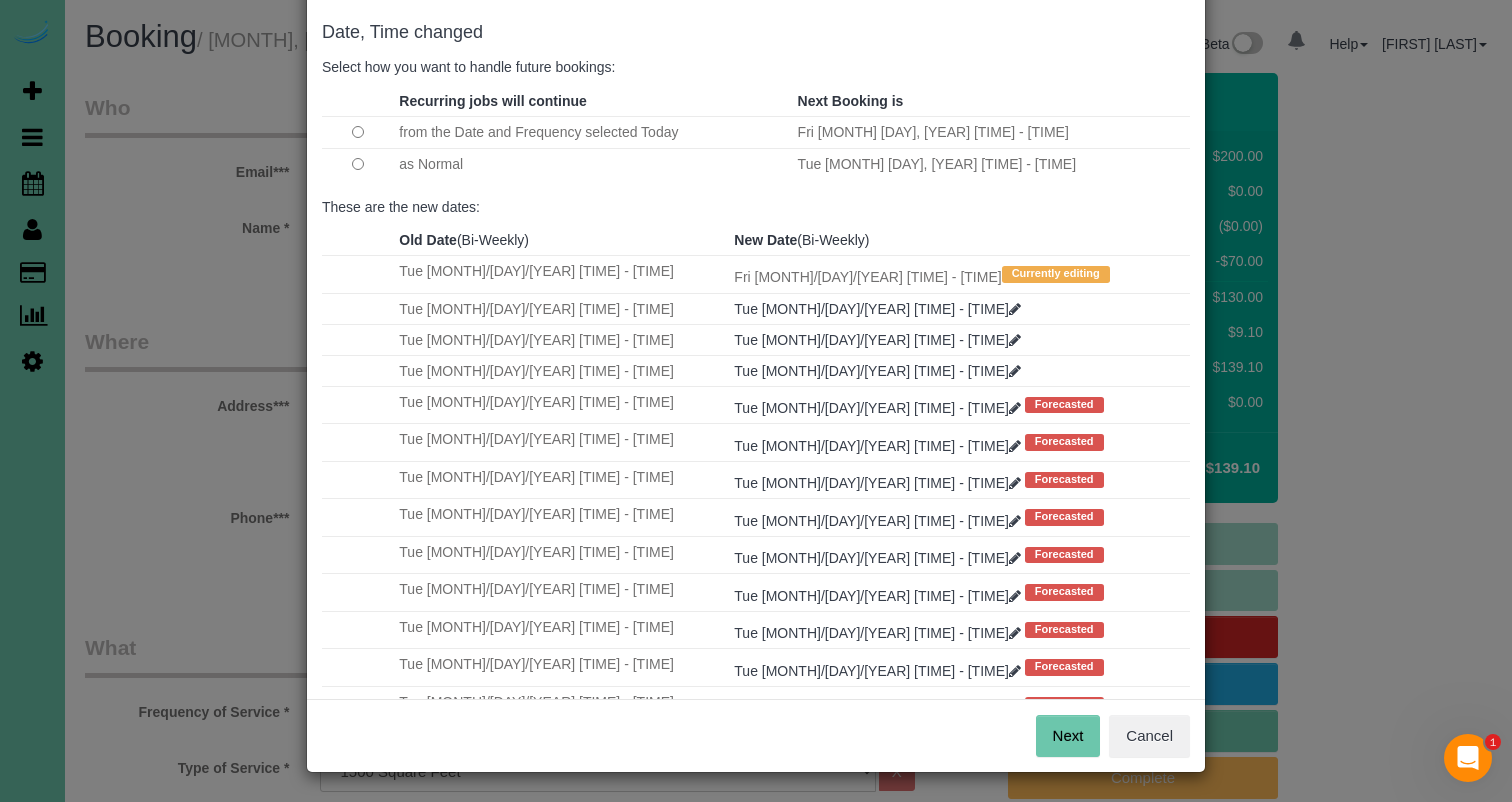 click on "Next" at bounding box center (1068, 736) 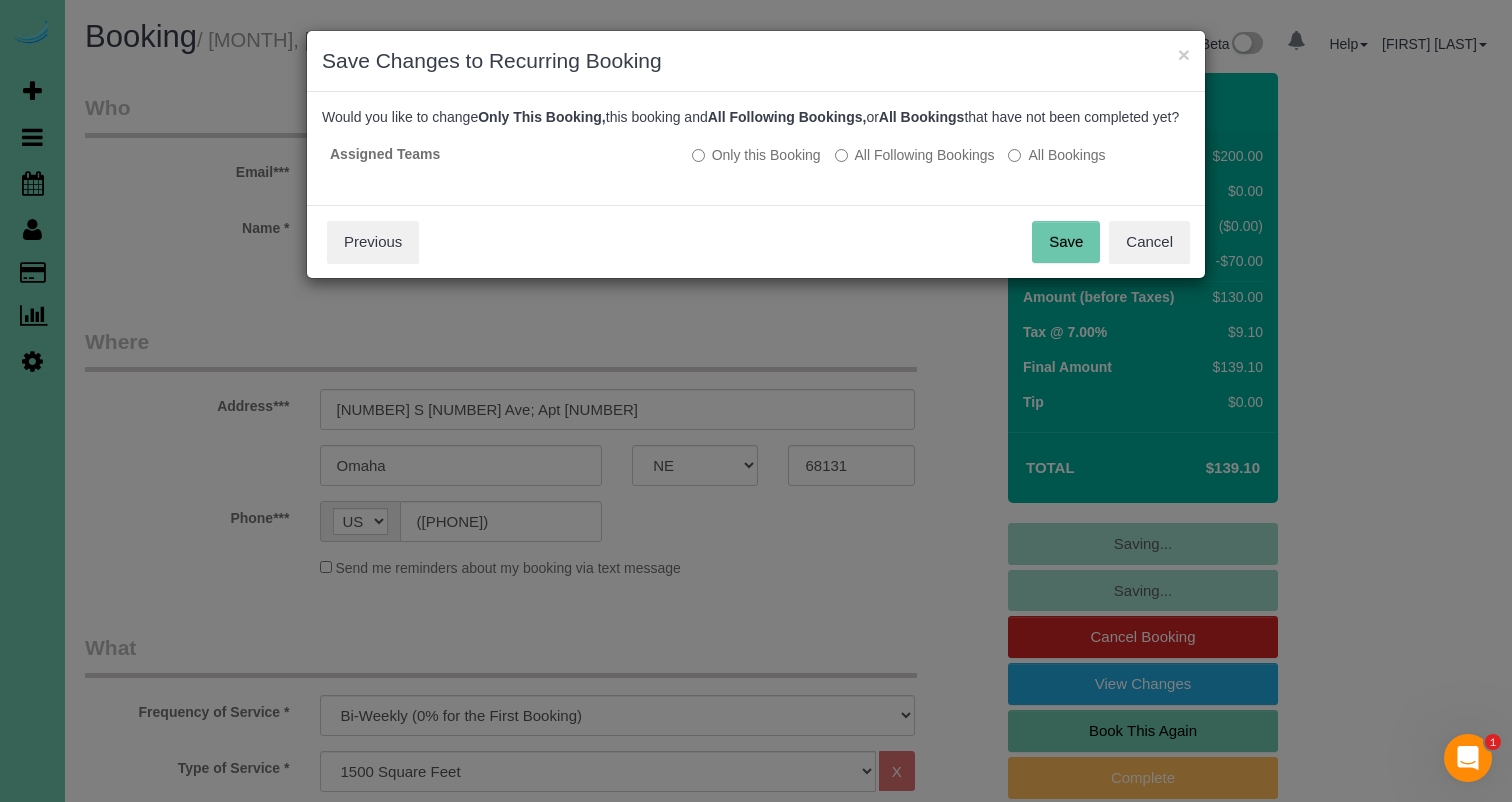 scroll, scrollTop: 0, scrollLeft: 0, axis: both 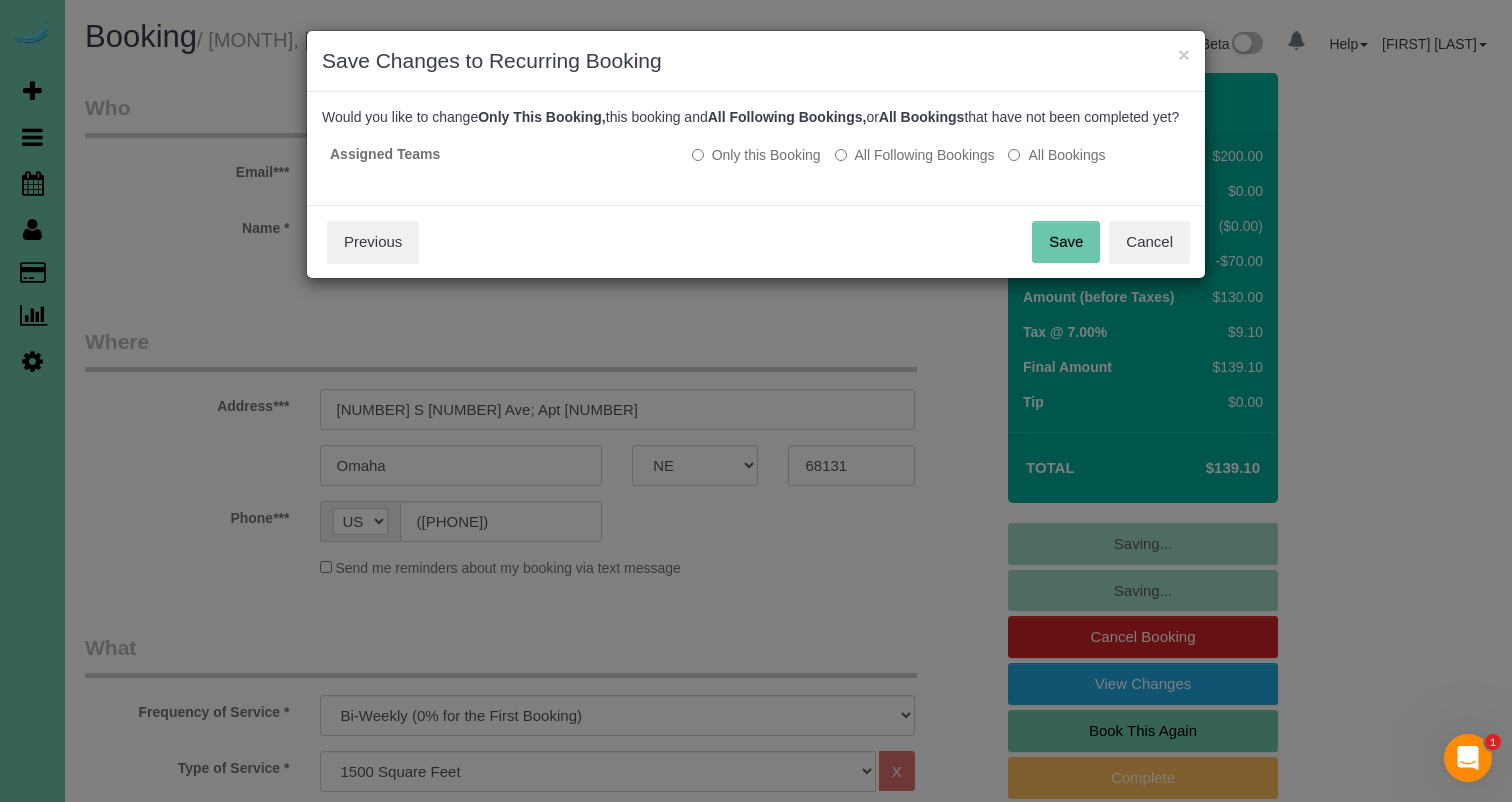 click on "Save" at bounding box center (1066, 242) 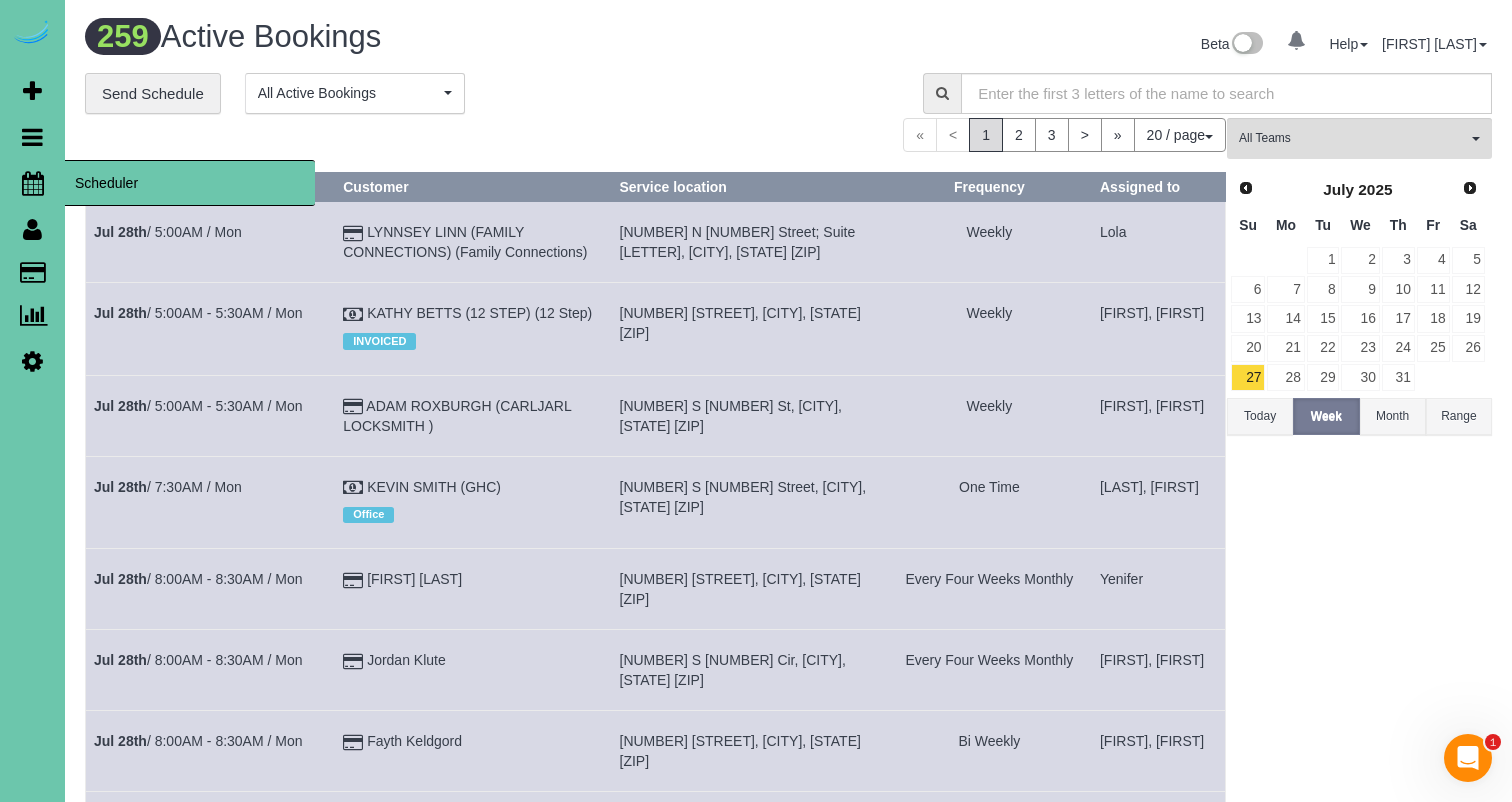click at bounding box center (33, 183) 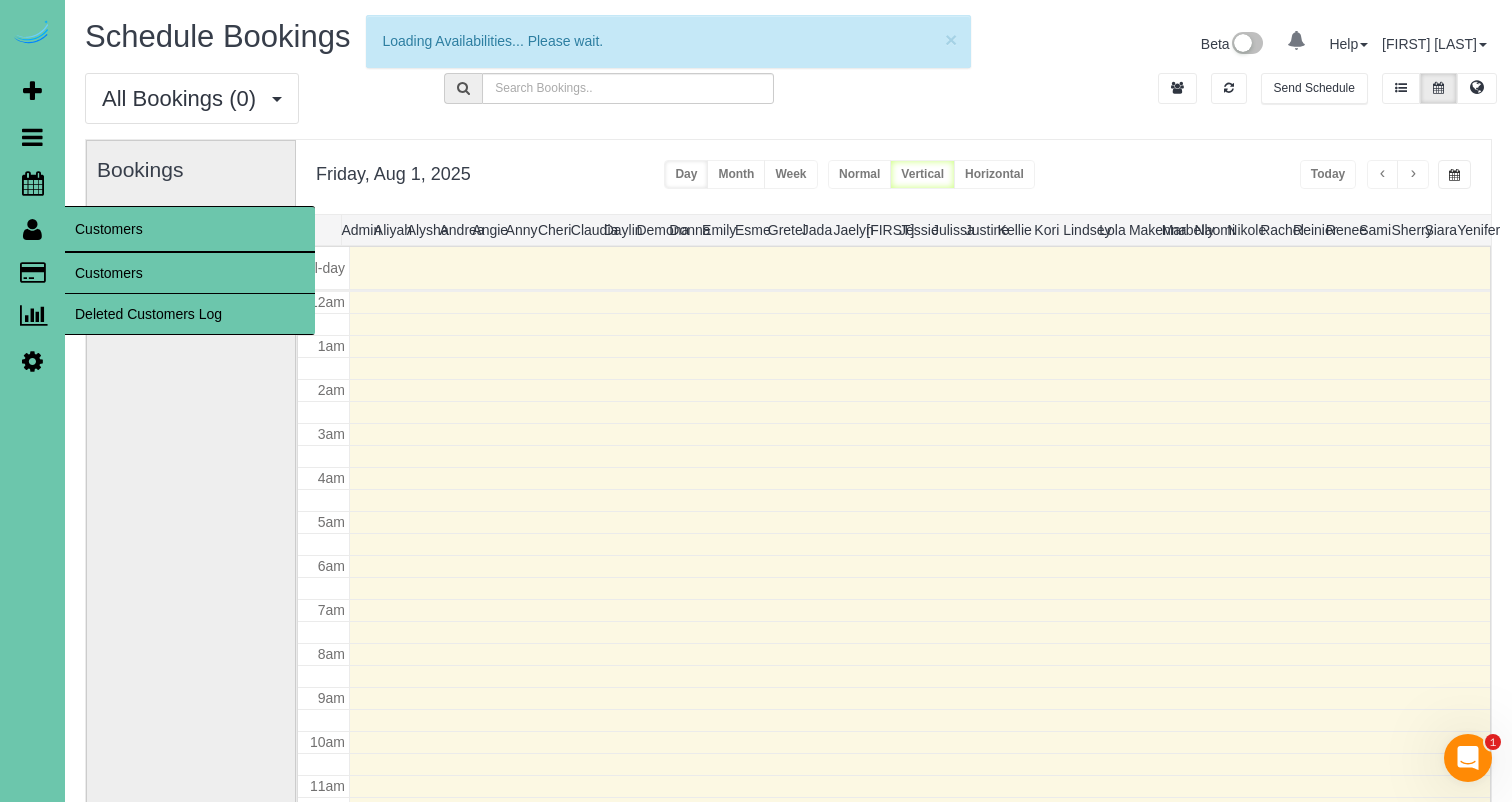 scroll, scrollTop: 265, scrollLeft: 0, axis: vertical 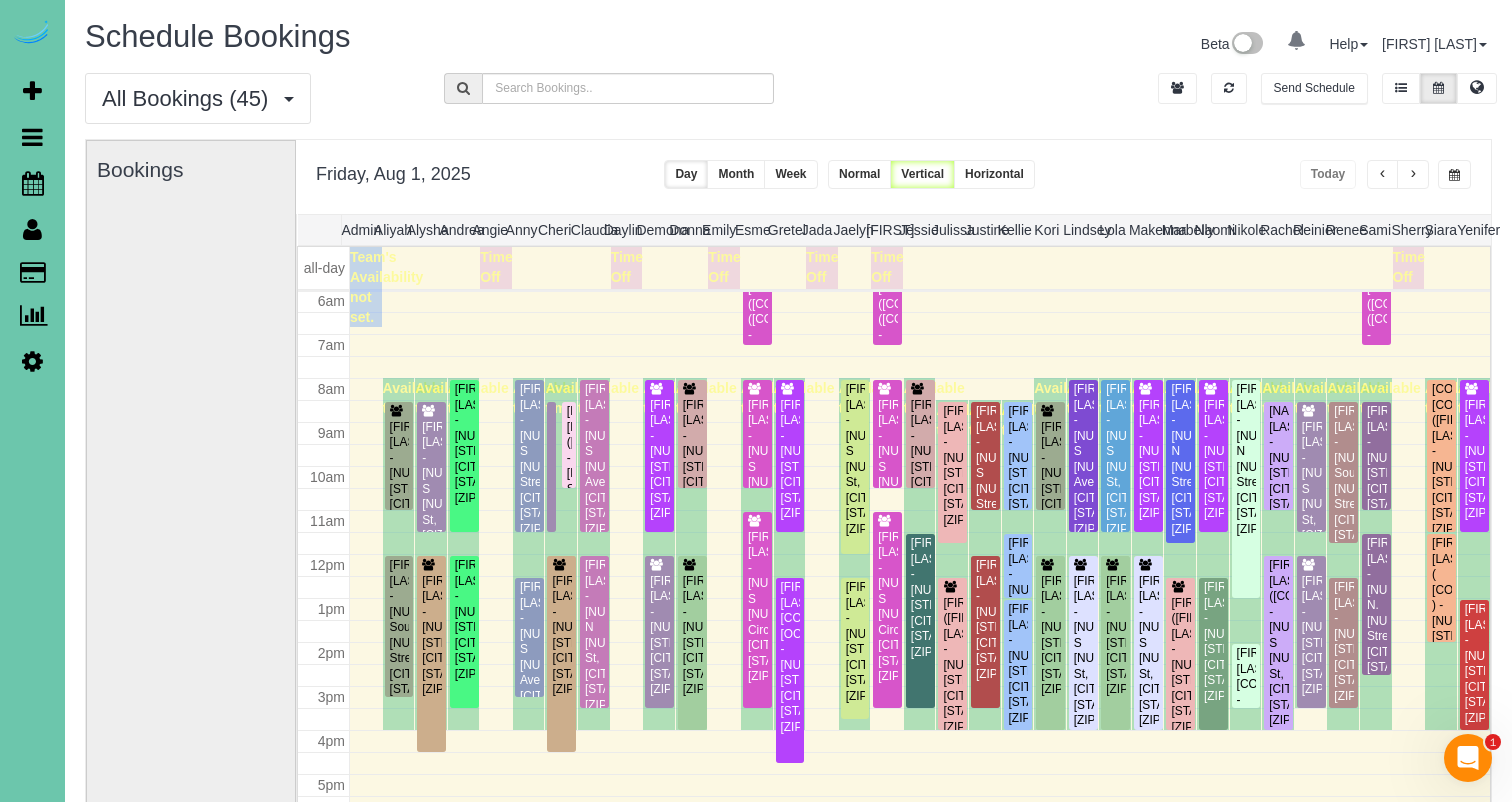 click at bounding box center (1454, 175) 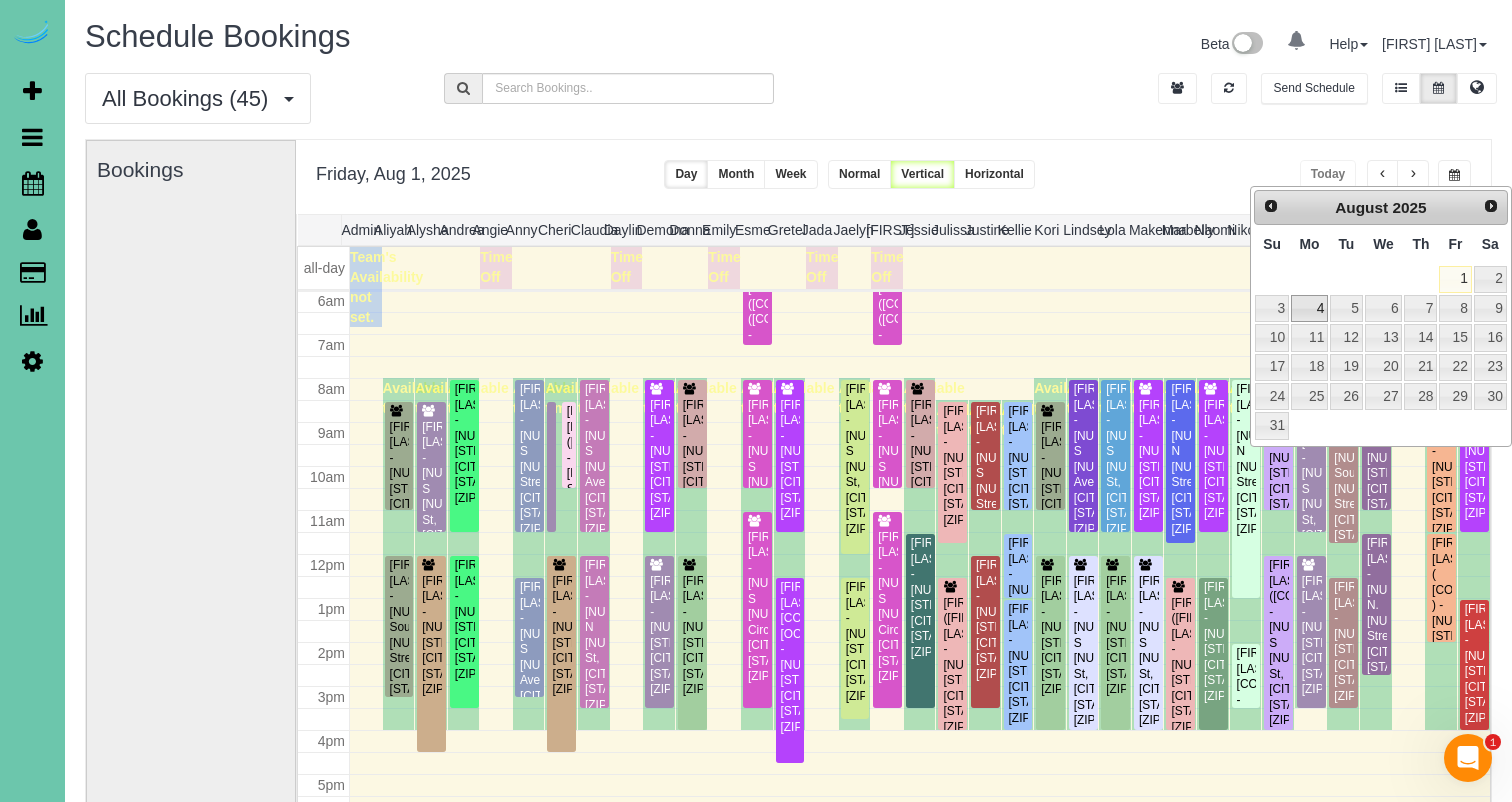 click on "4" at bounding box center [1309, 308] 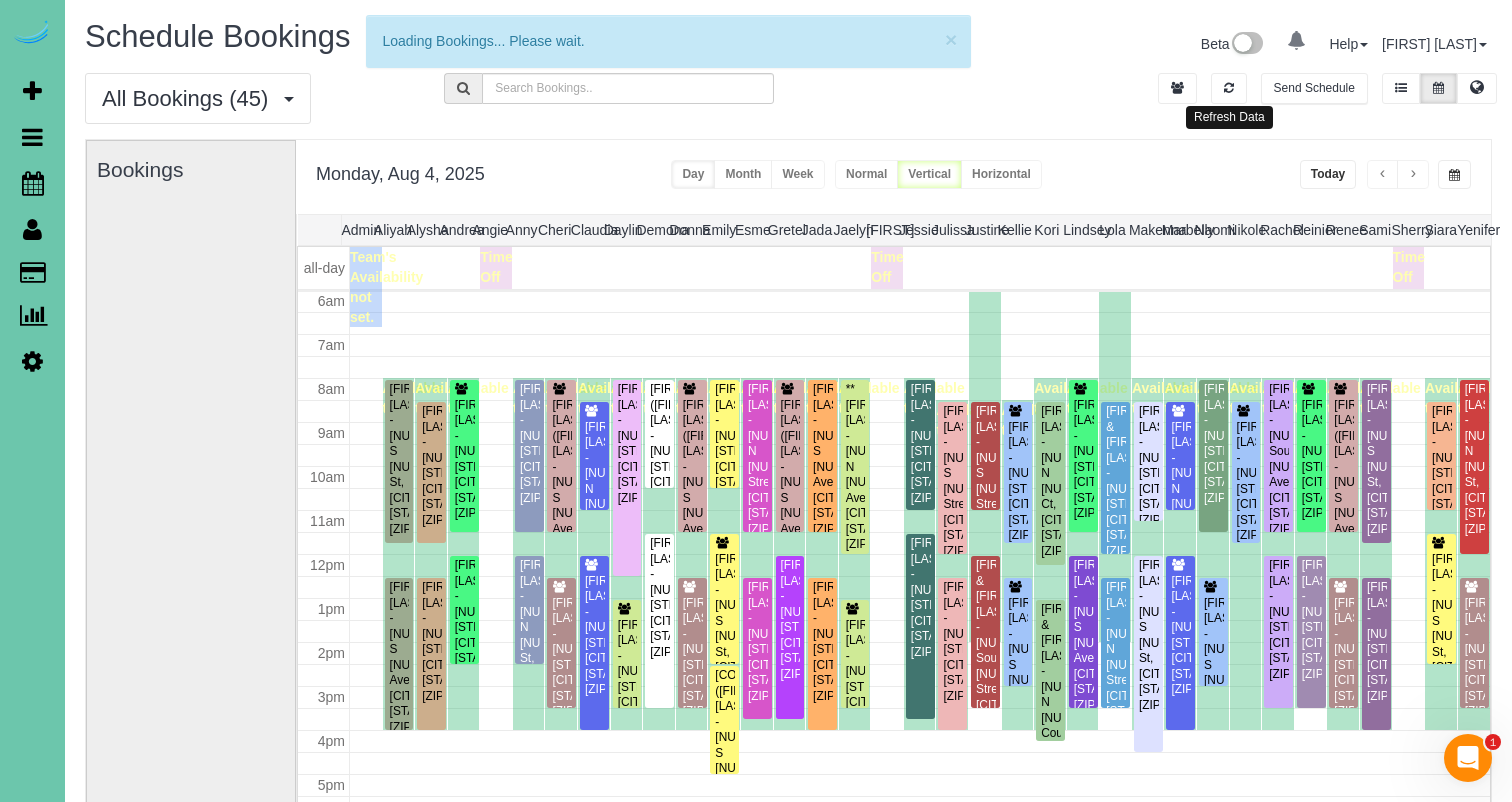 scroll, scrollTop: 265, scrollLeft: 0, axis: vertical 